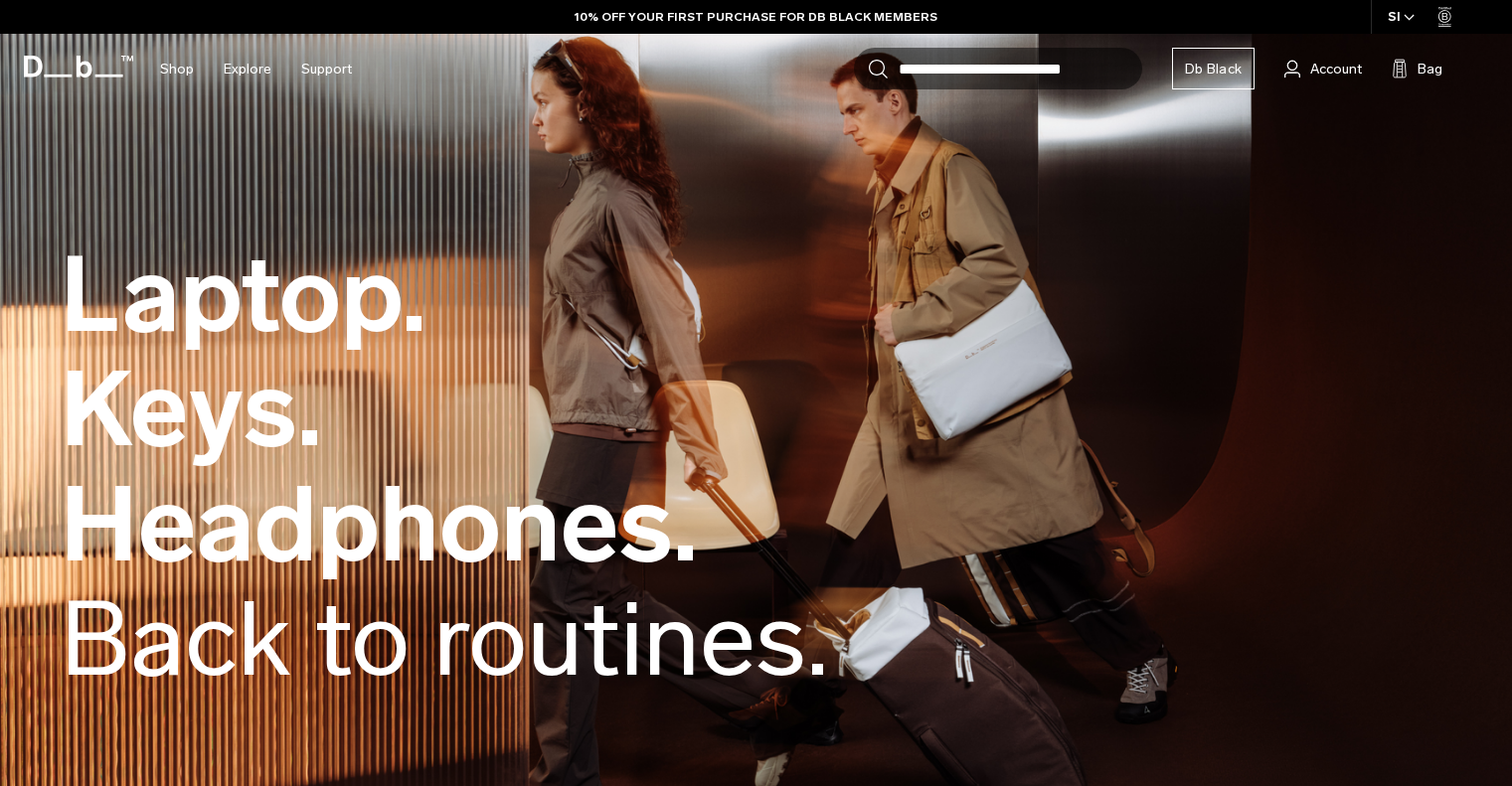 scroll, scrollTop: 0, scrollLeft: 0, axis: both 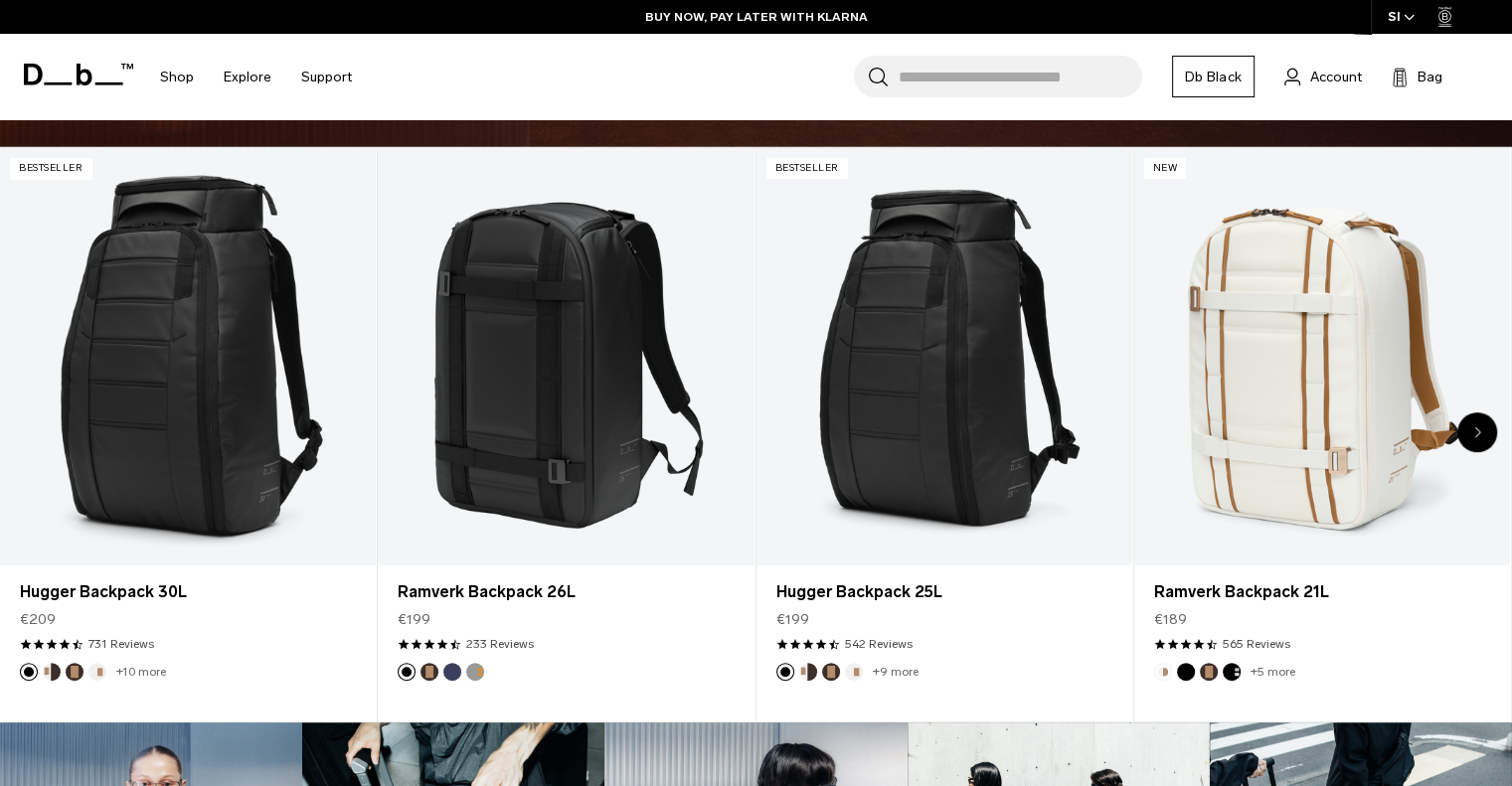 click at bounding box center [1477, 432] 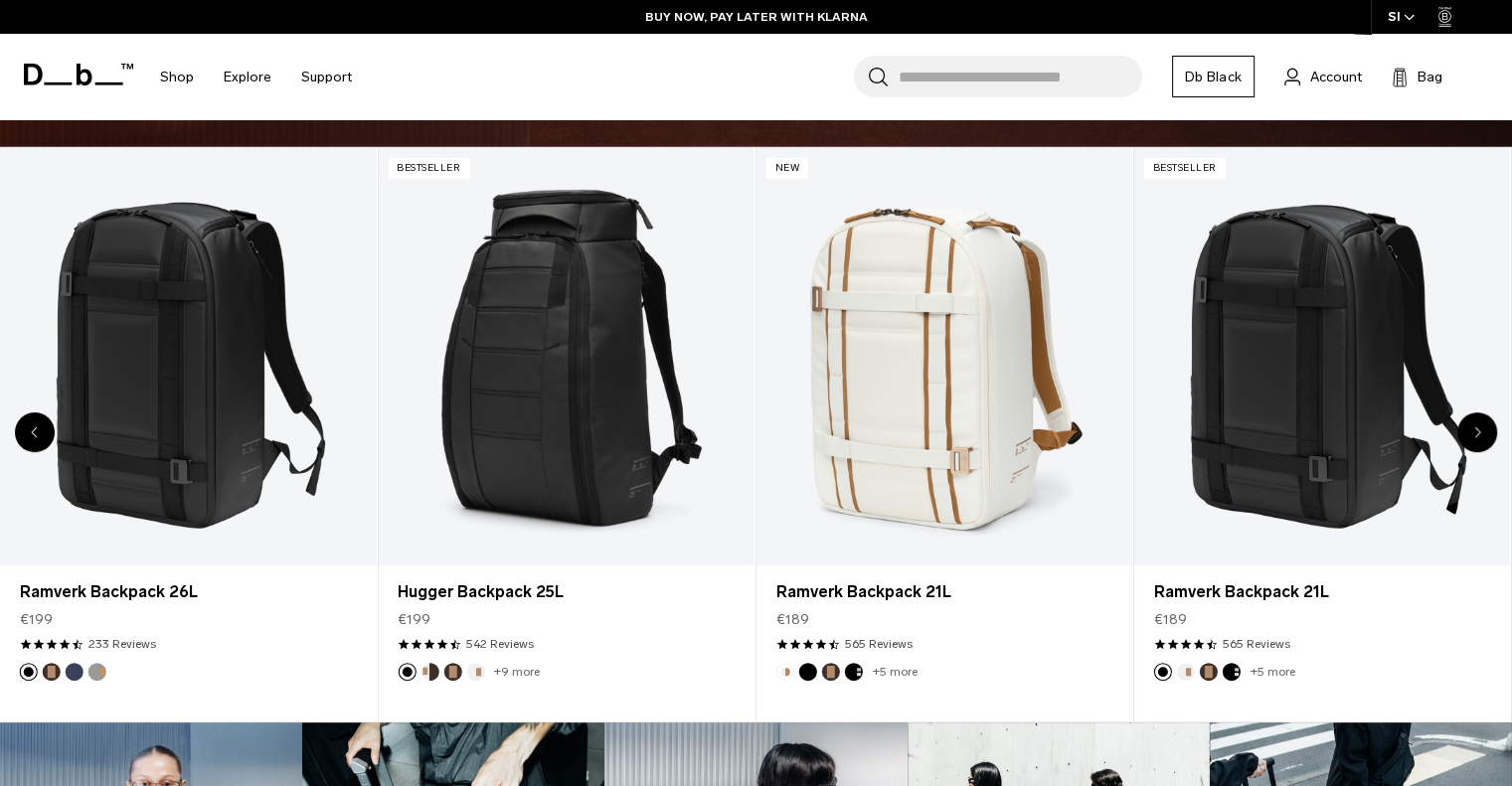 click 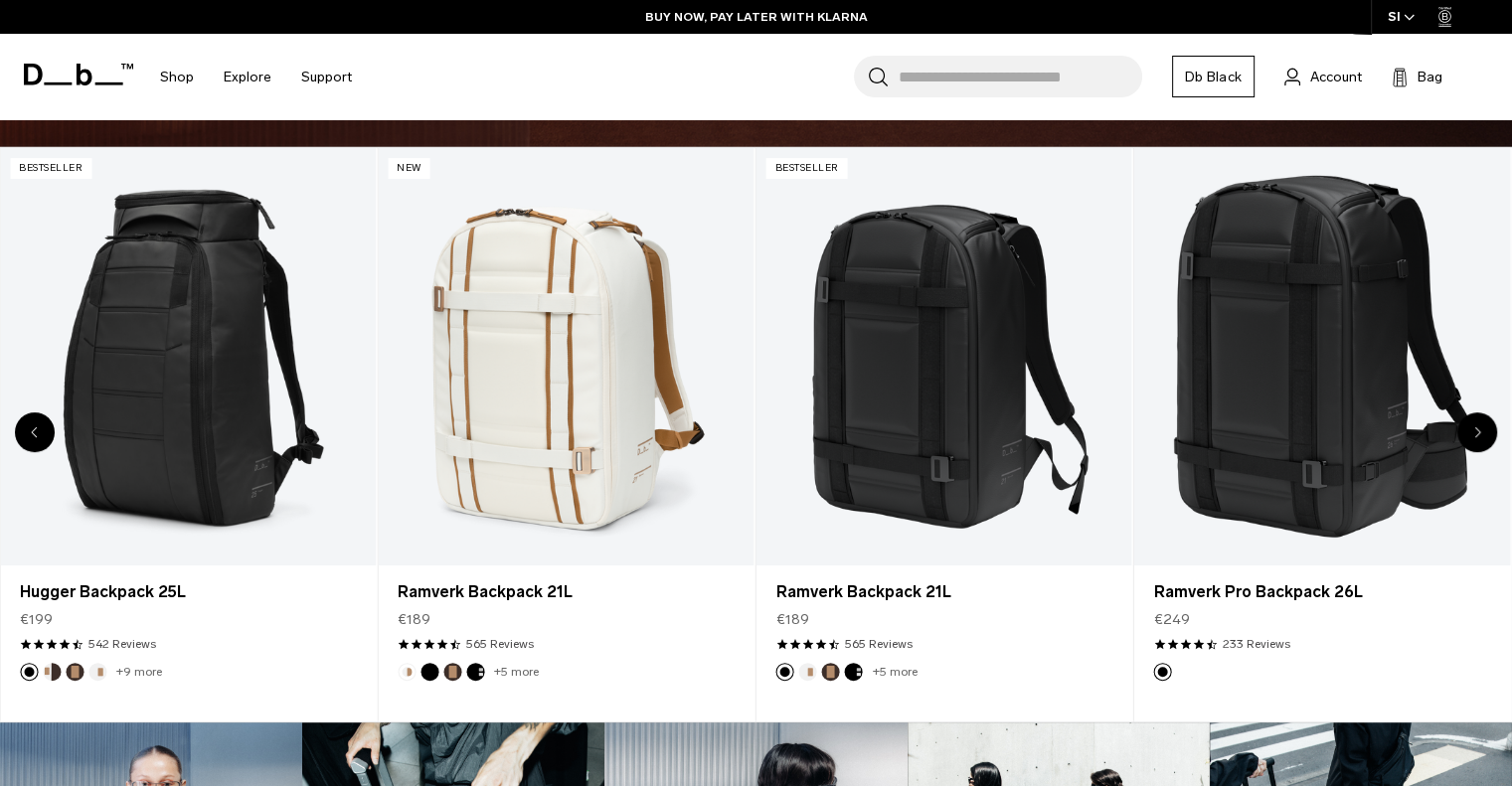 click 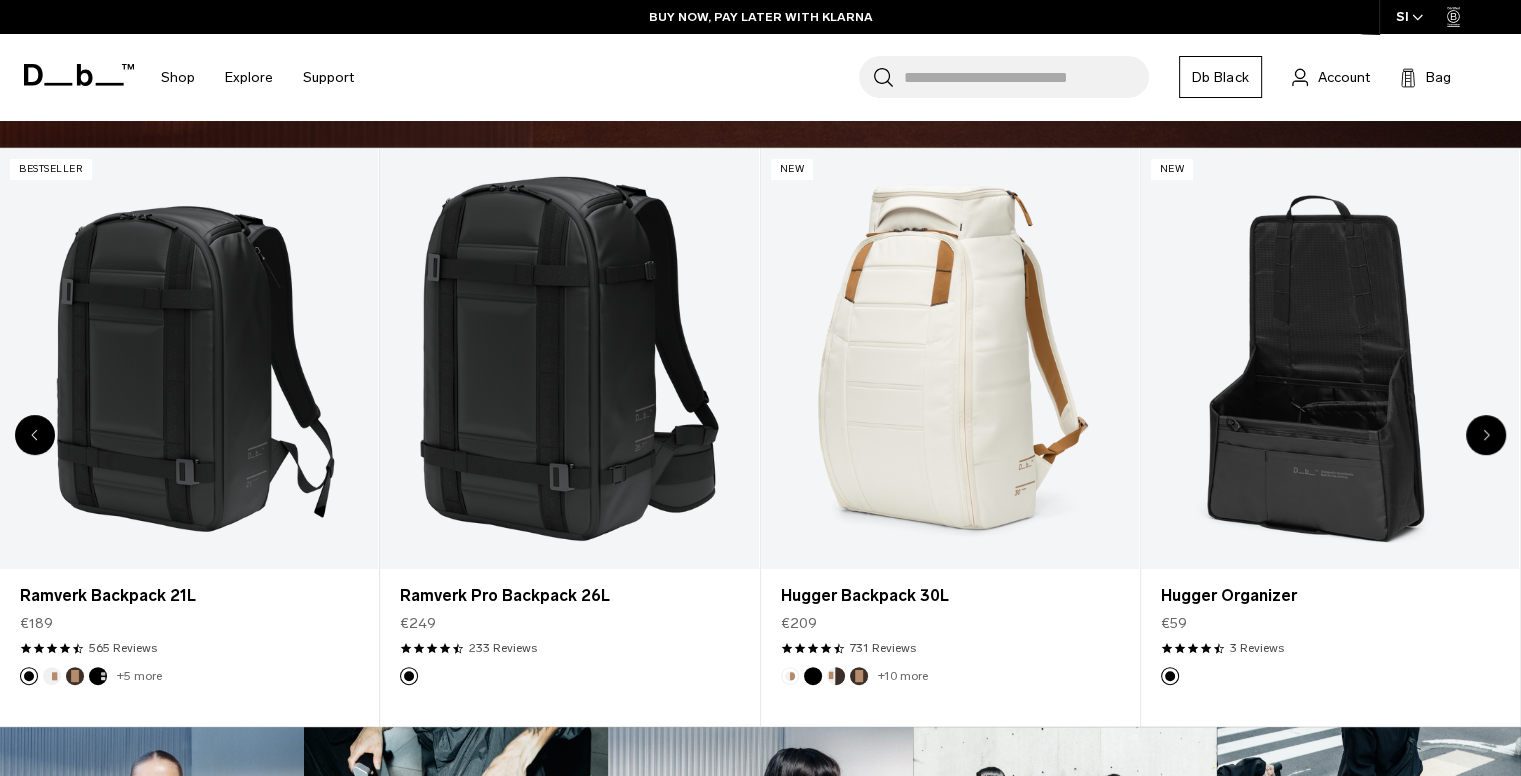 click 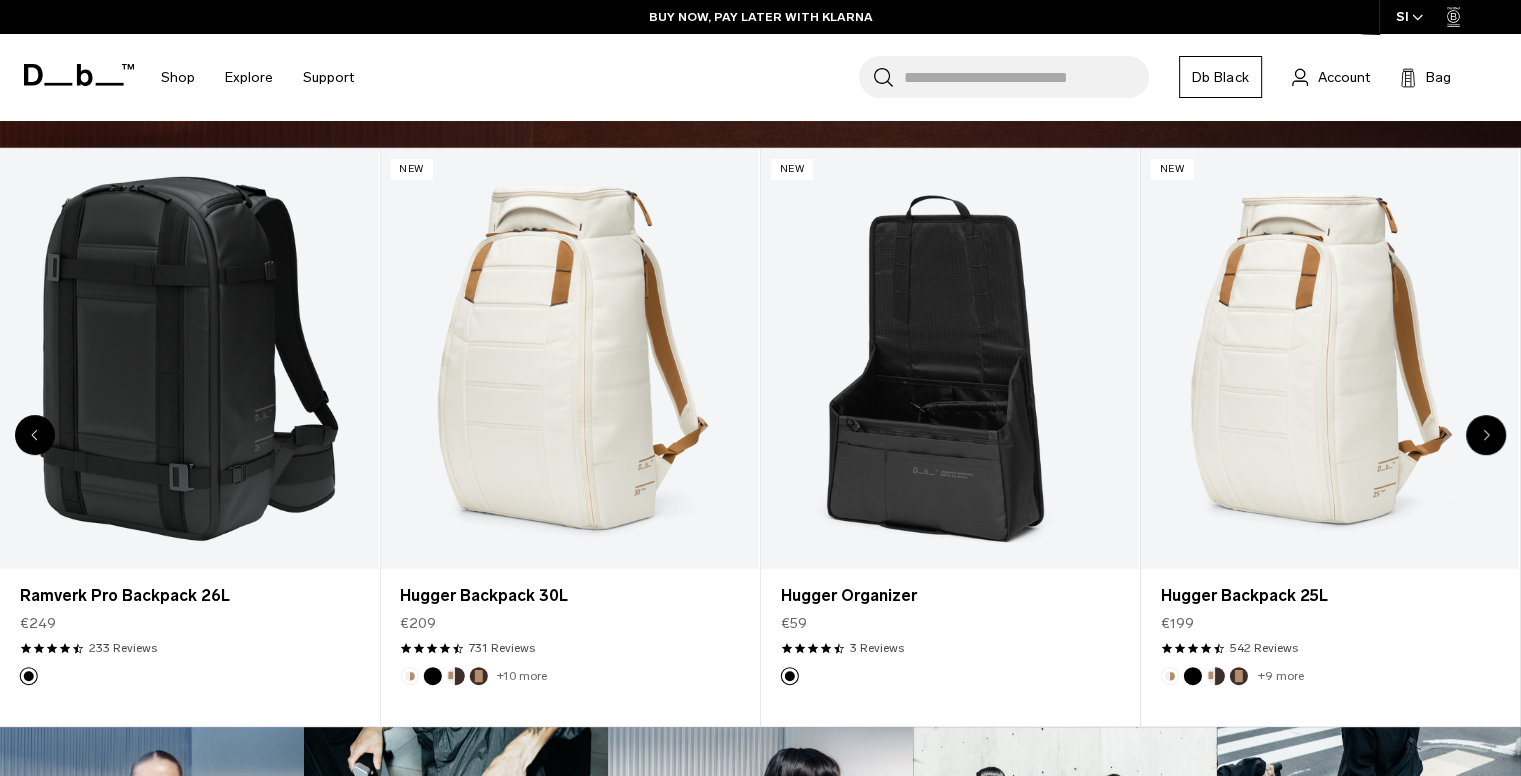 click 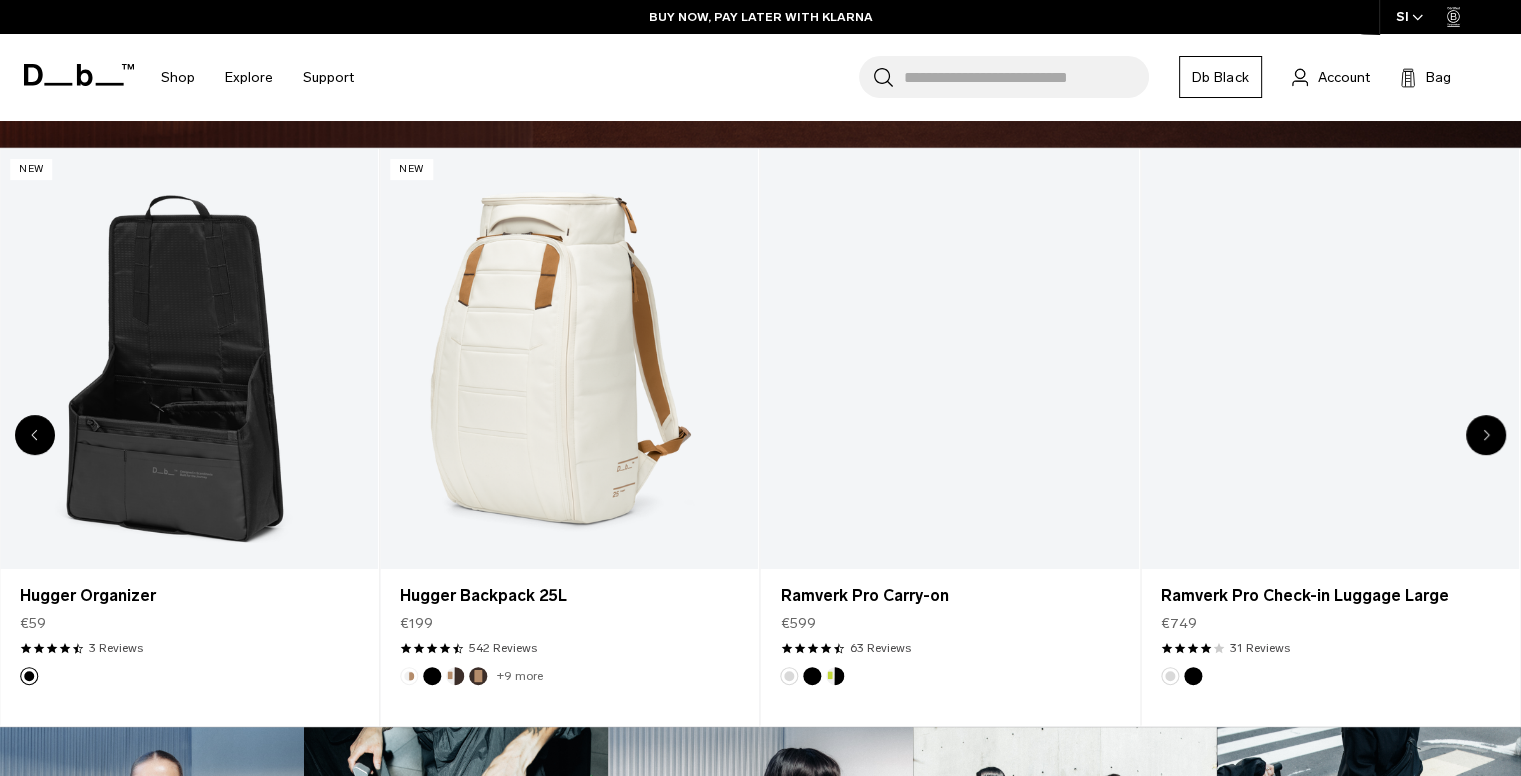 click 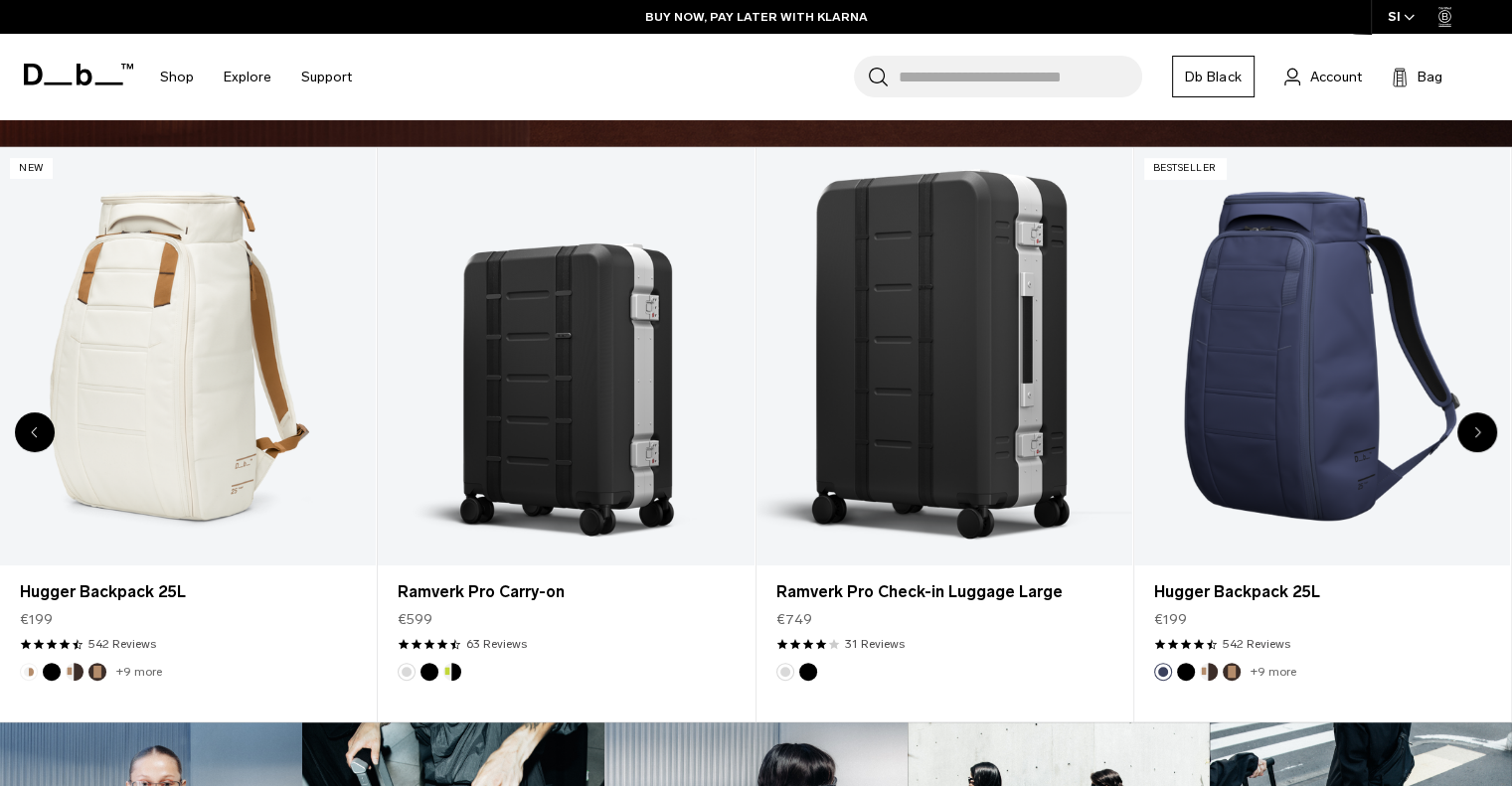 click at bounding box center [35, 432] 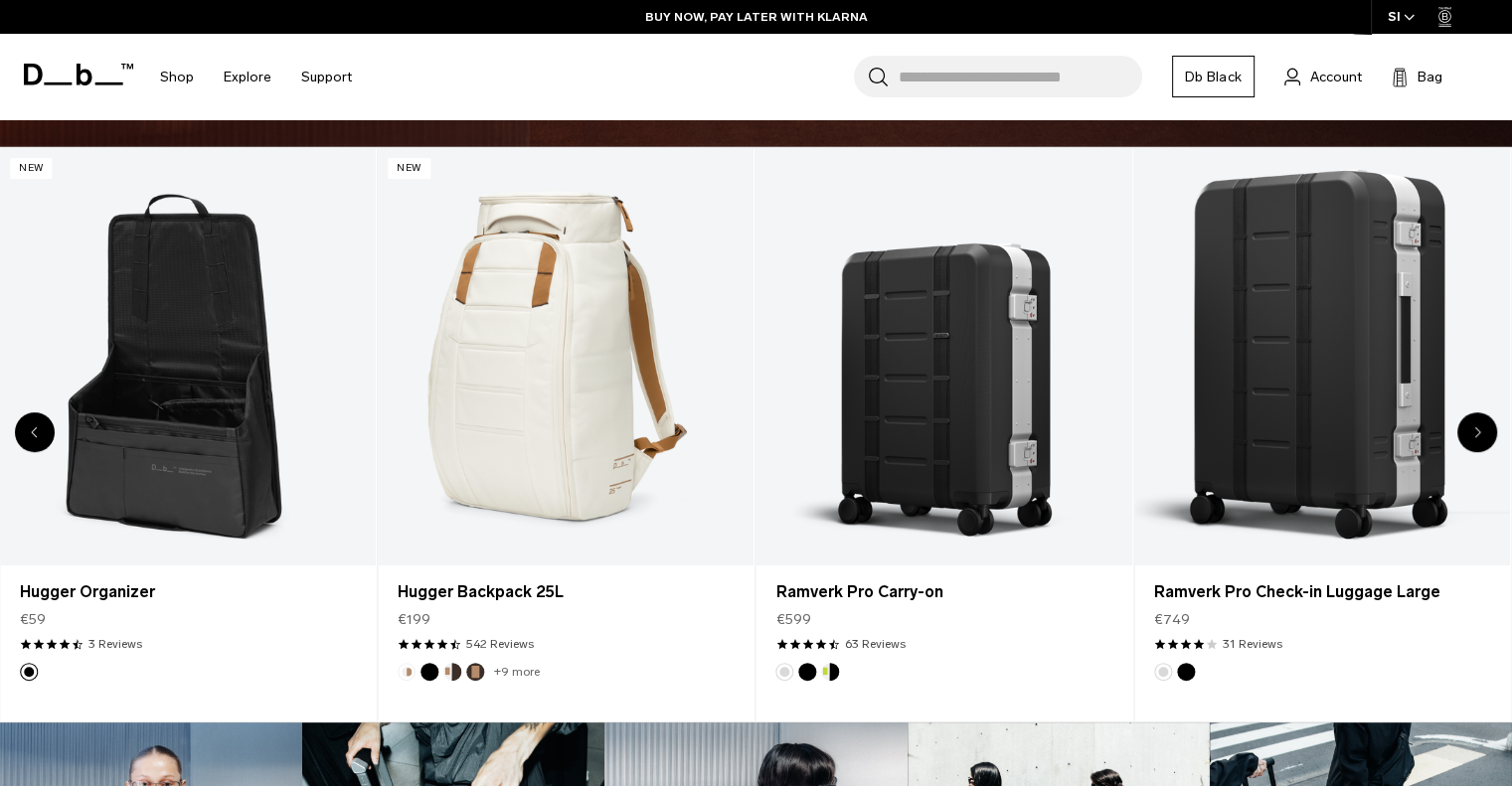 click at bounding box center (35, 432) 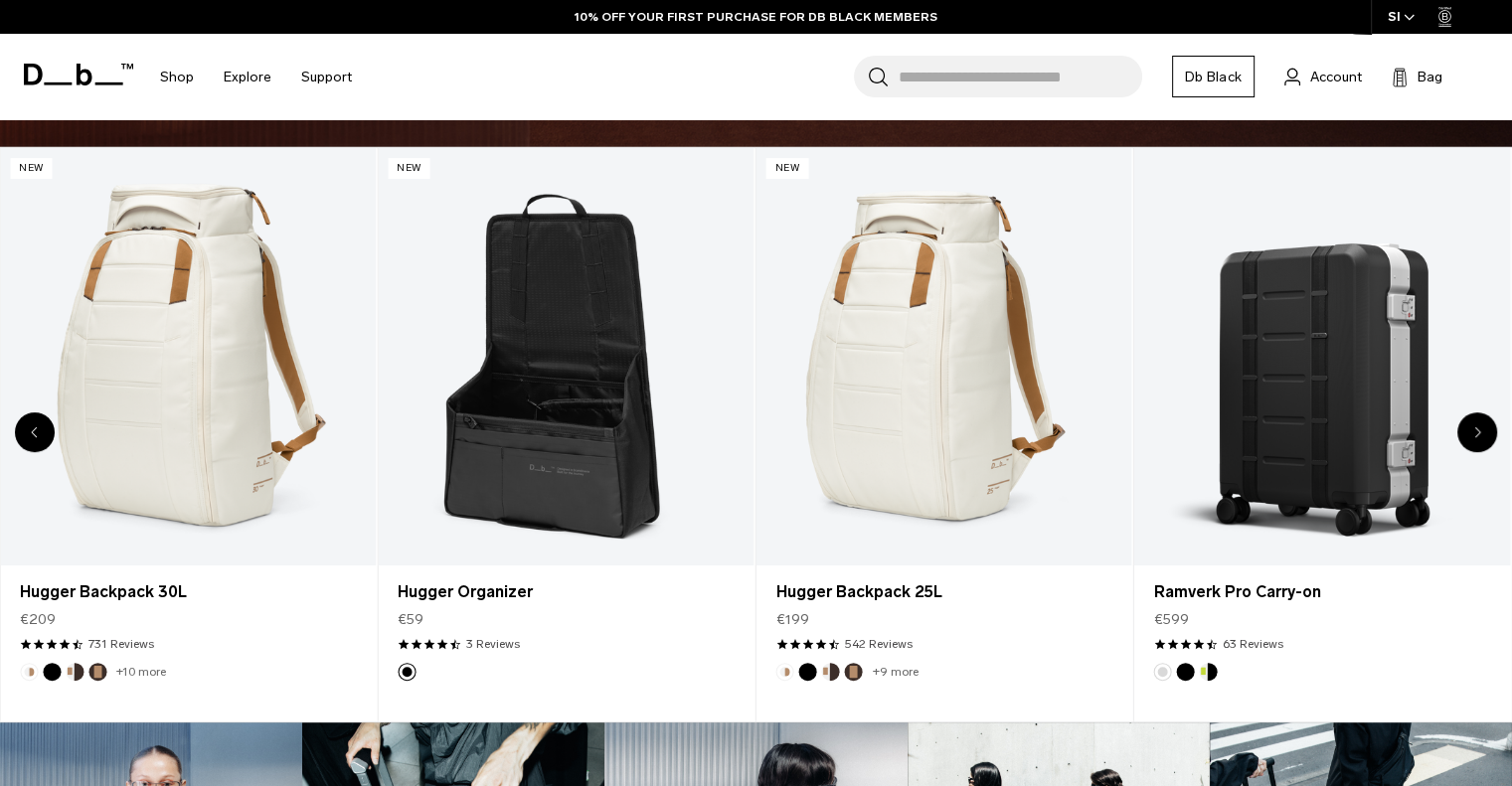 click at bounding box center (35, 432) 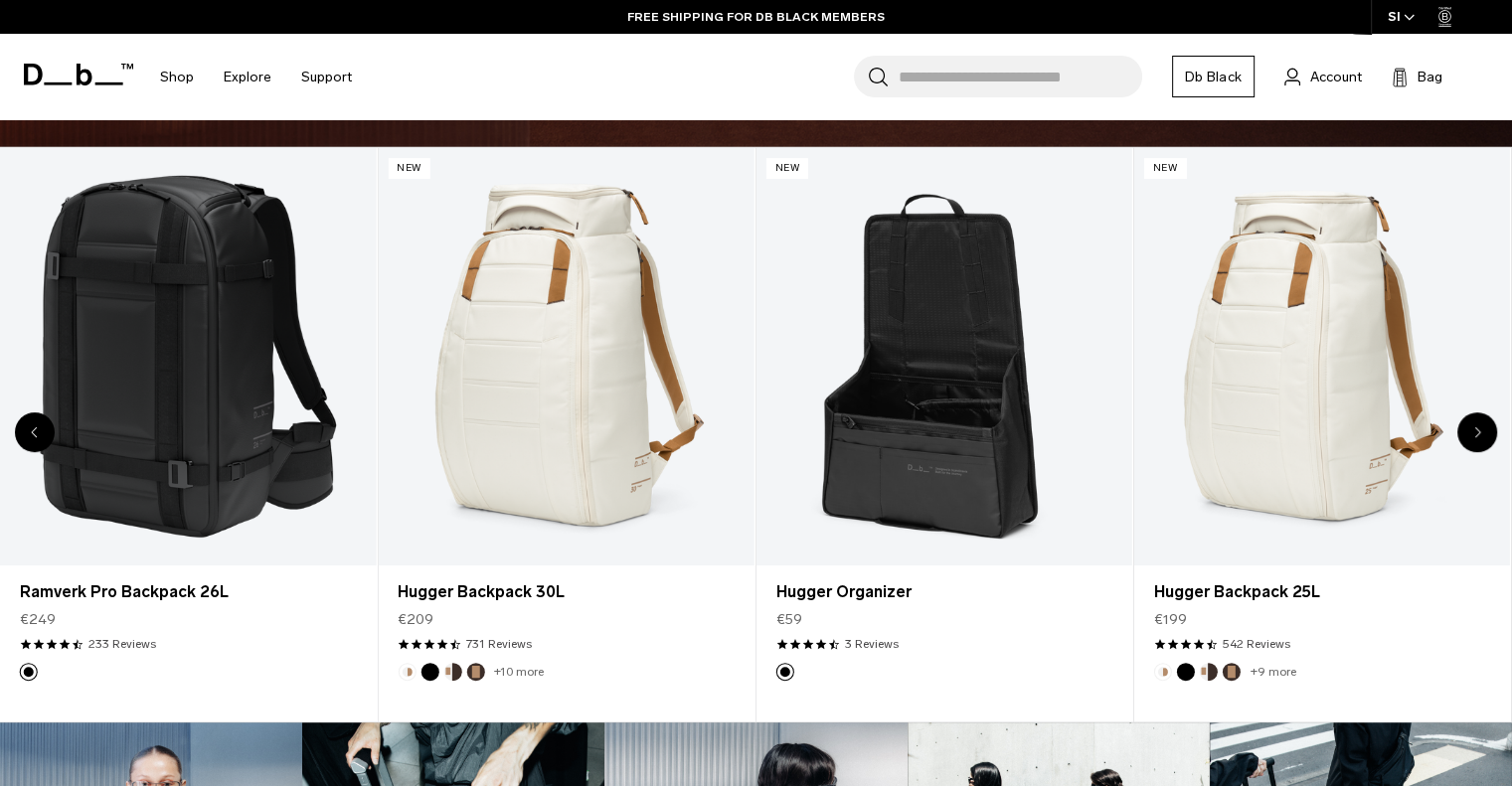 click at bounding box center (1477, 432) 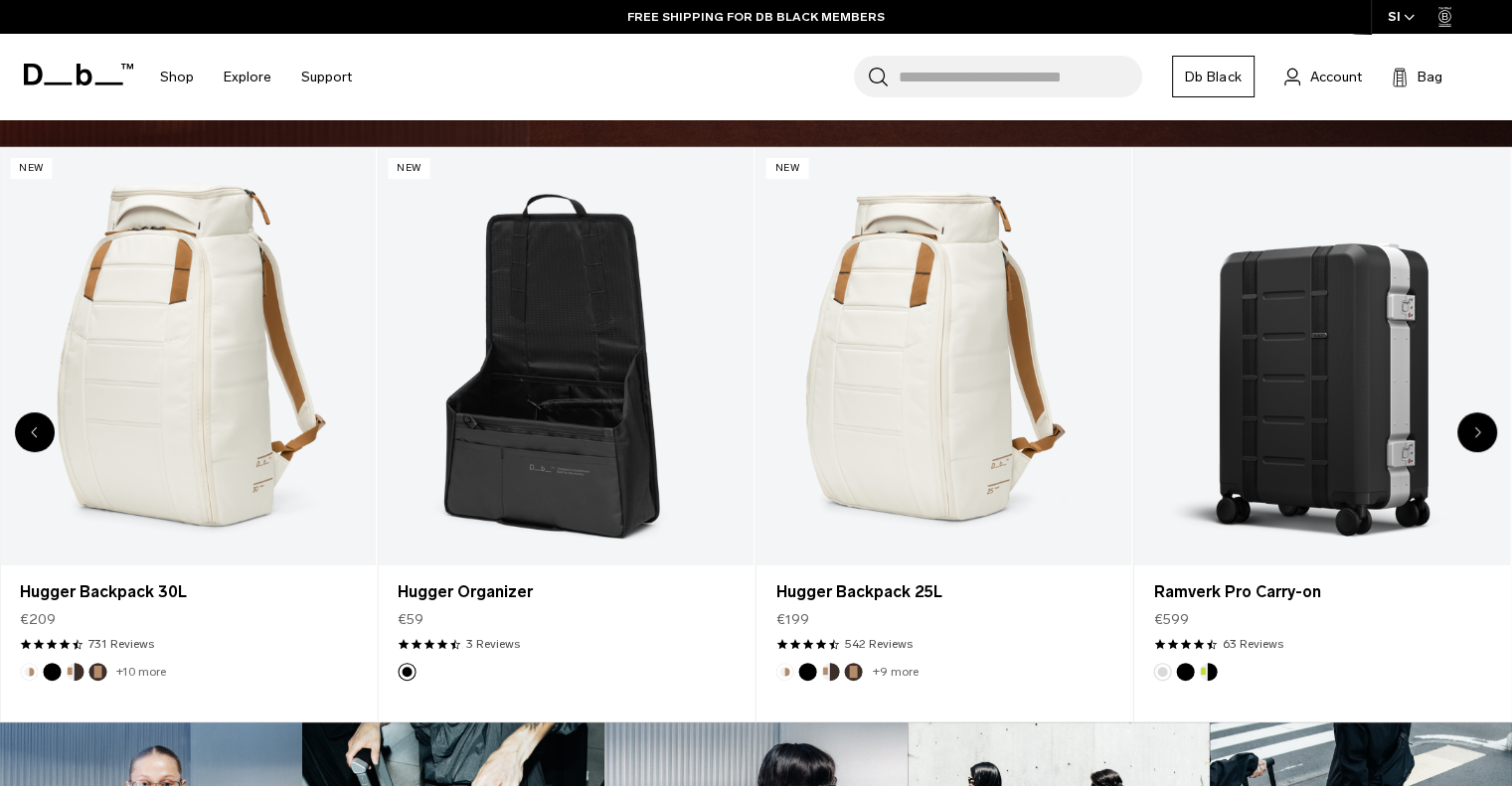 click at bounding box center [1477, 432] 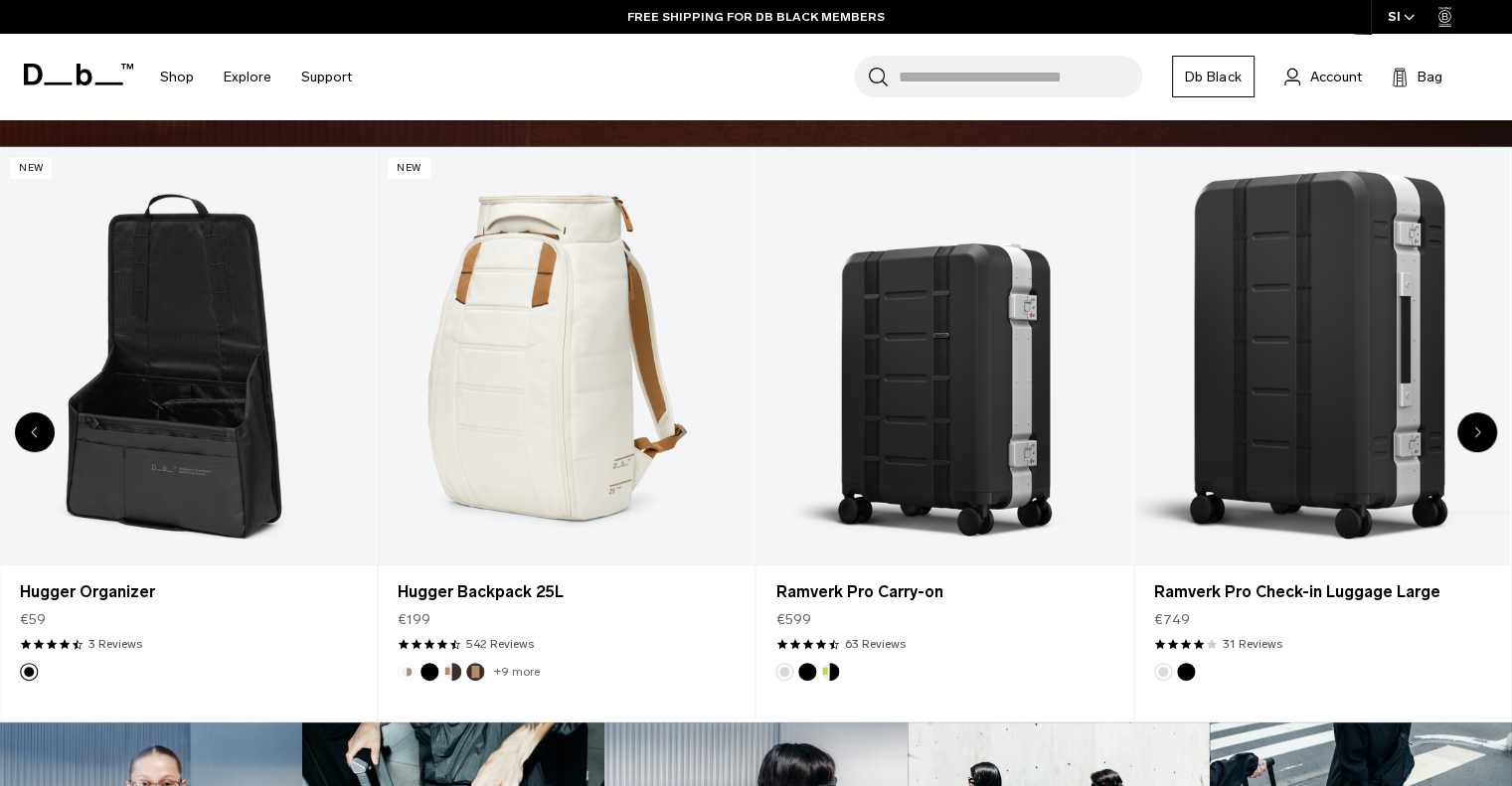 click at bounding box center [1477, 432] 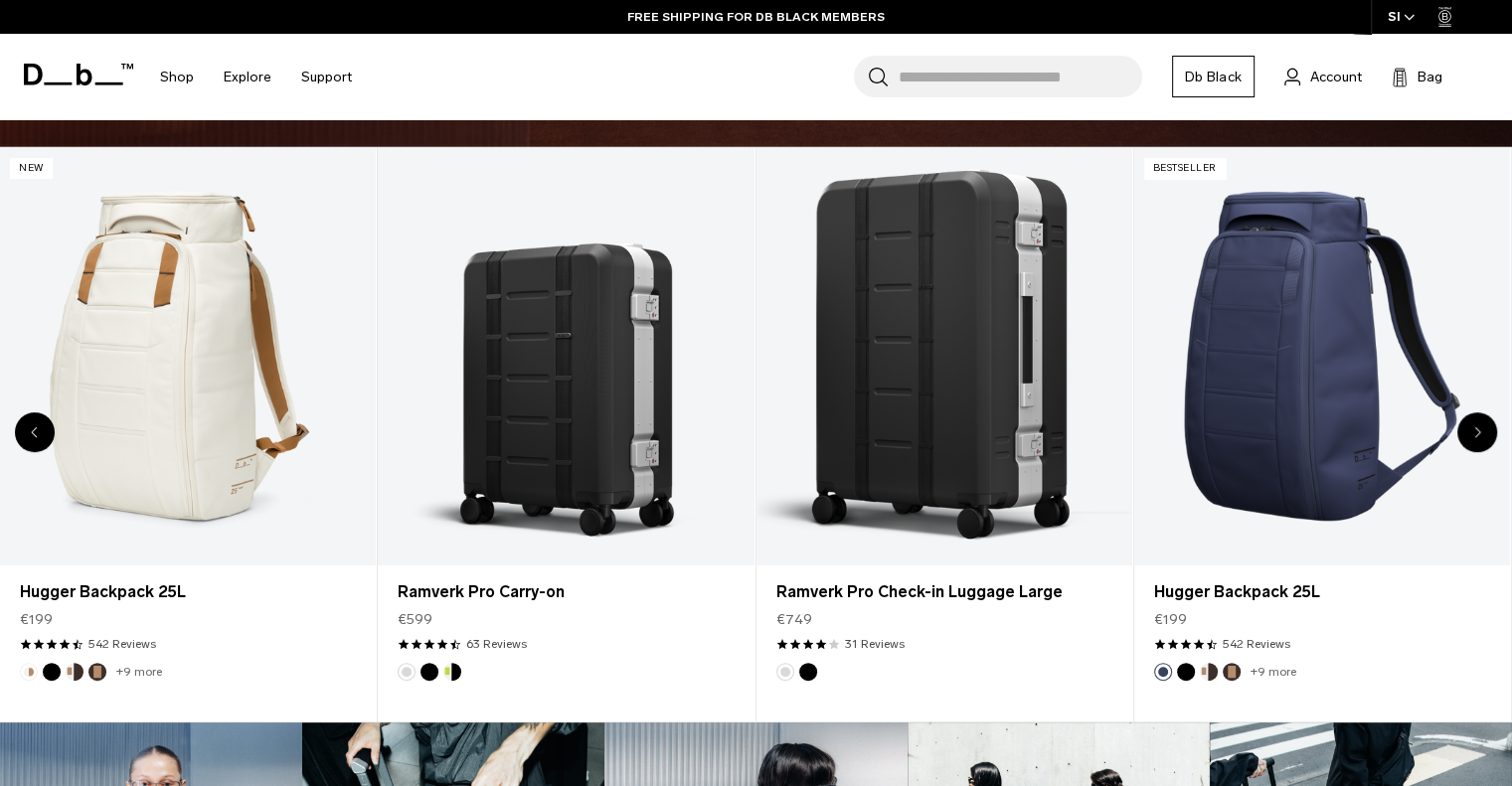 click at bounding box center [1477, 432] 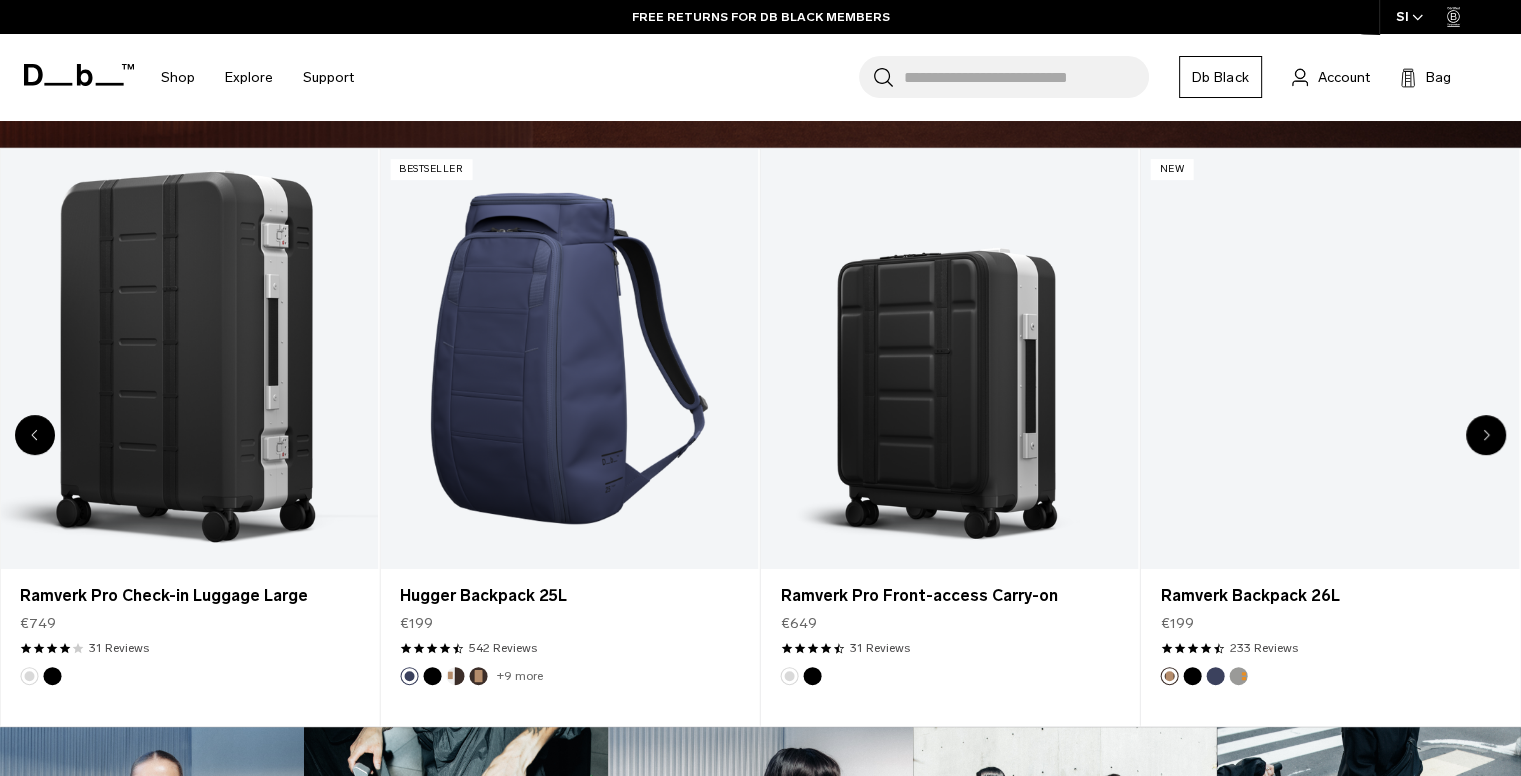 click at bounding box center [1486, 435] 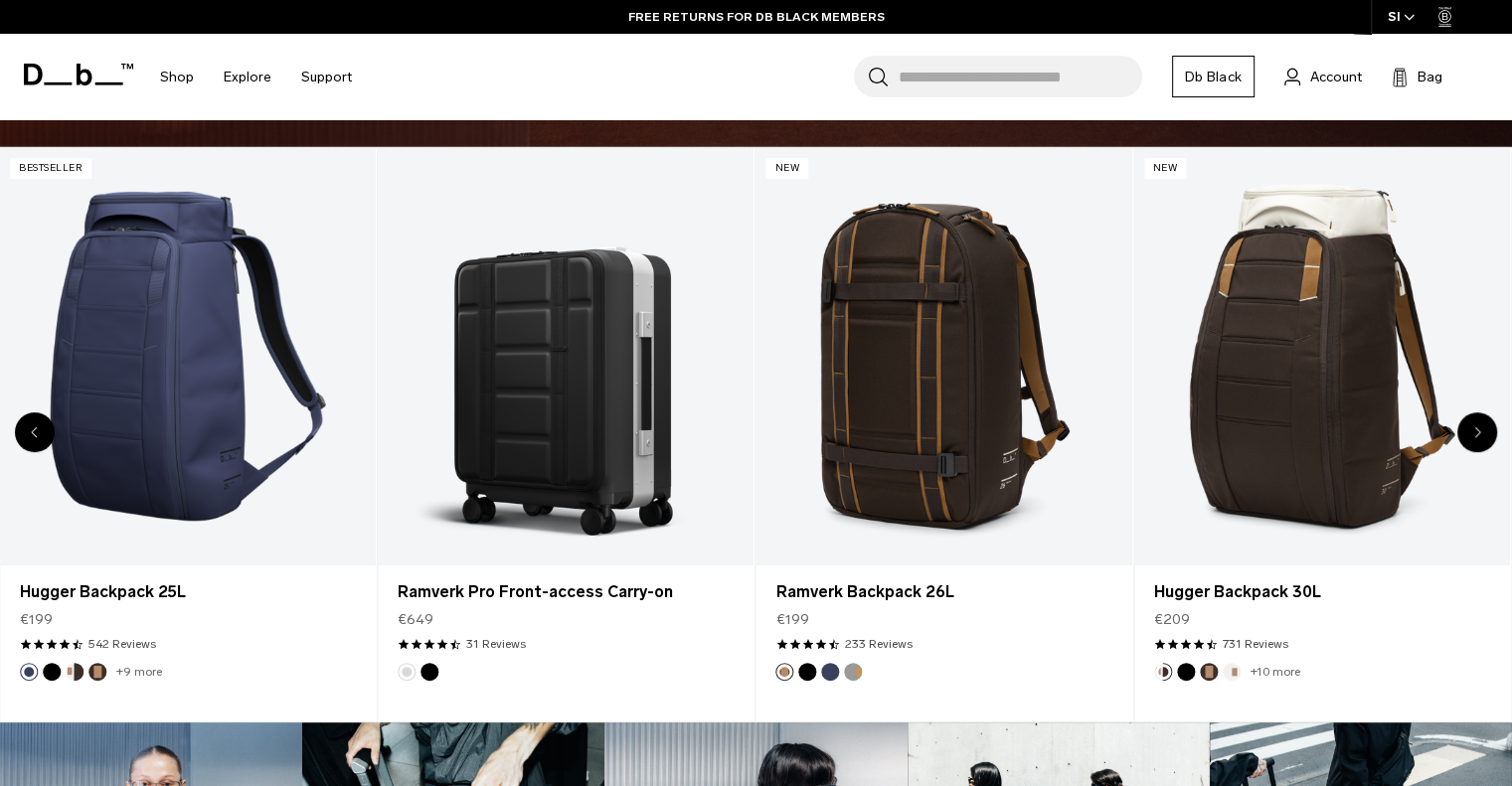click at bounding box center [1477, 432] 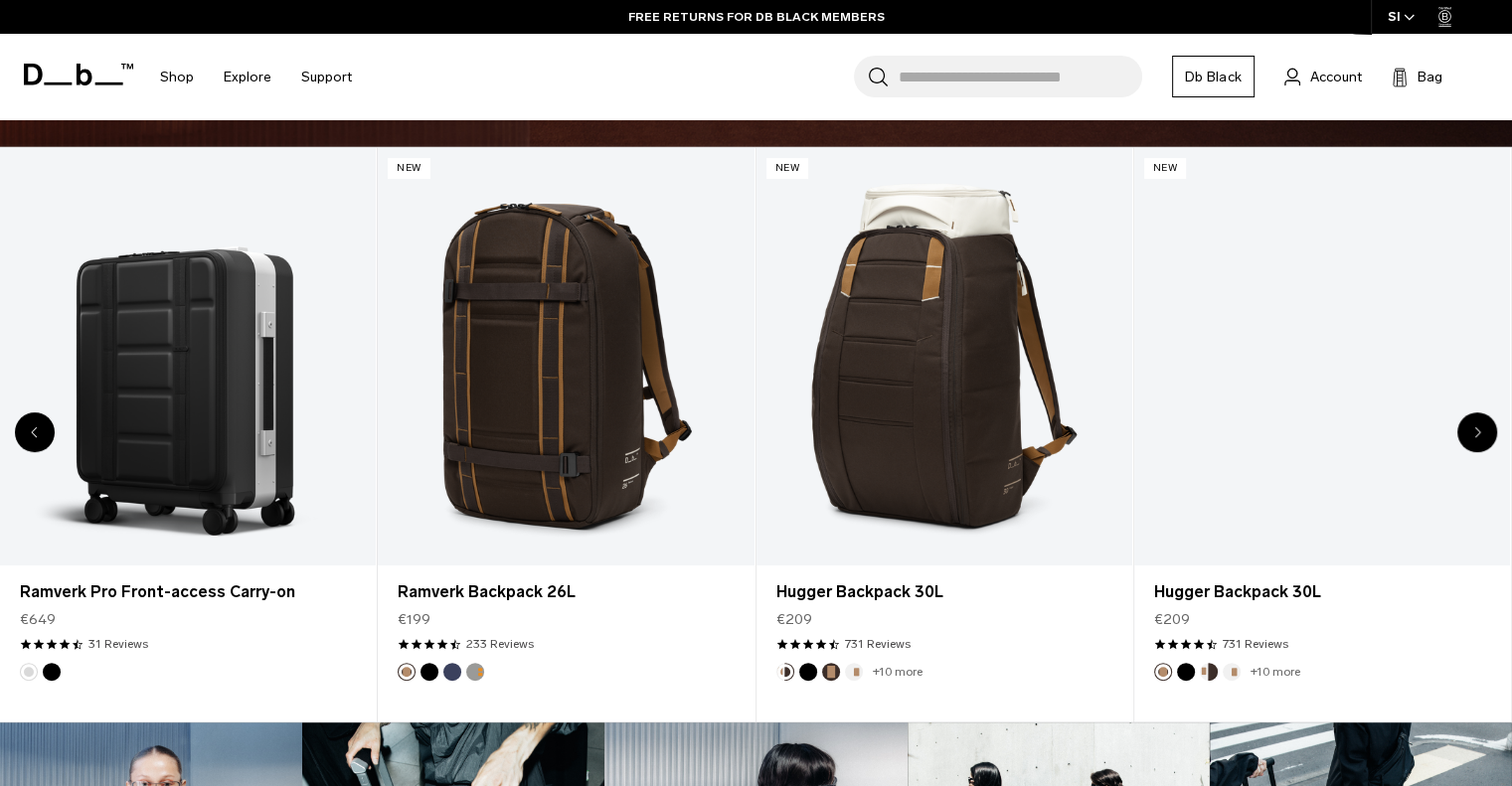 click at bounding box center (1477, 432) 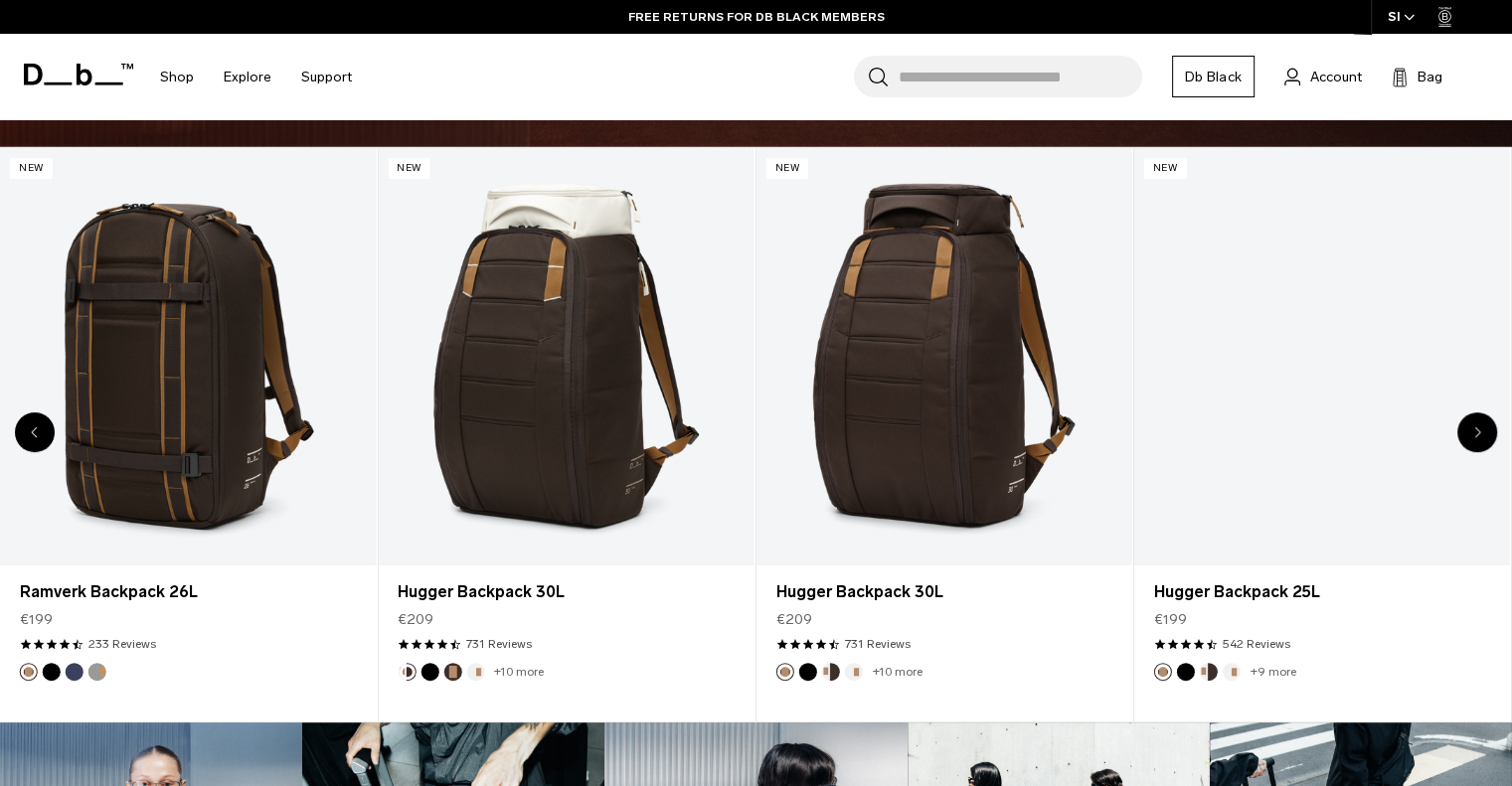 click at bounding box center (1477, 432) 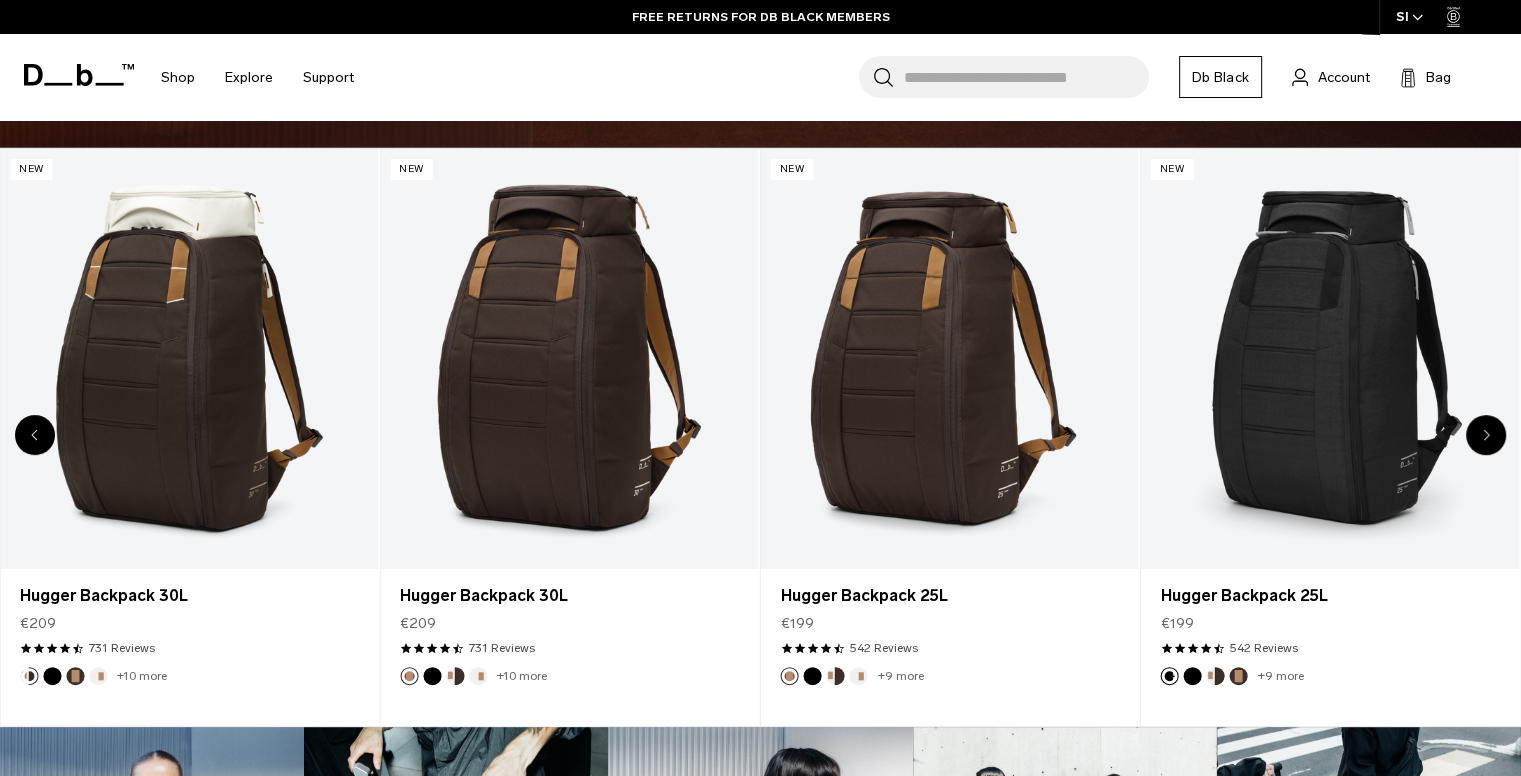 click at bounding box center (1486, 435) 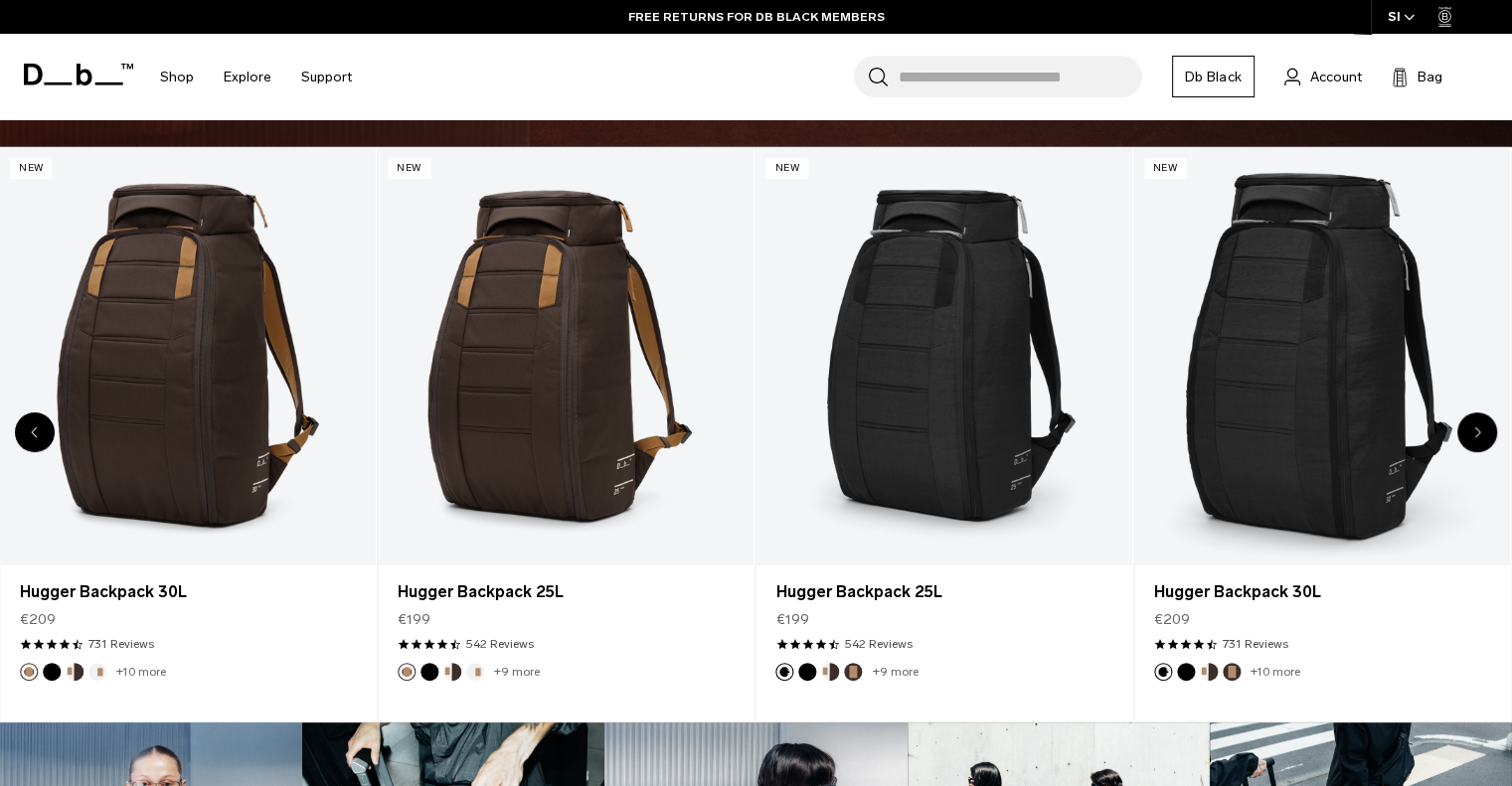 click at bounding box center (1477, 432) 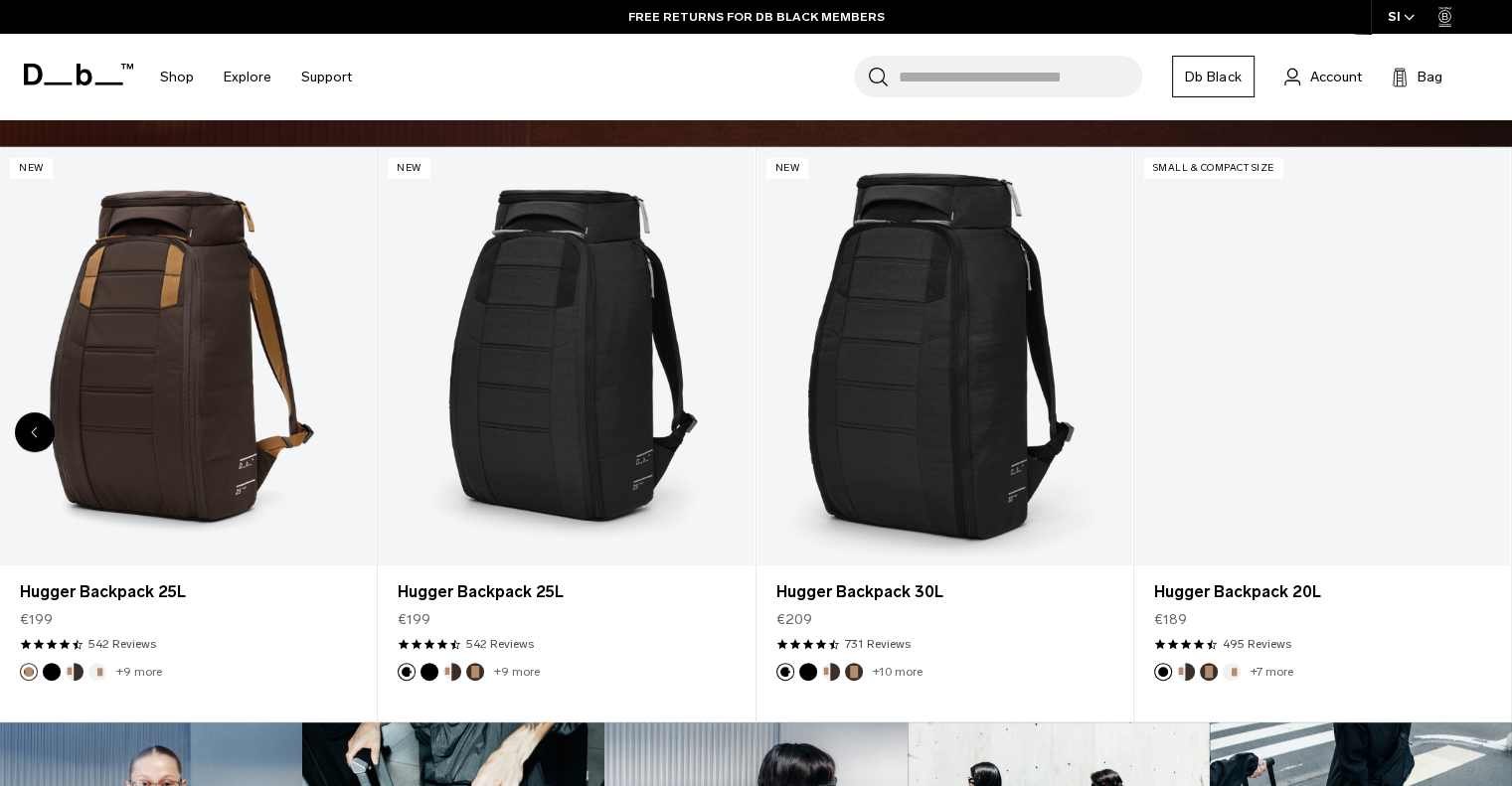 click on "Bestseller
Add to Cart
Hugger Backpack 30L
€209
4.6 star rating      731 Reviews
+10 more
Add to Cart
Ramverk Backpack 26L" at bounding box center (-5292, 434) 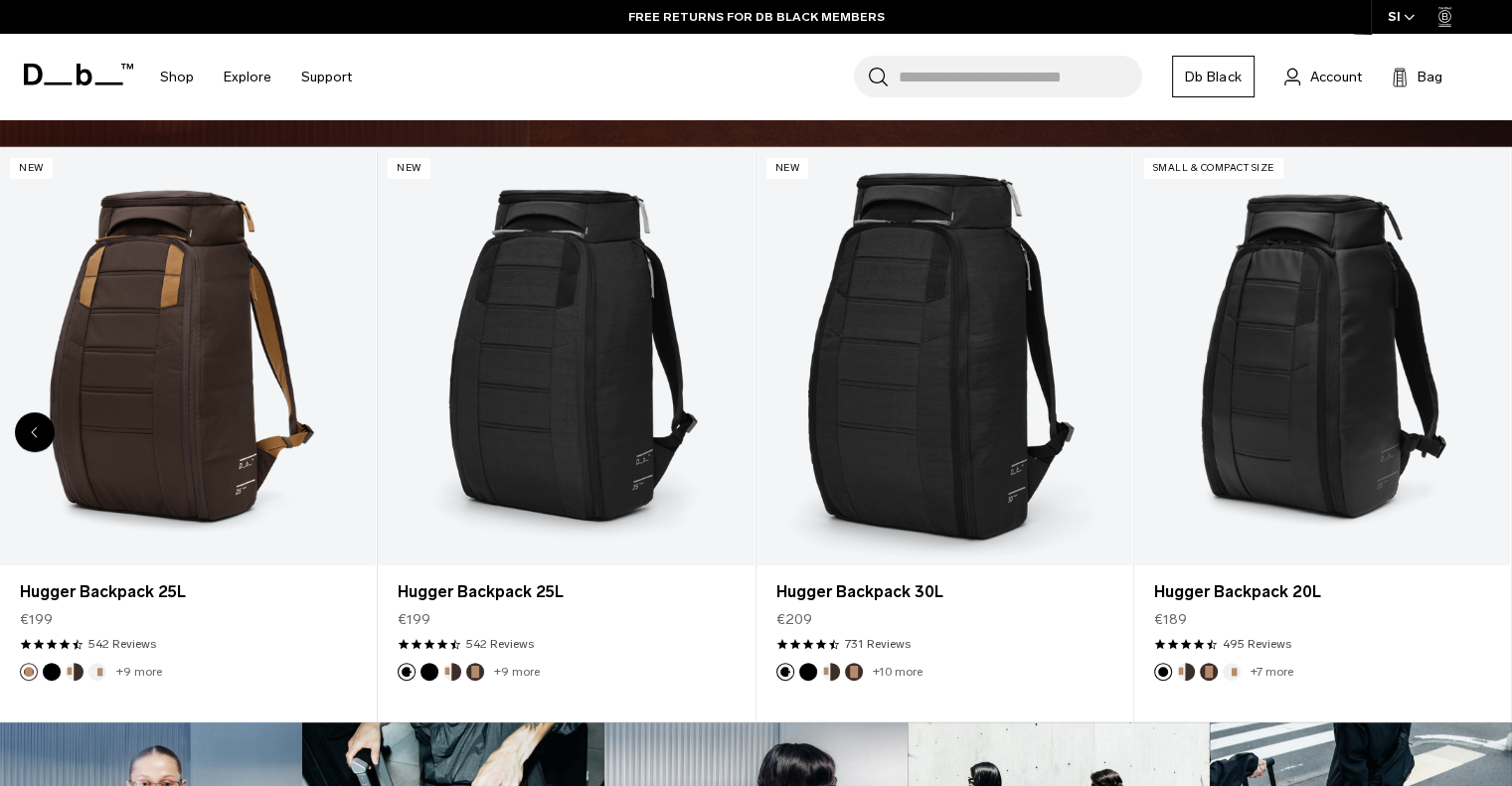 click at bounding box center (1322, 357) 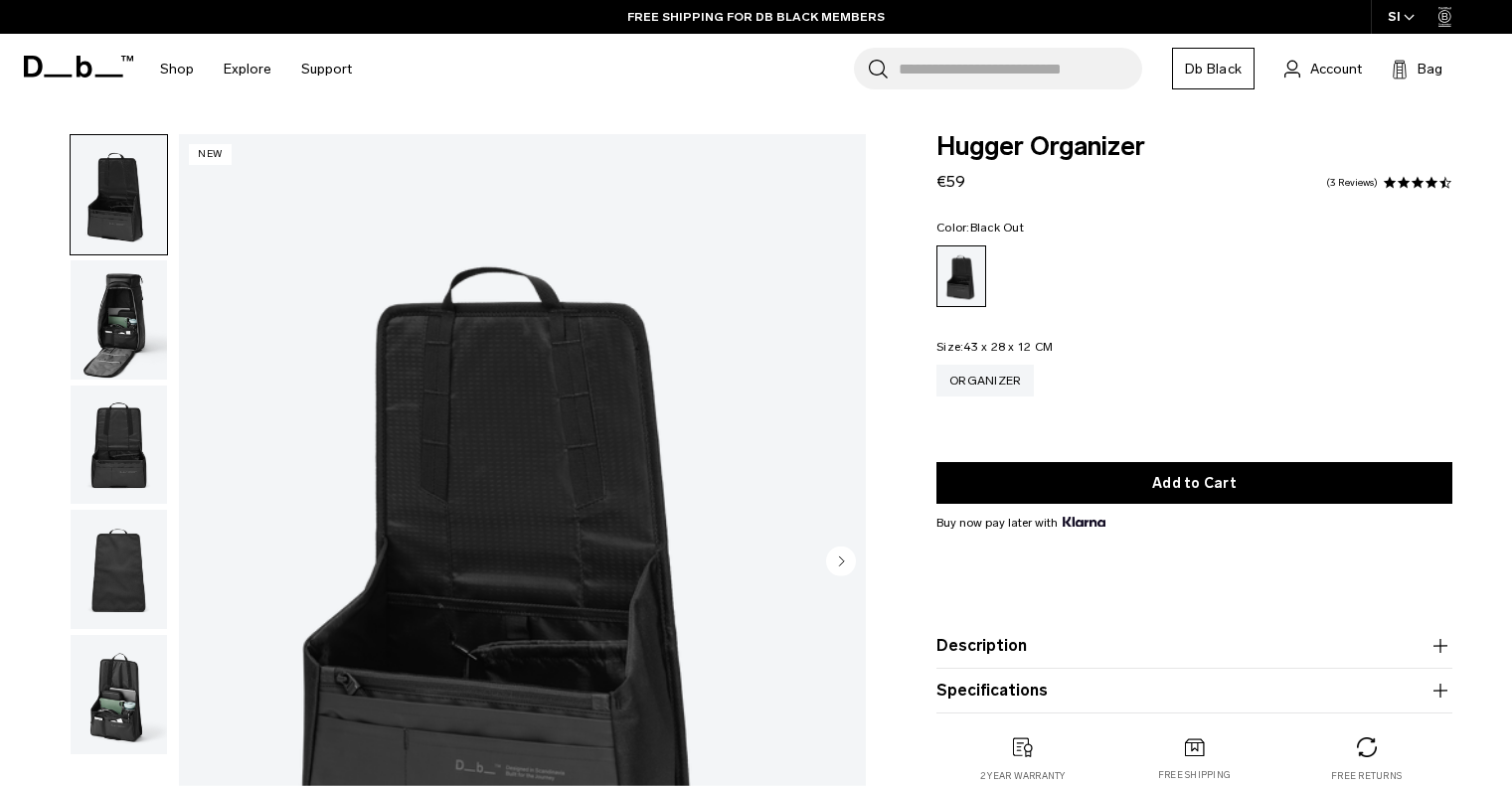 scroll, scrollTop: 0, scrollLeft: 0, axis: both 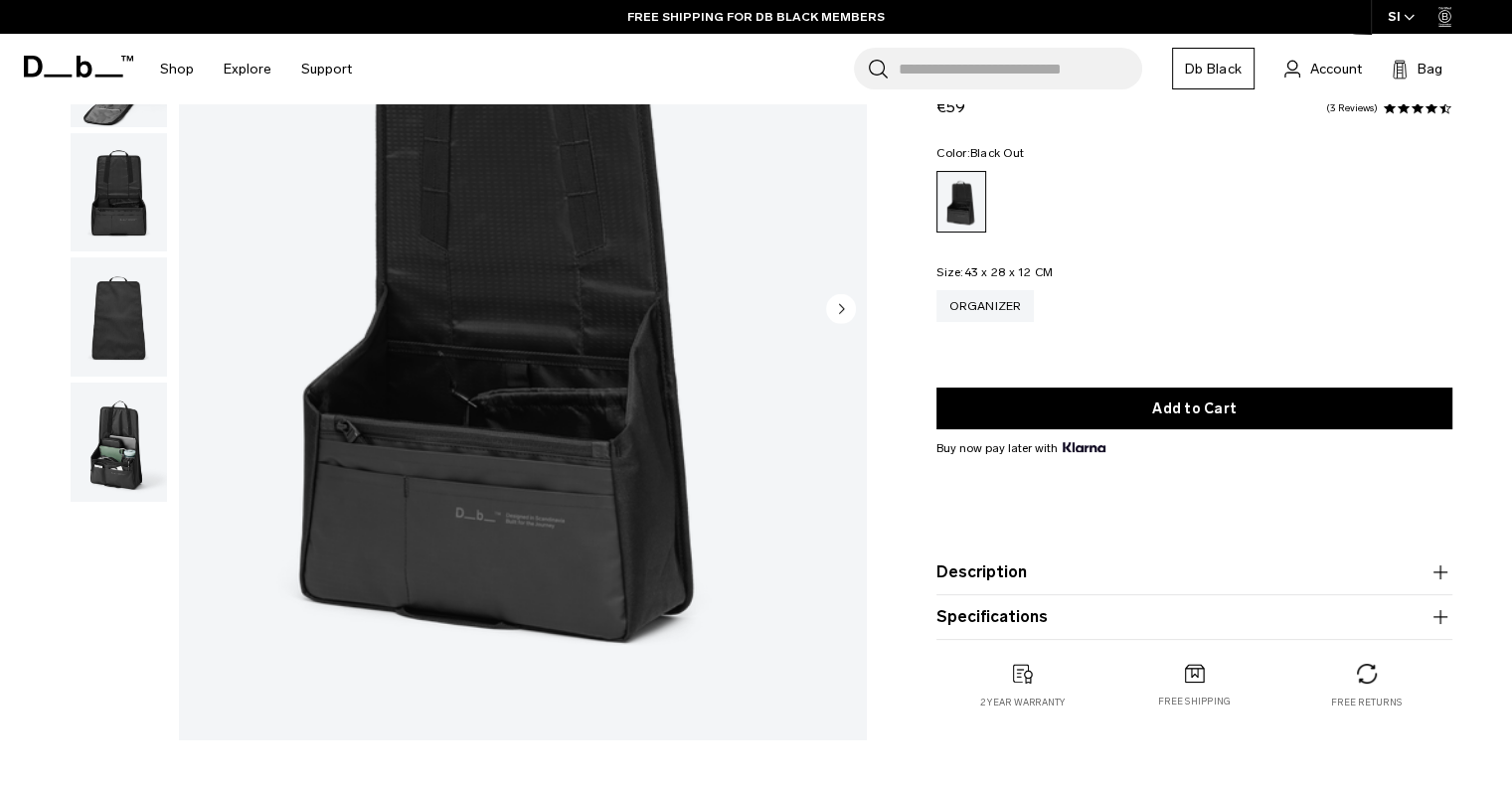 click at bounding box center (118, 442) 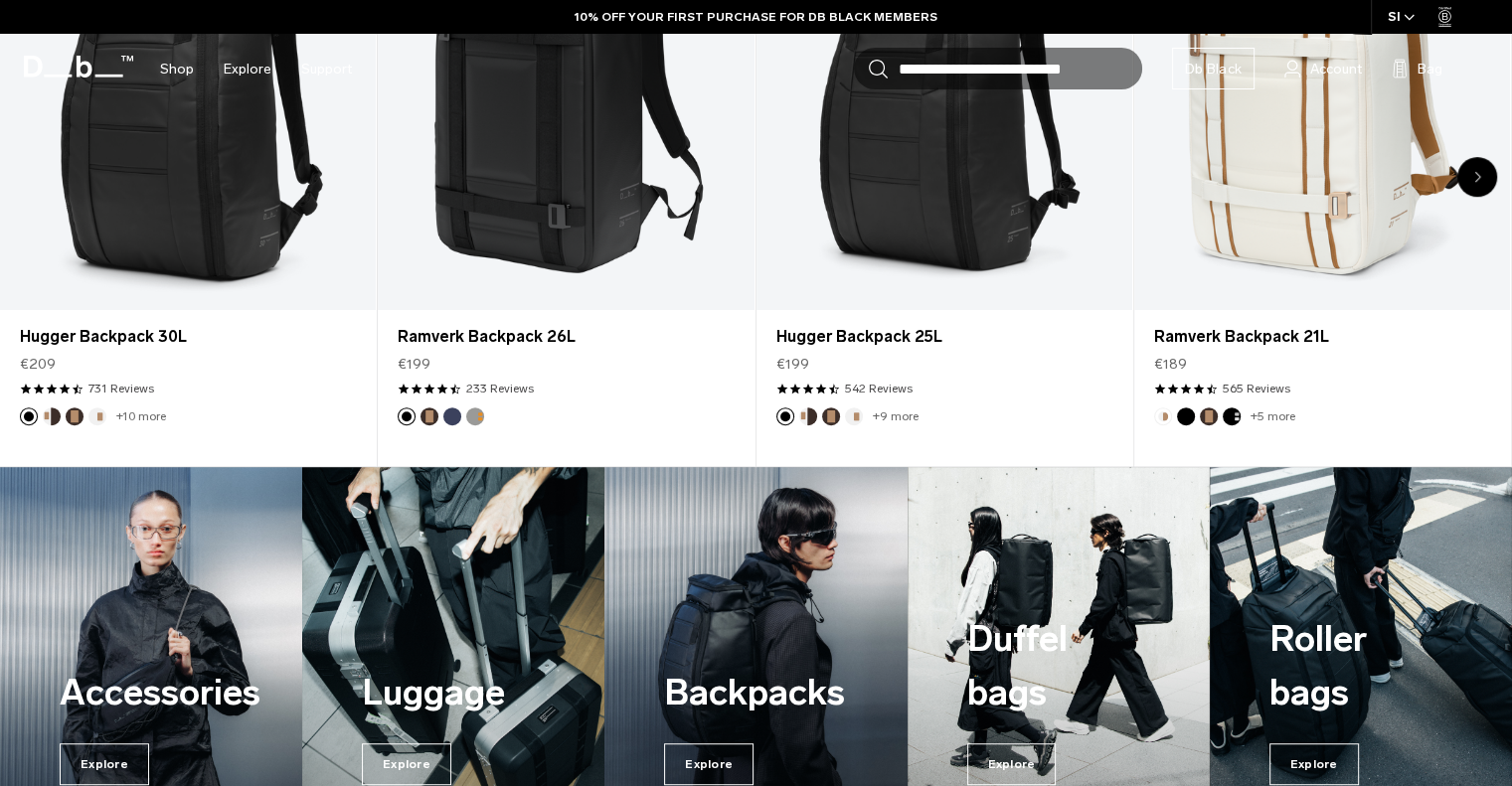 scroll, scrollTop: 1044, scrollLeft: 0, axis: vertical 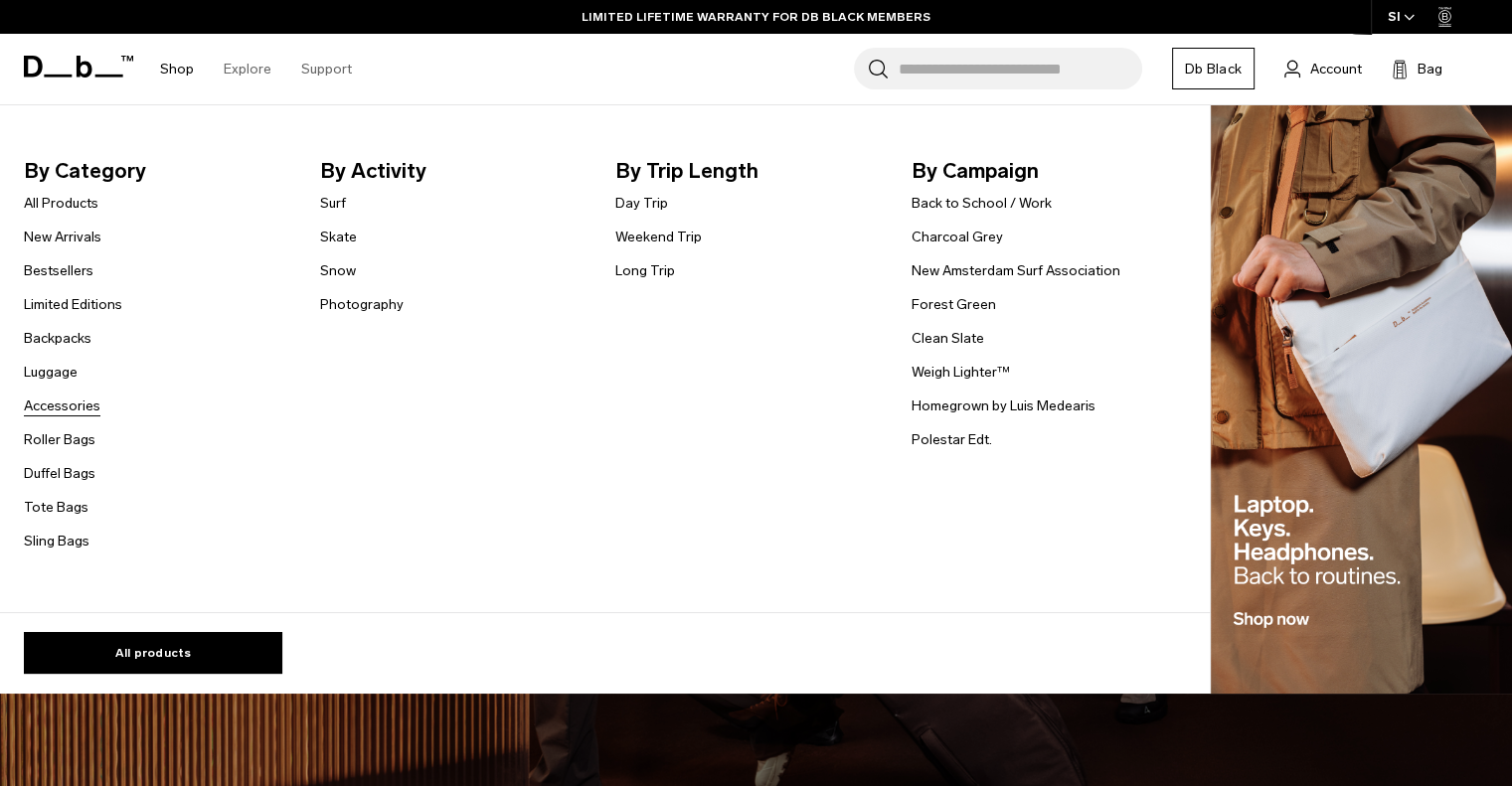 click on "Accessories" at bounding box center [62, 405] 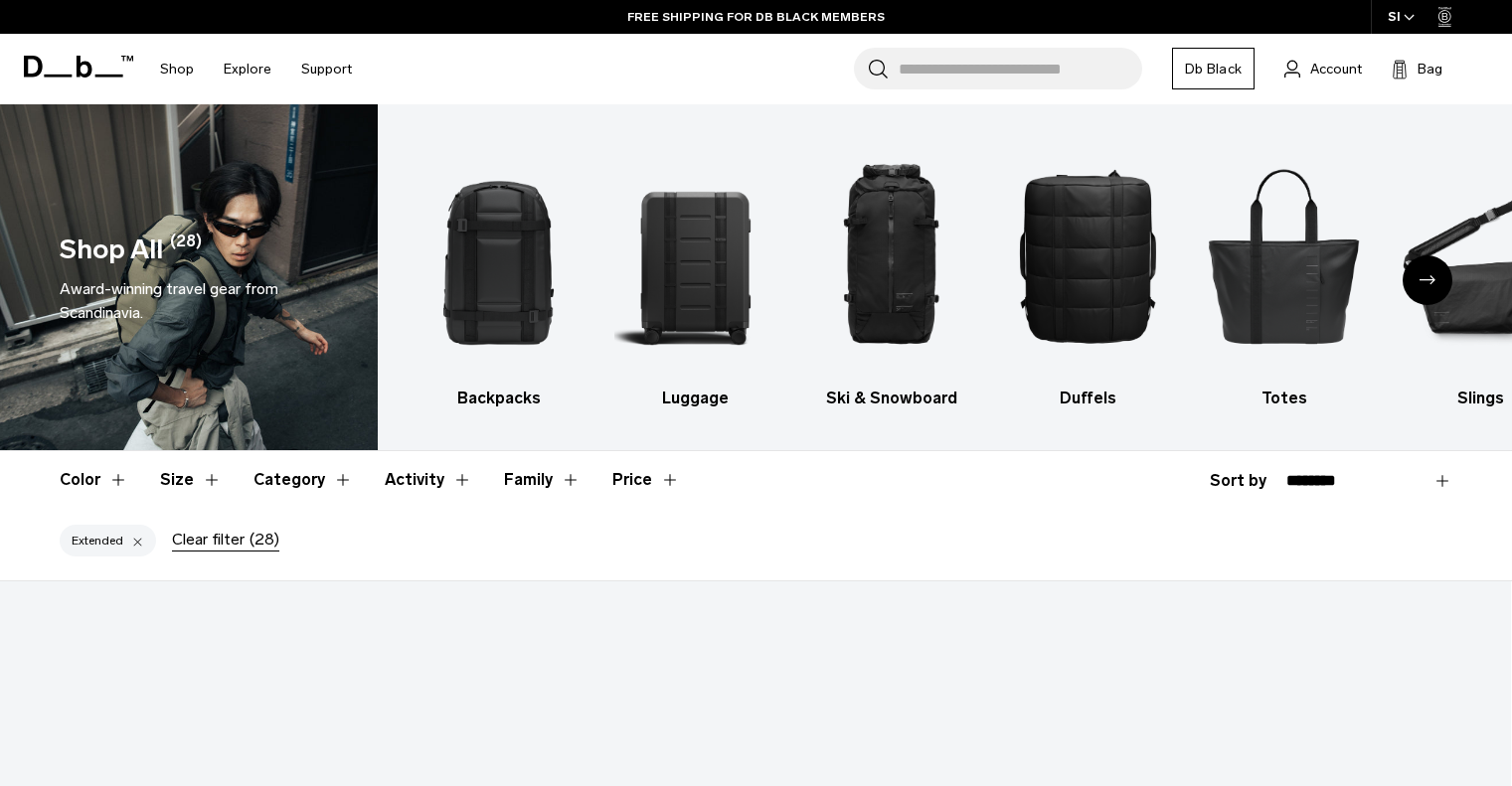scroll, scrollTop: 0, scrollLeft: 0, axis: both 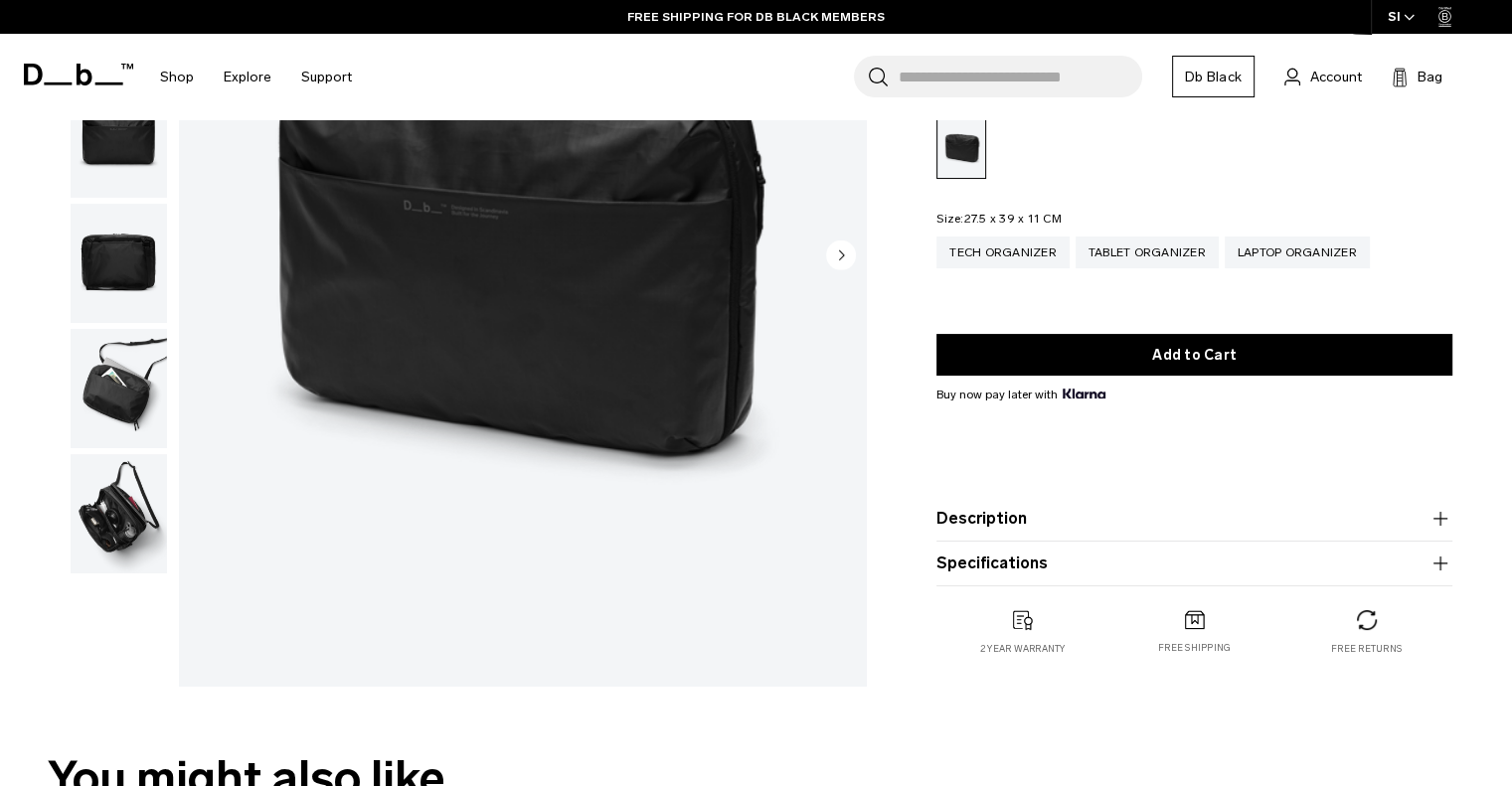click at bounding box center [118, 514] 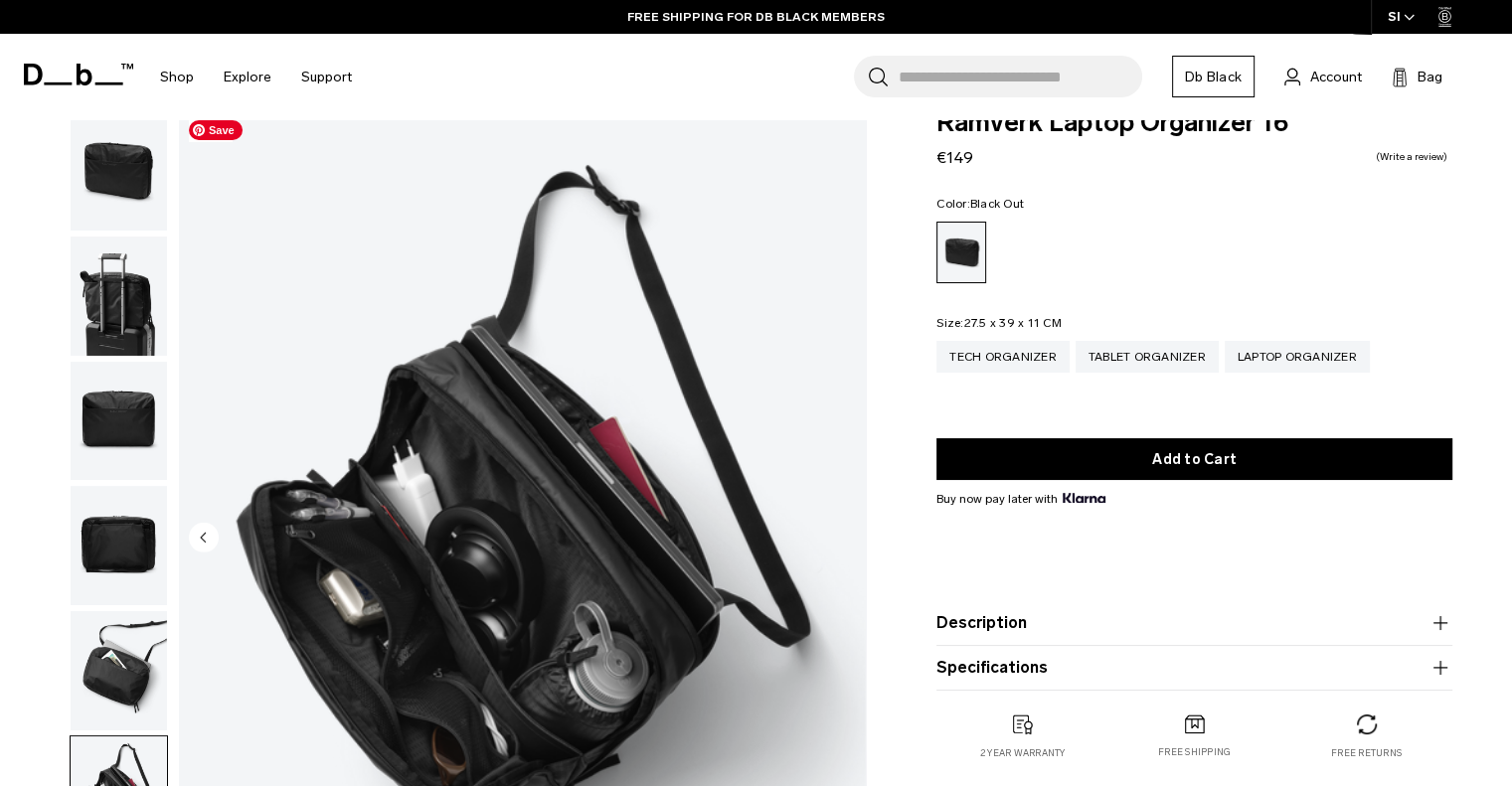 scroll, scrollTop: 2, scrollLeft: 0, axis: vertical 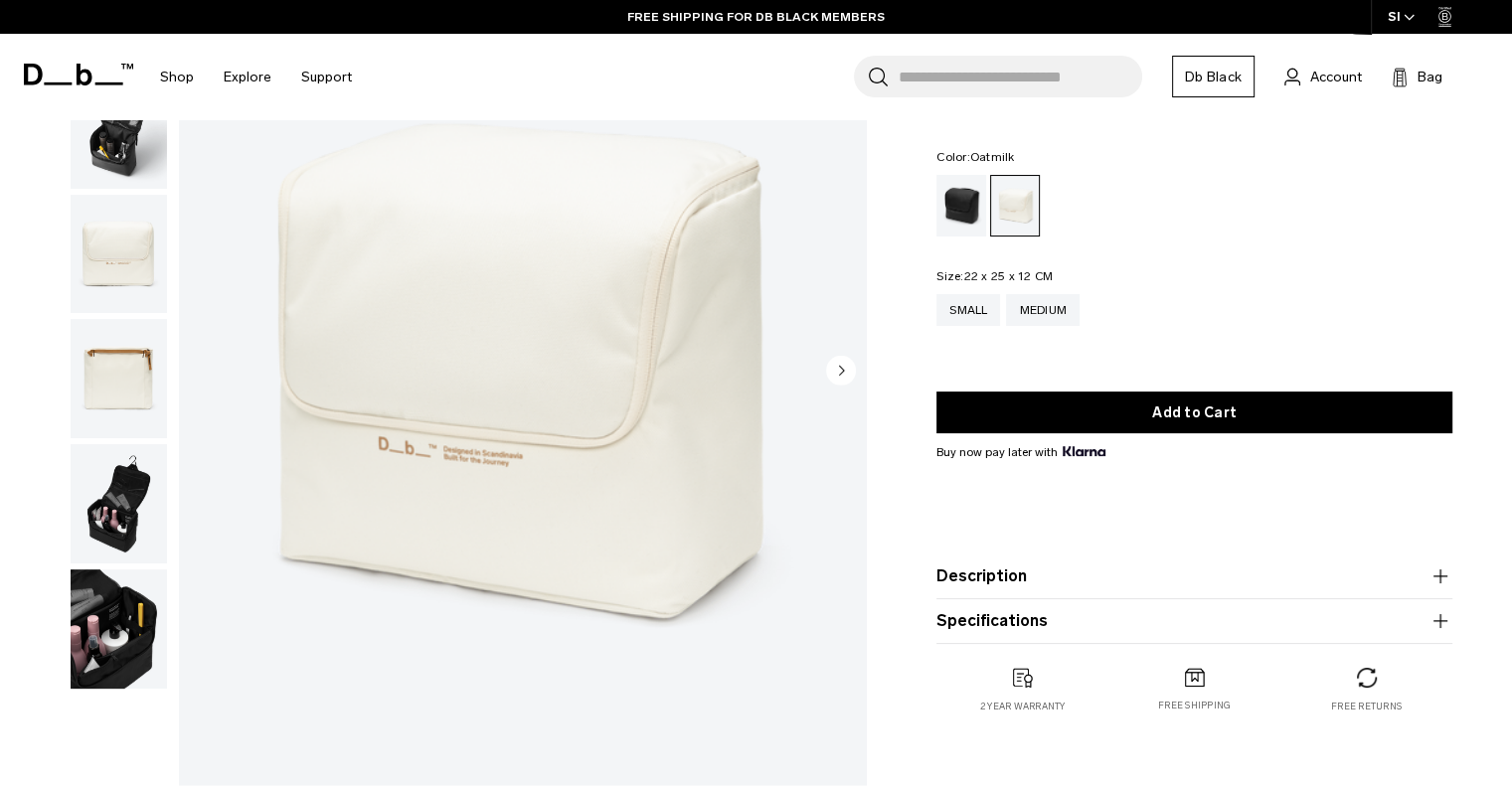 click at bounding box center (118, 129) 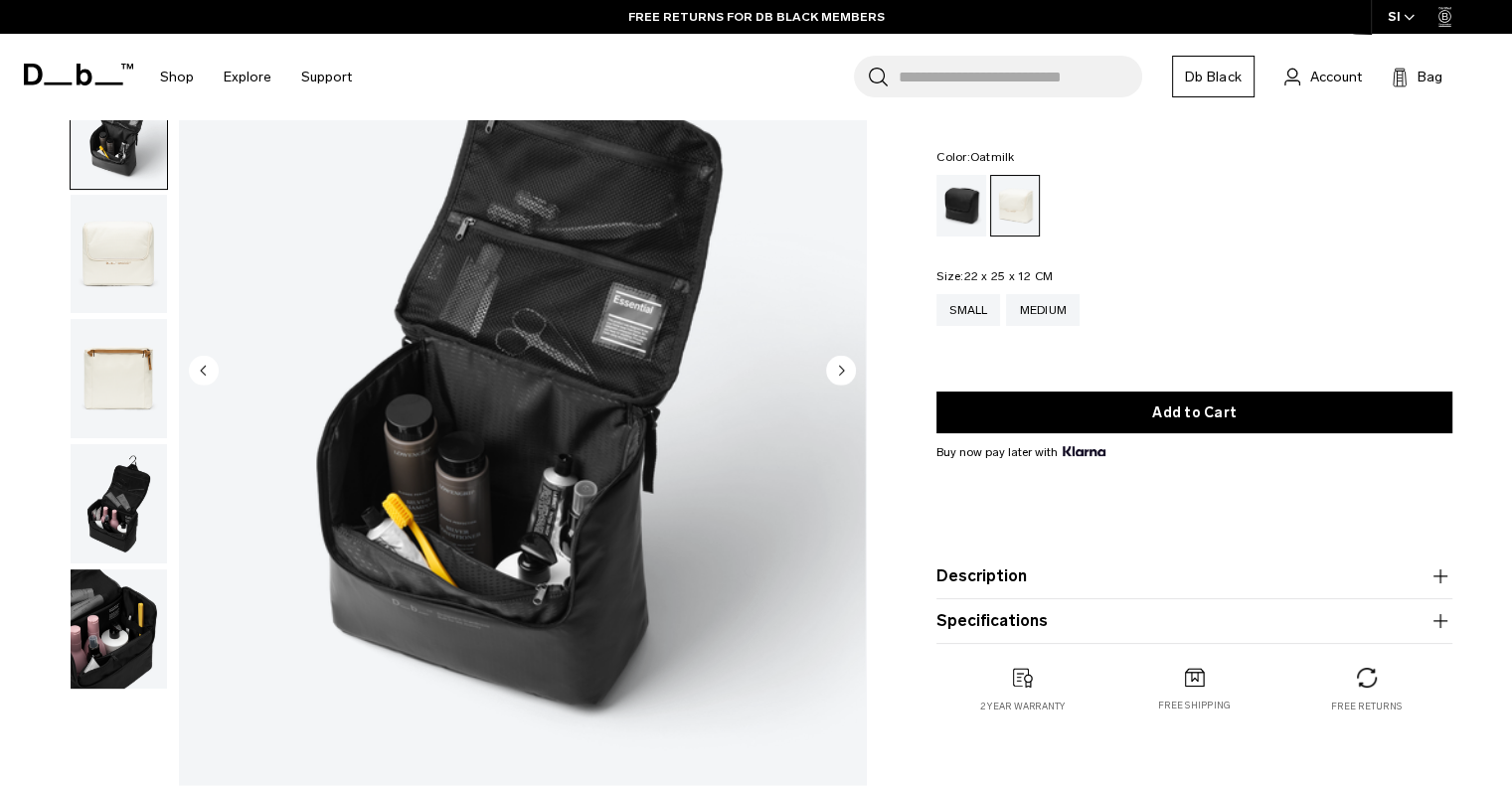 click at bounding box center [118, 504] 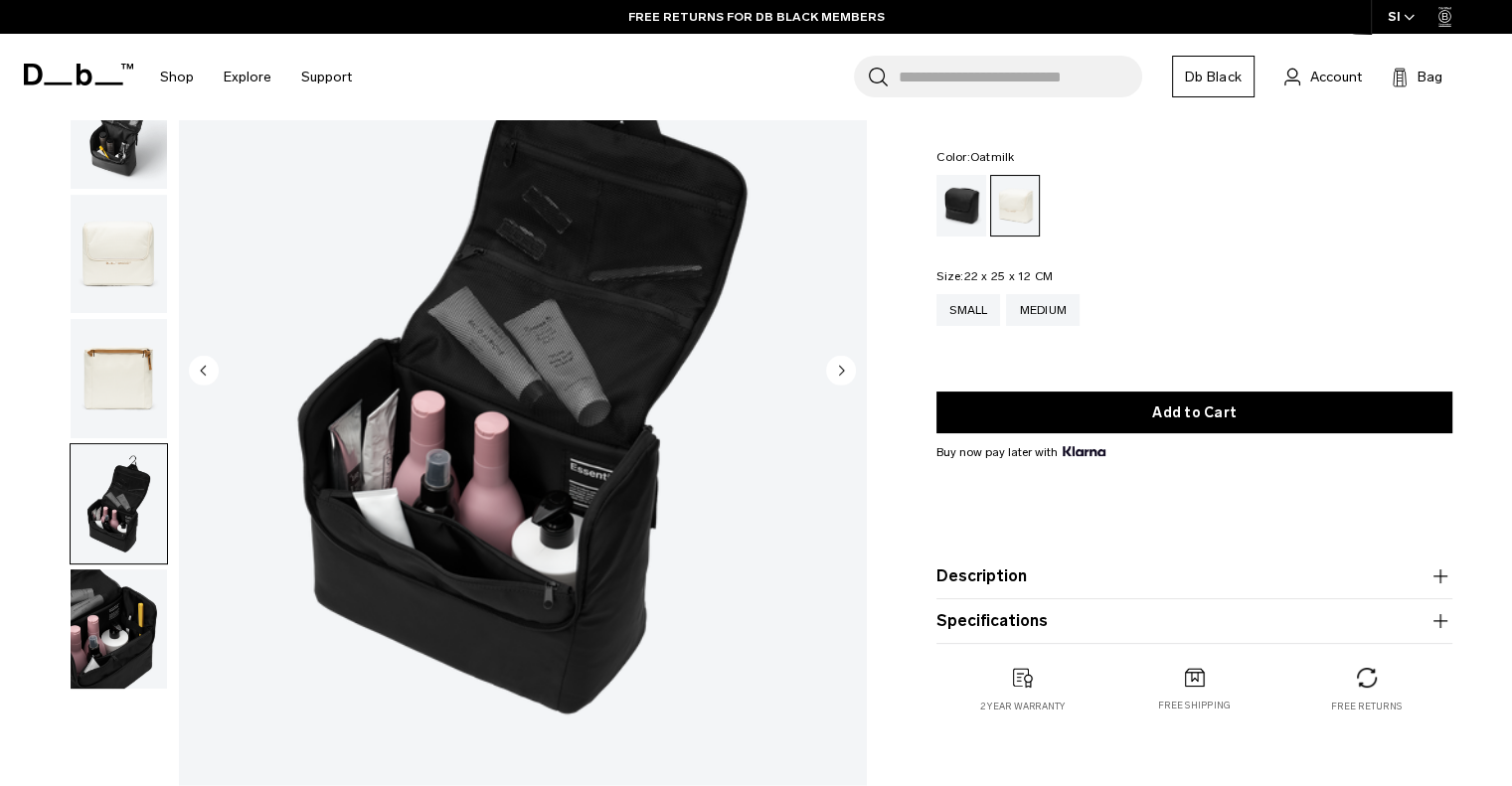 click at bounding box center (118, 629) 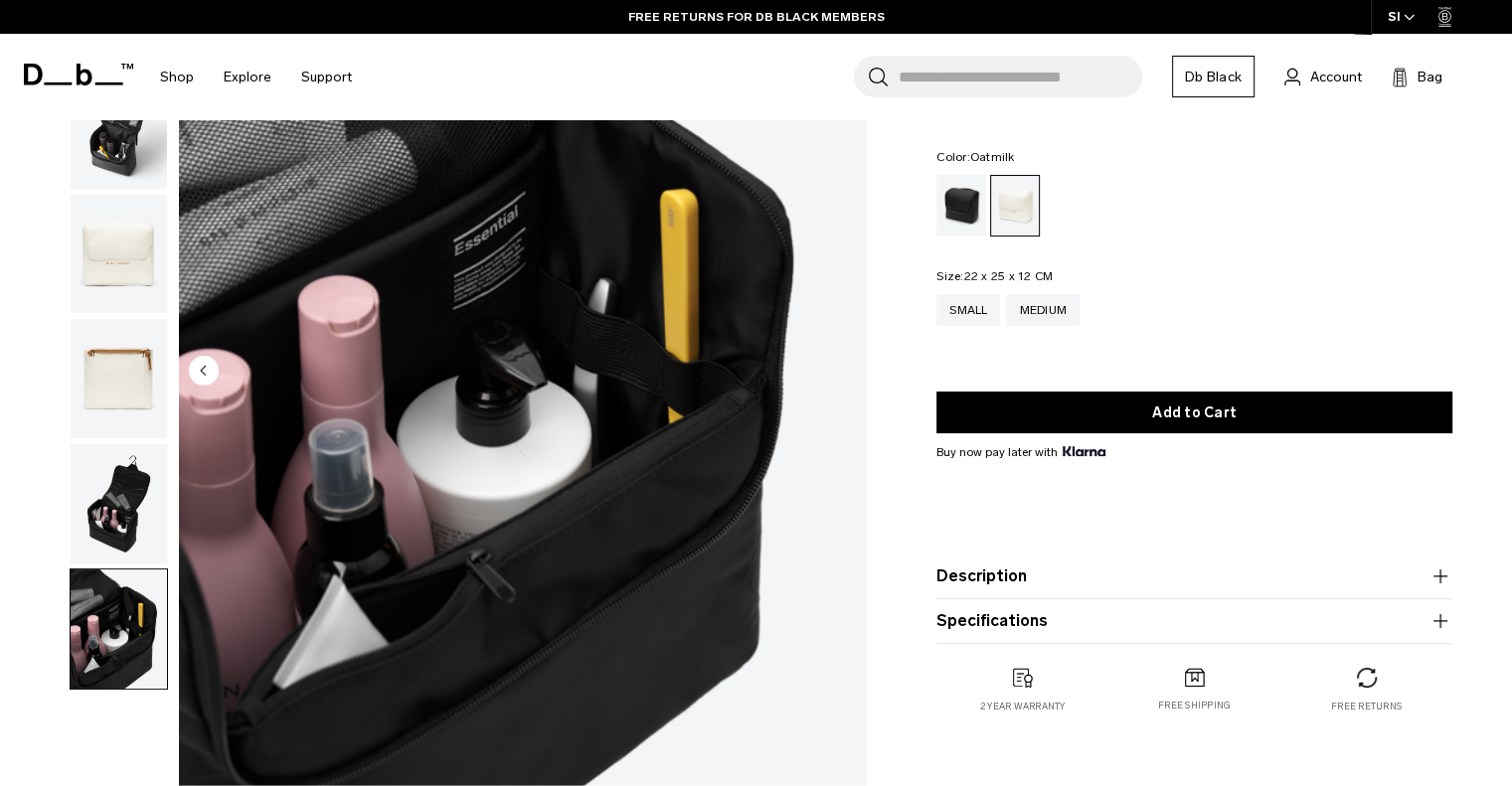 click at bounding box center [118, 504] 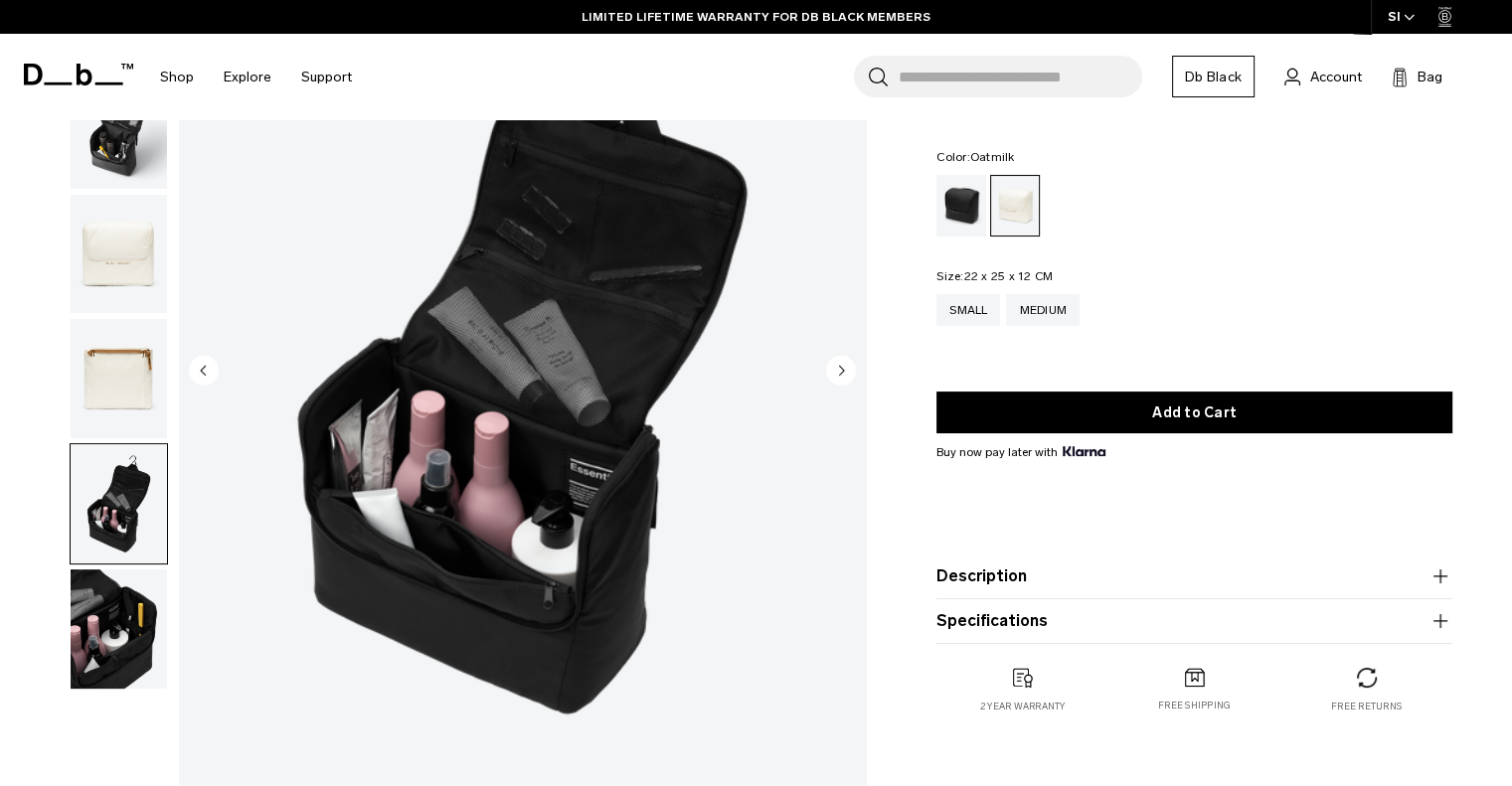 click on "Color:
Oatmilk
Out of stock" at bounding box center (975, 157) 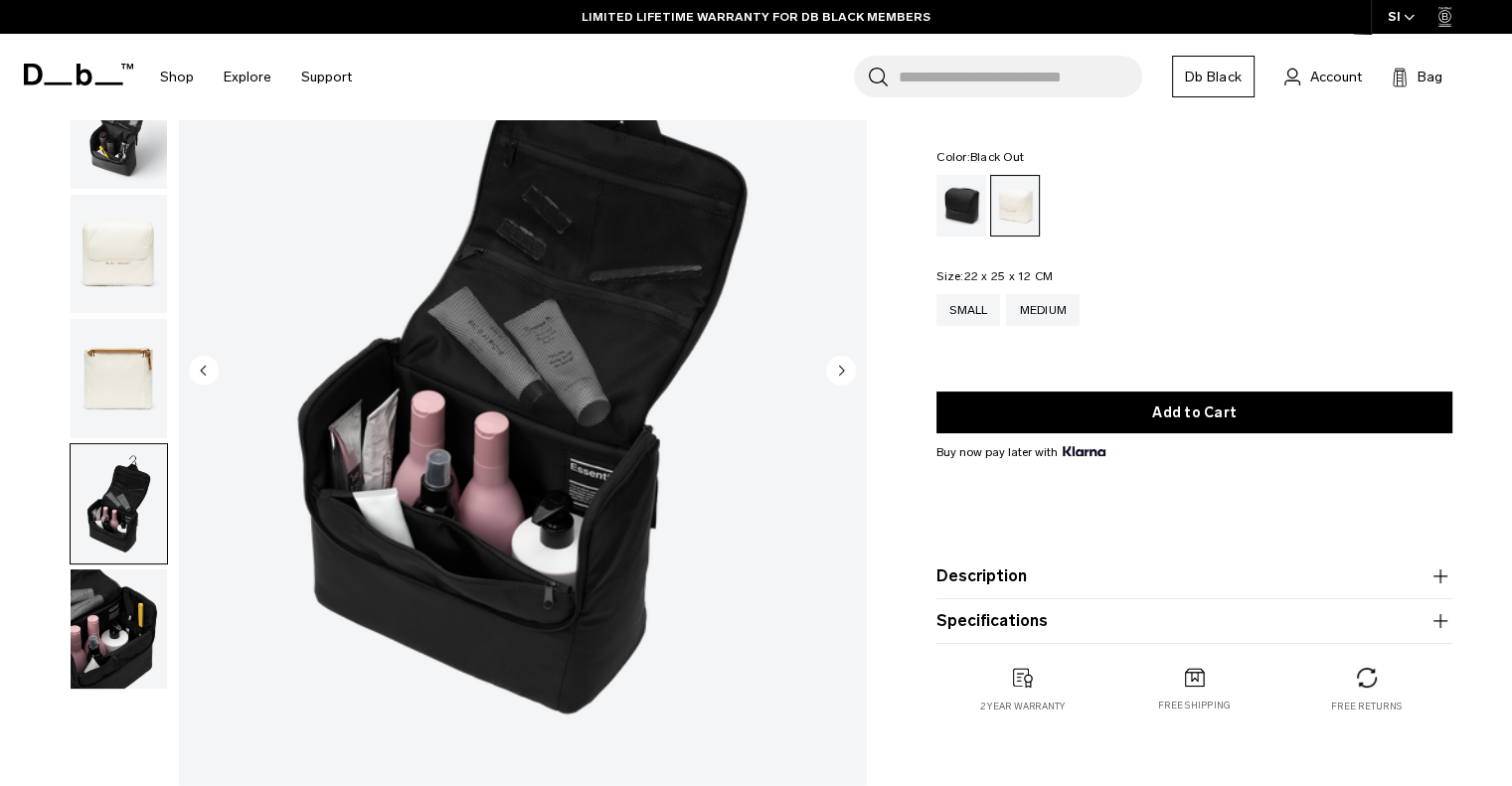 click at bounding box center [961, 206] 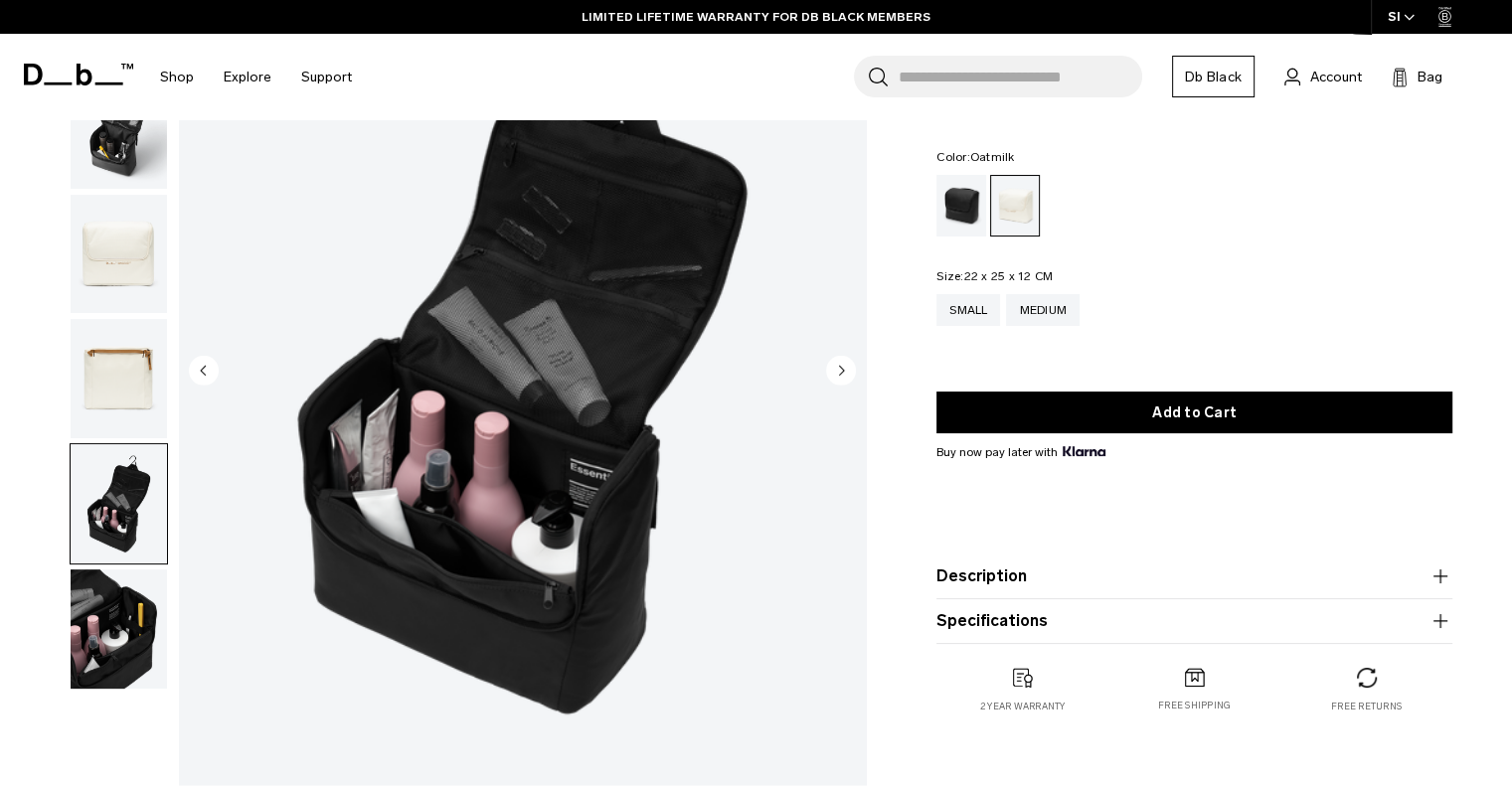 click at bounding box center [118, 379] 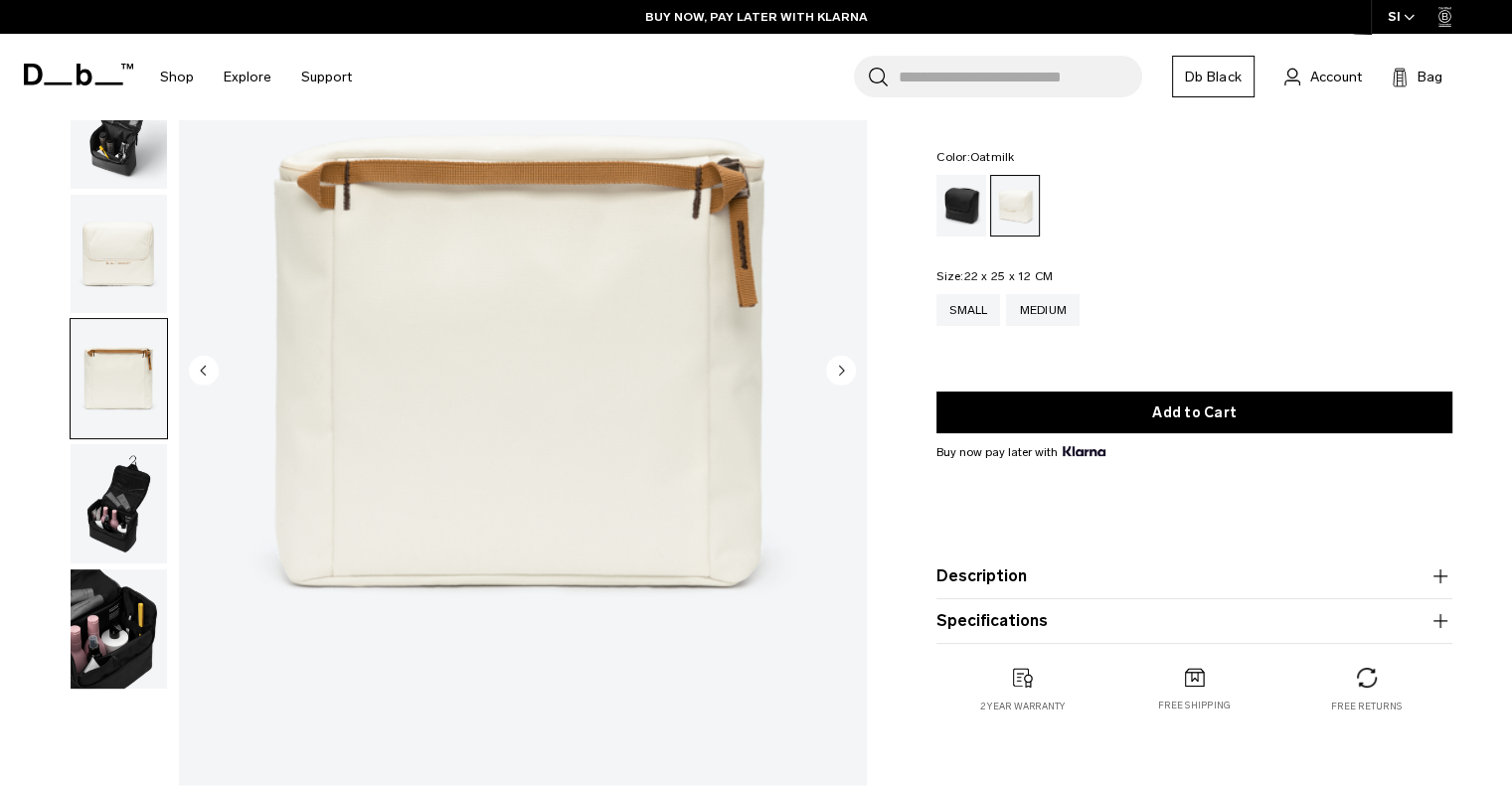 click at bounding box center (118, 254) 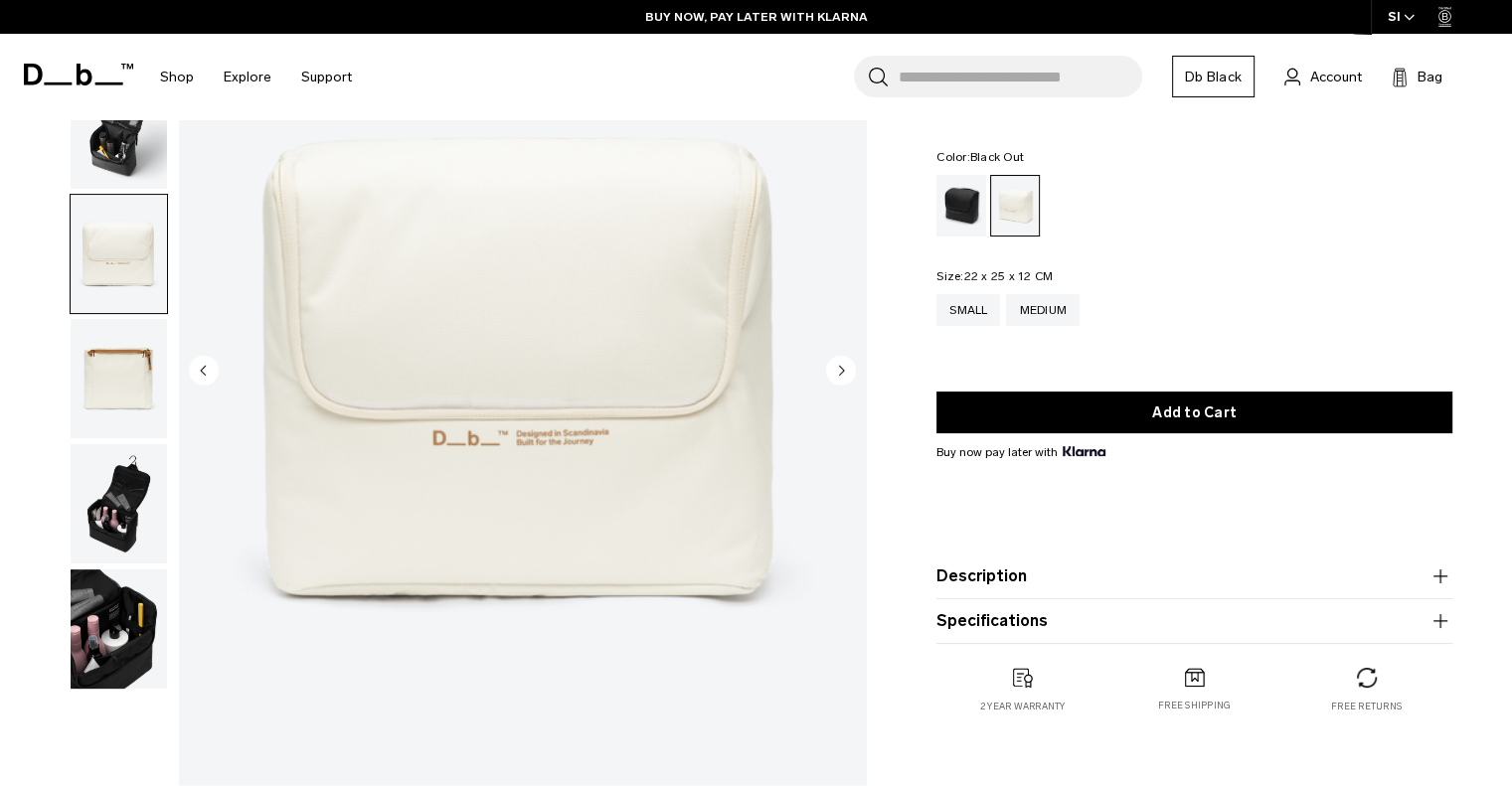 click at bounding box center (961, 206) 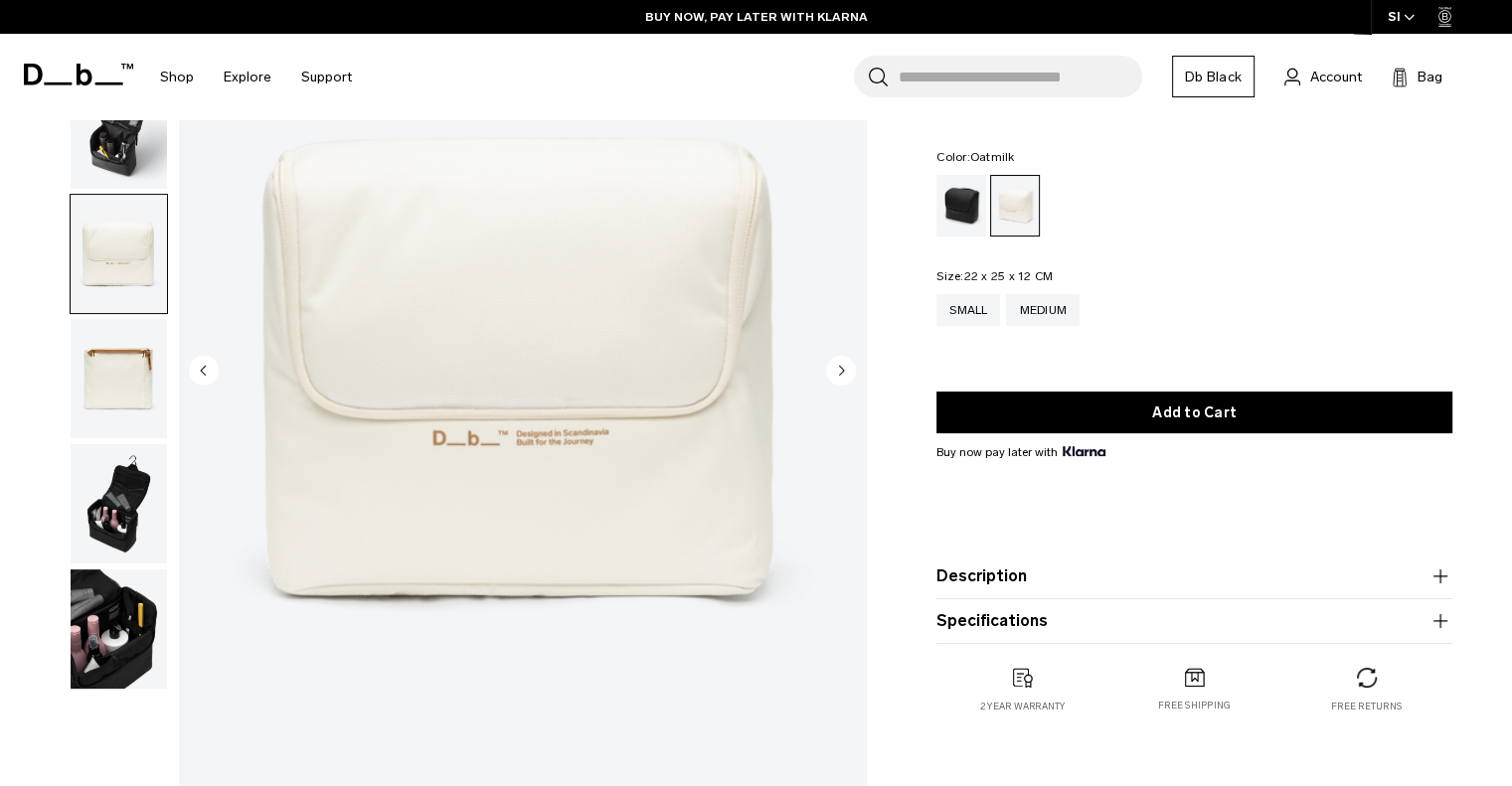 scroll, scrollTop: 0, scrollLeft: 0, axis: both 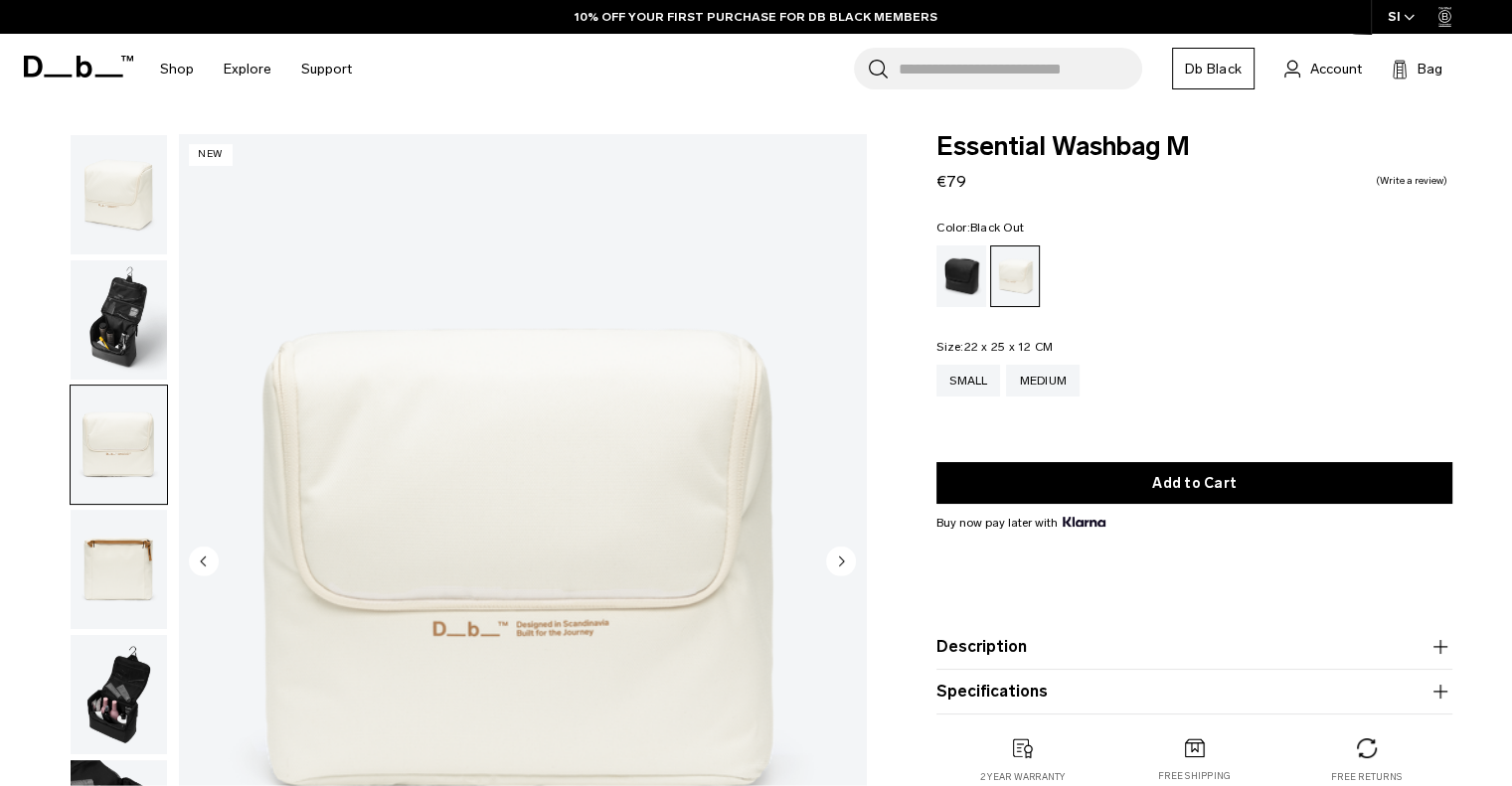 click at bounding box center (961, 276) 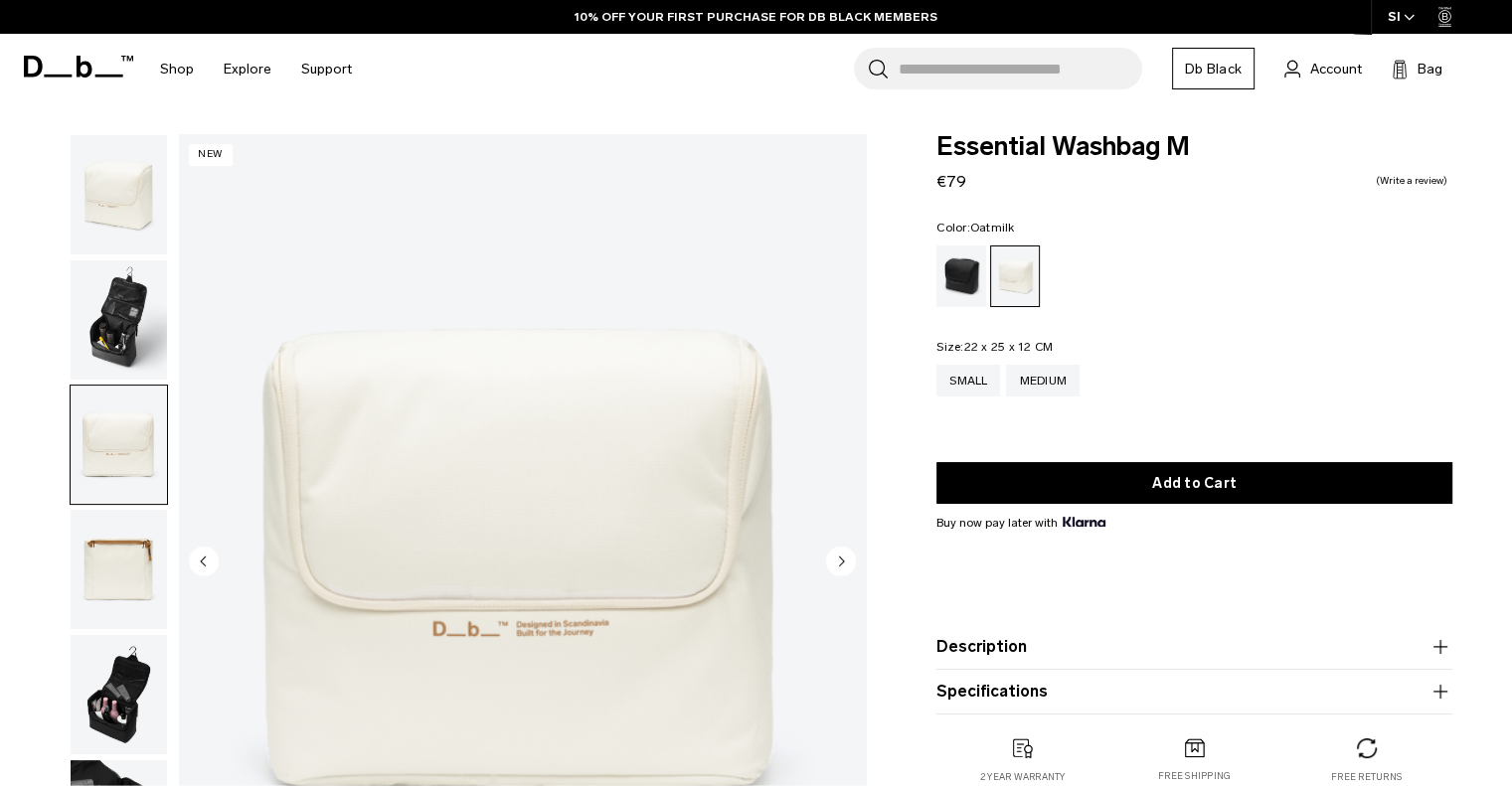 click at bounding box center [118, 320] 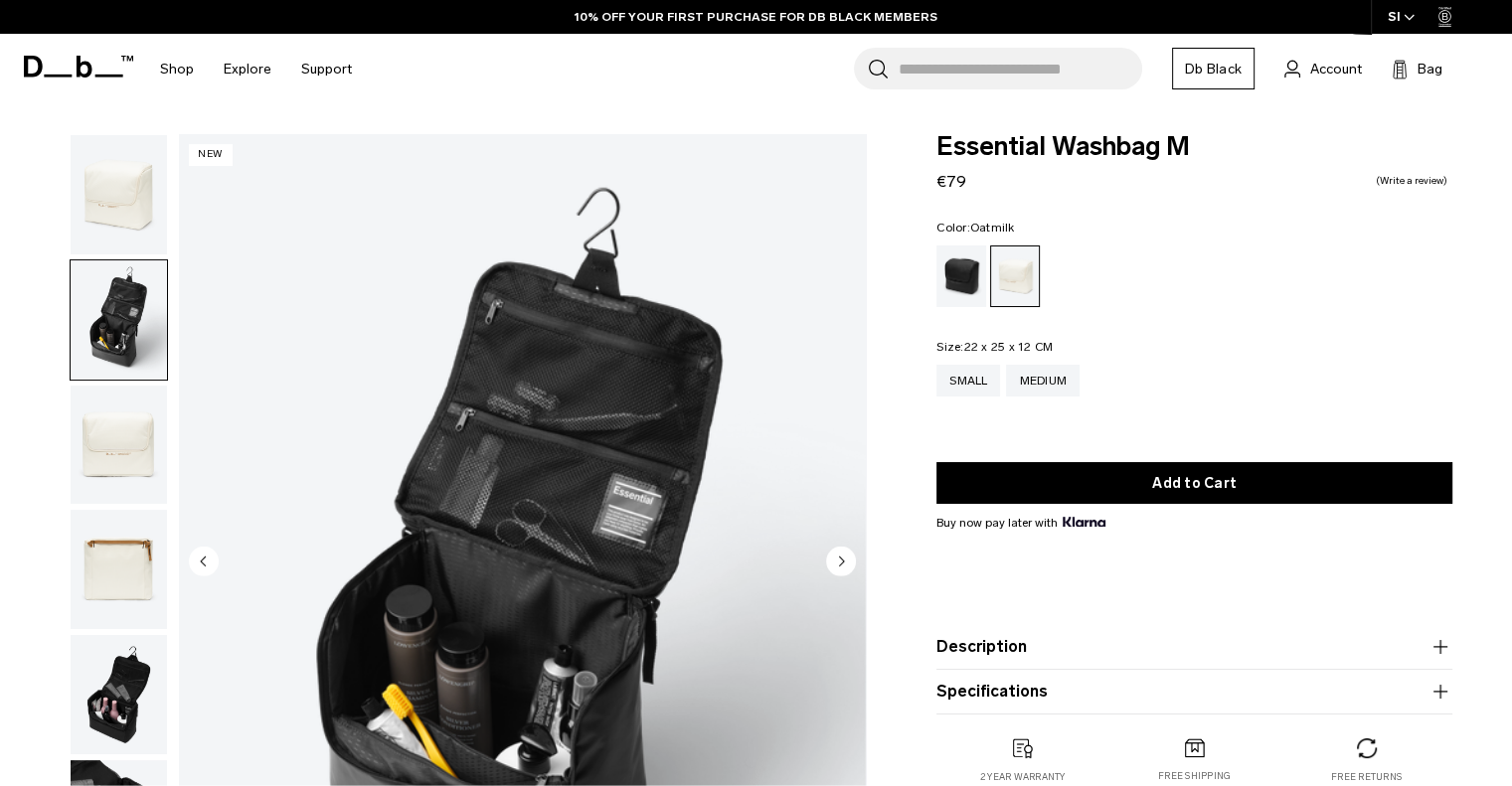 scroll, scrollTop: 334, scrollLeft: 0, axis: vertical 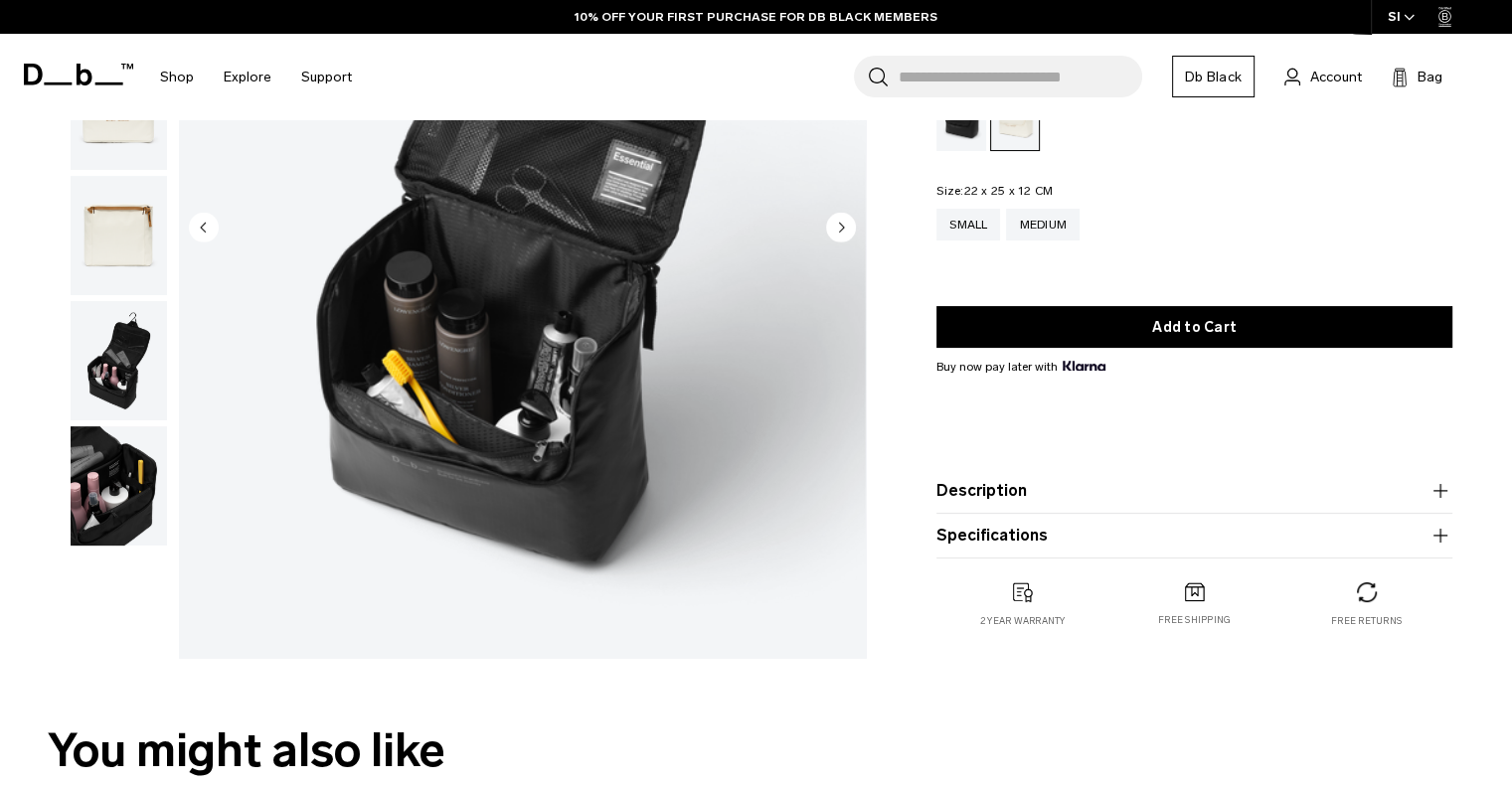 click at bounding box center [118, 361] 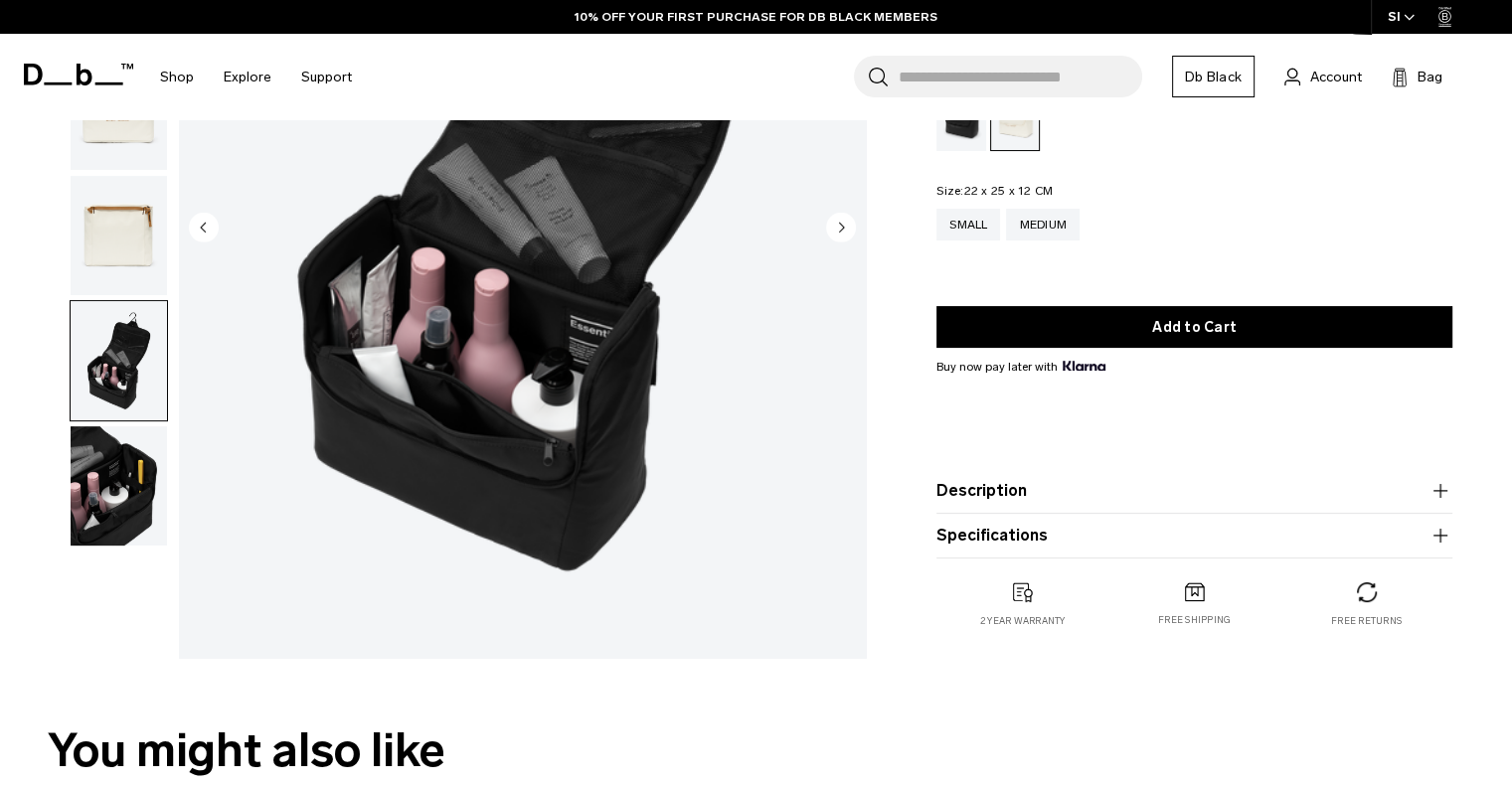 click at bounding box center (961, 120) 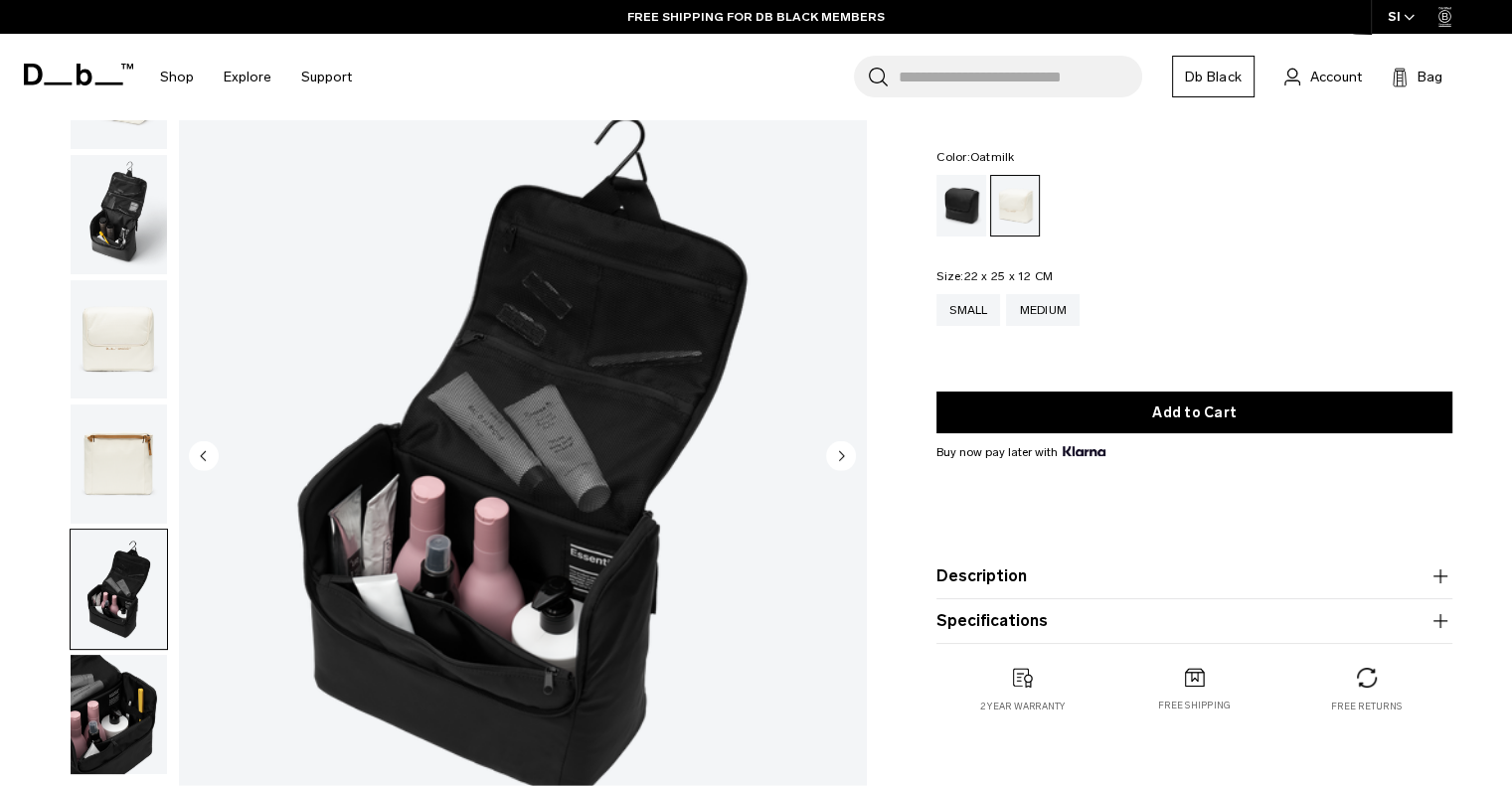 scroll, scrollTop: 91, scrollLeft: 0, axis: vertical 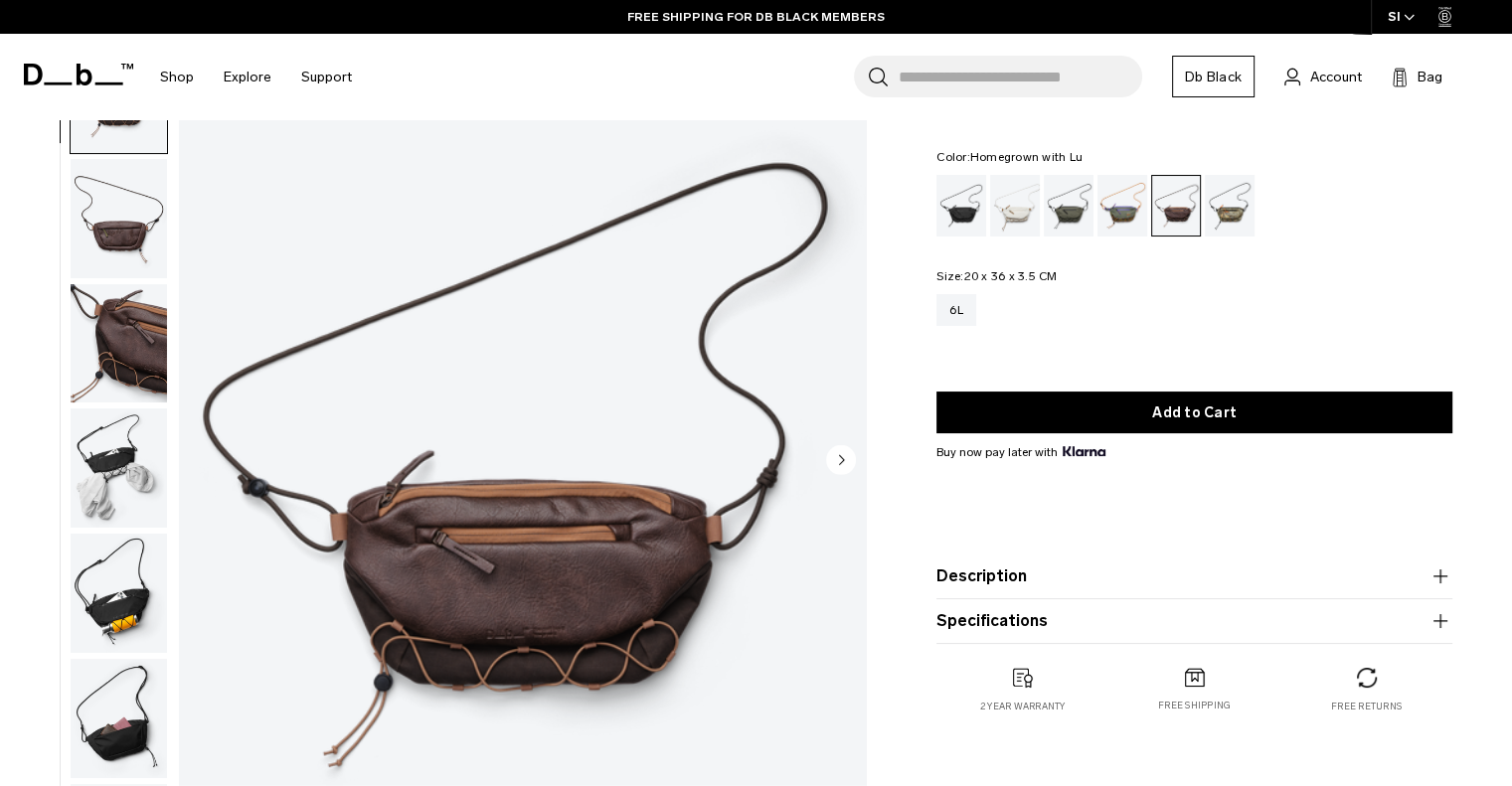 click at bounding box center (118, 468) 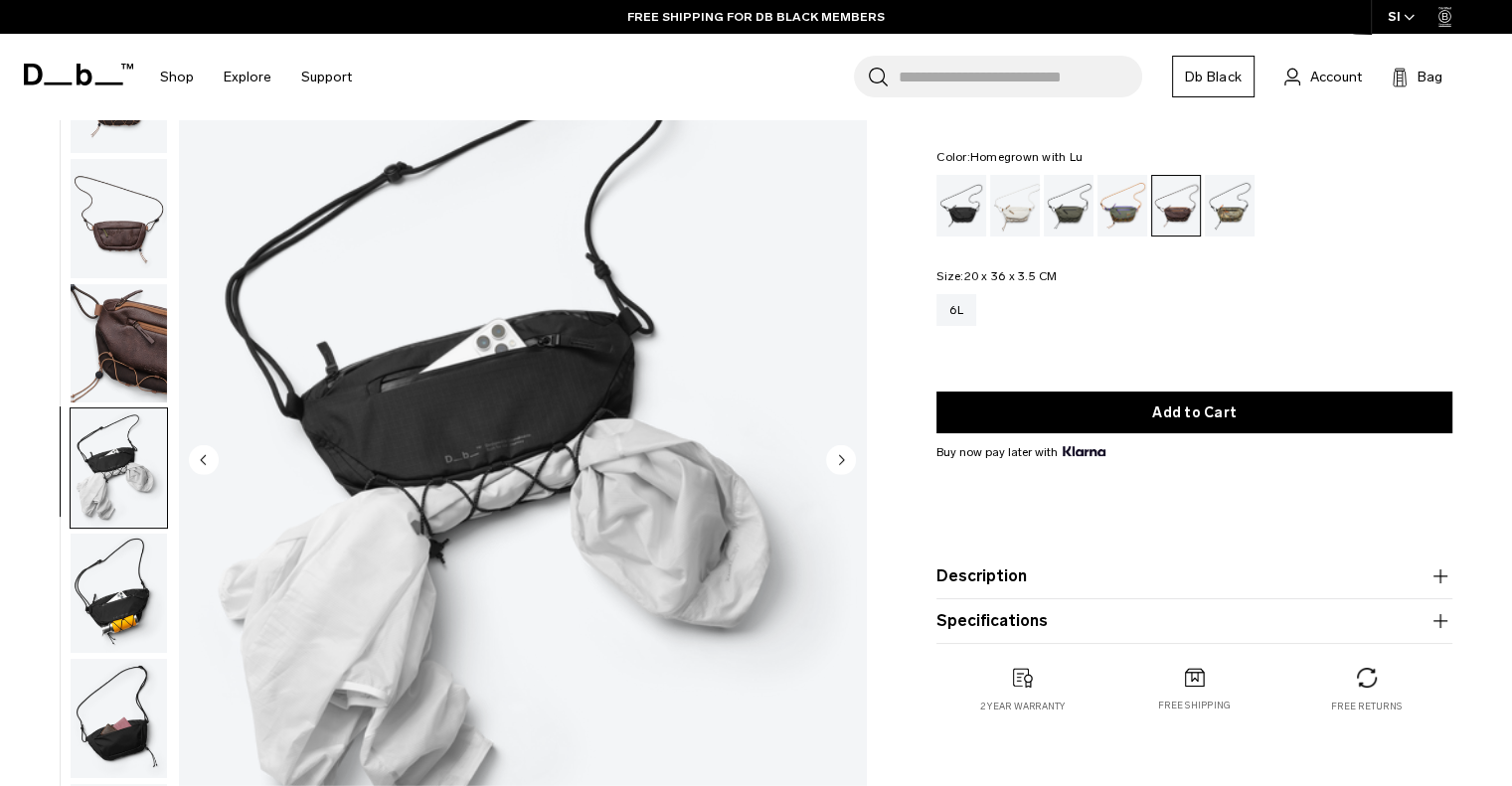 scroll, scrollTop: 14, scrollLeft: 0, axis: vertical 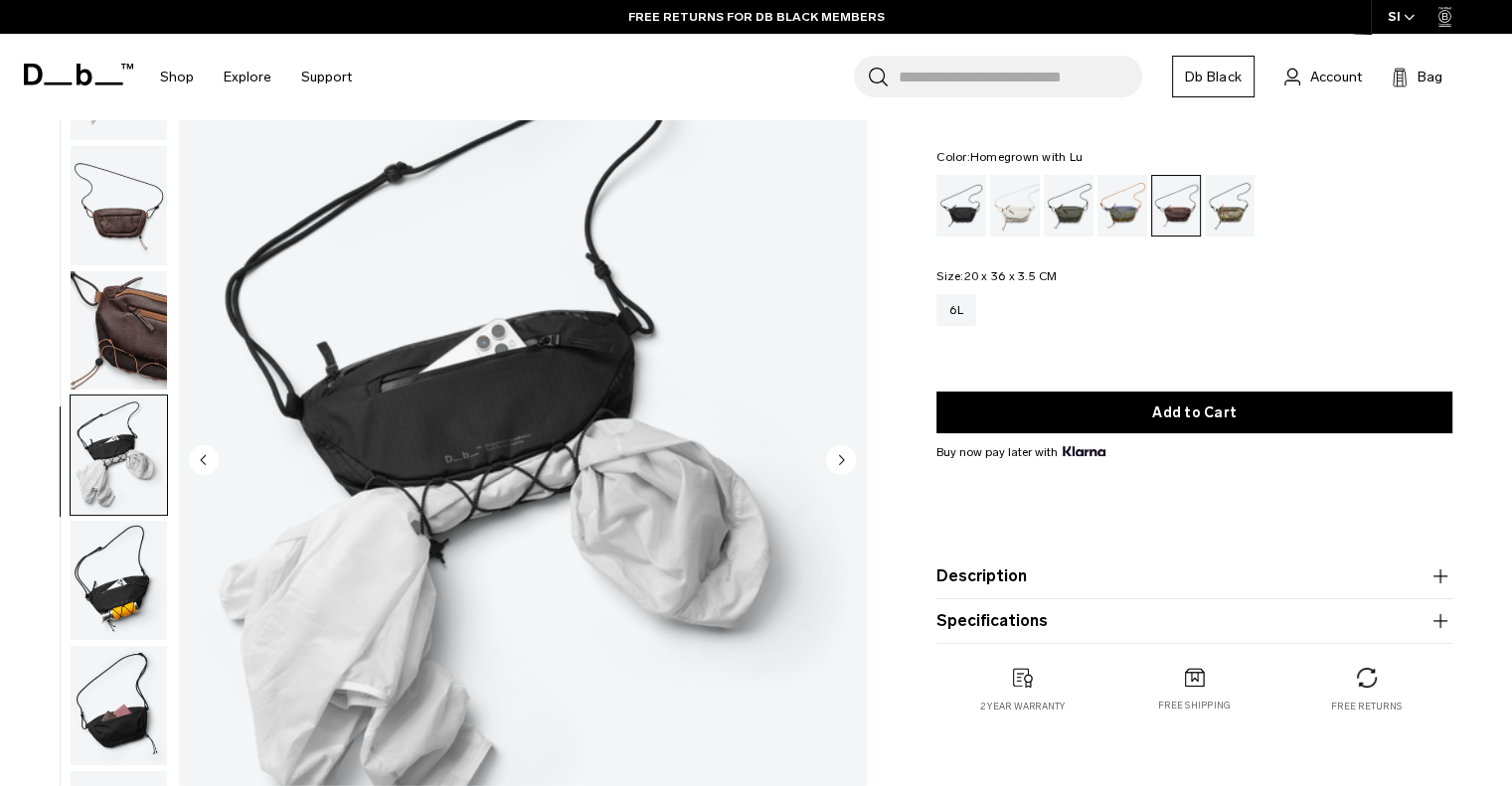 click at bounding box center (118, 706) 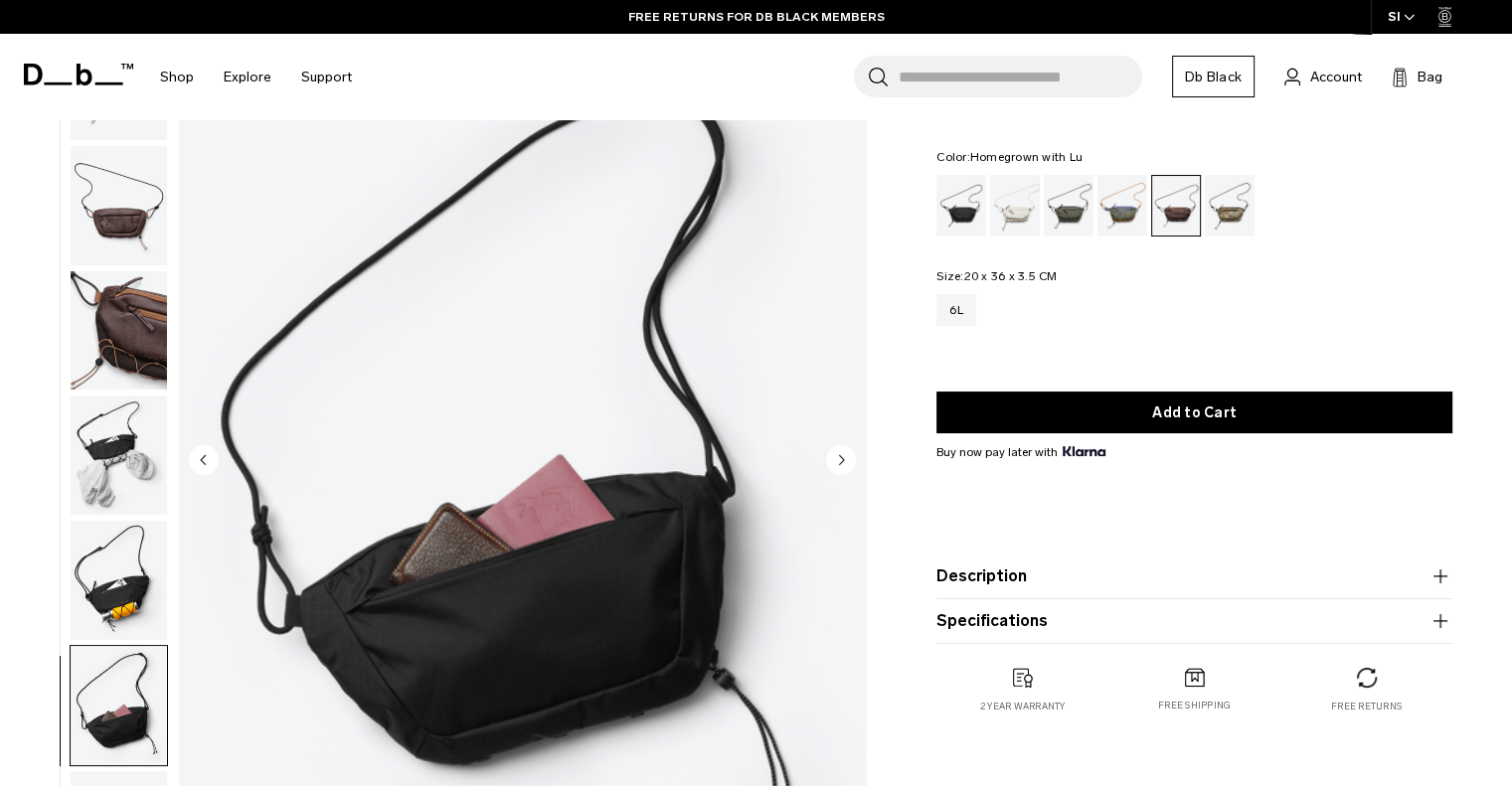 click at bounding box center (118, 580) 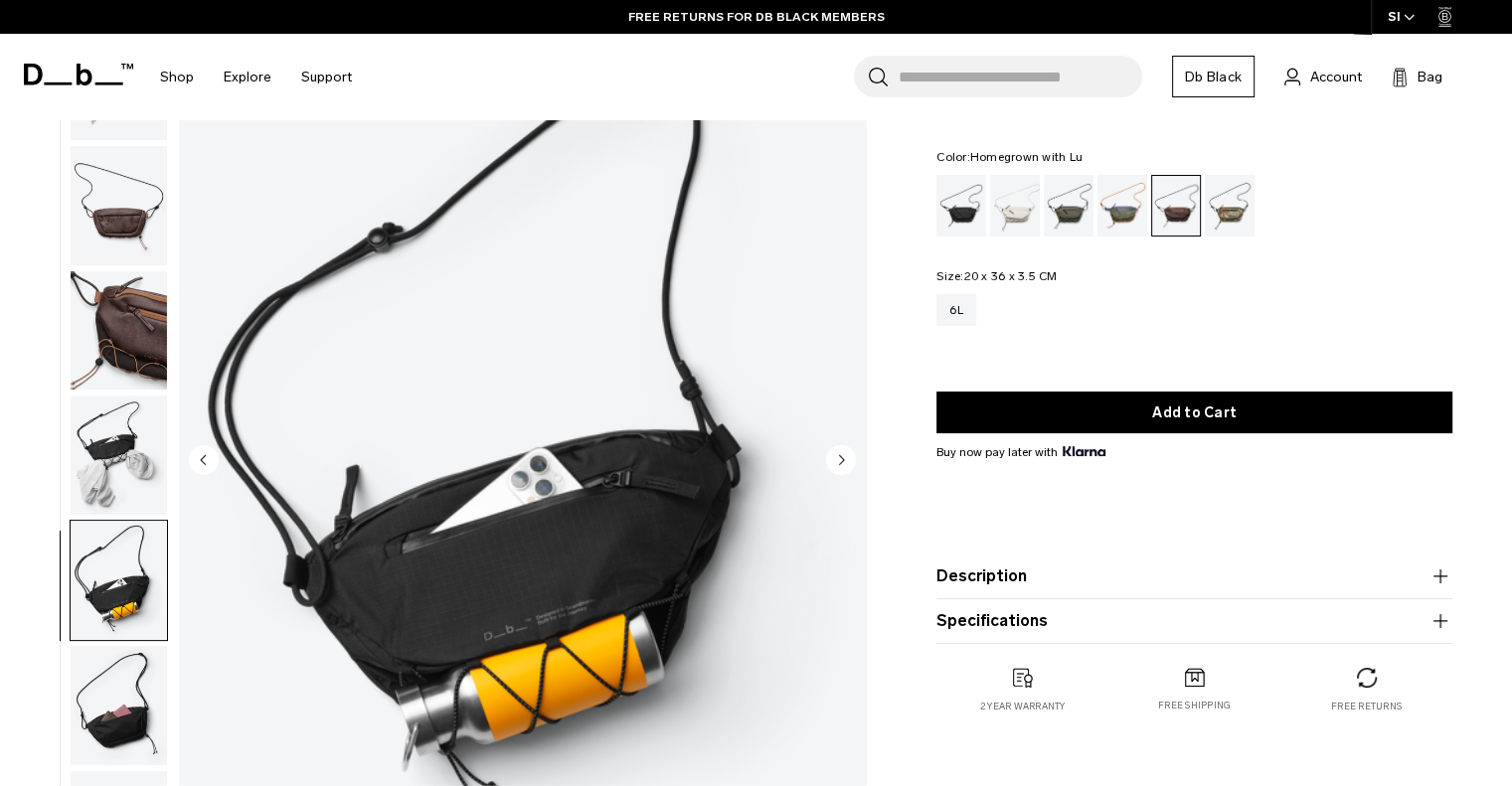 scroll, scrollTop: 0, scrollLeft: 0, axis: both 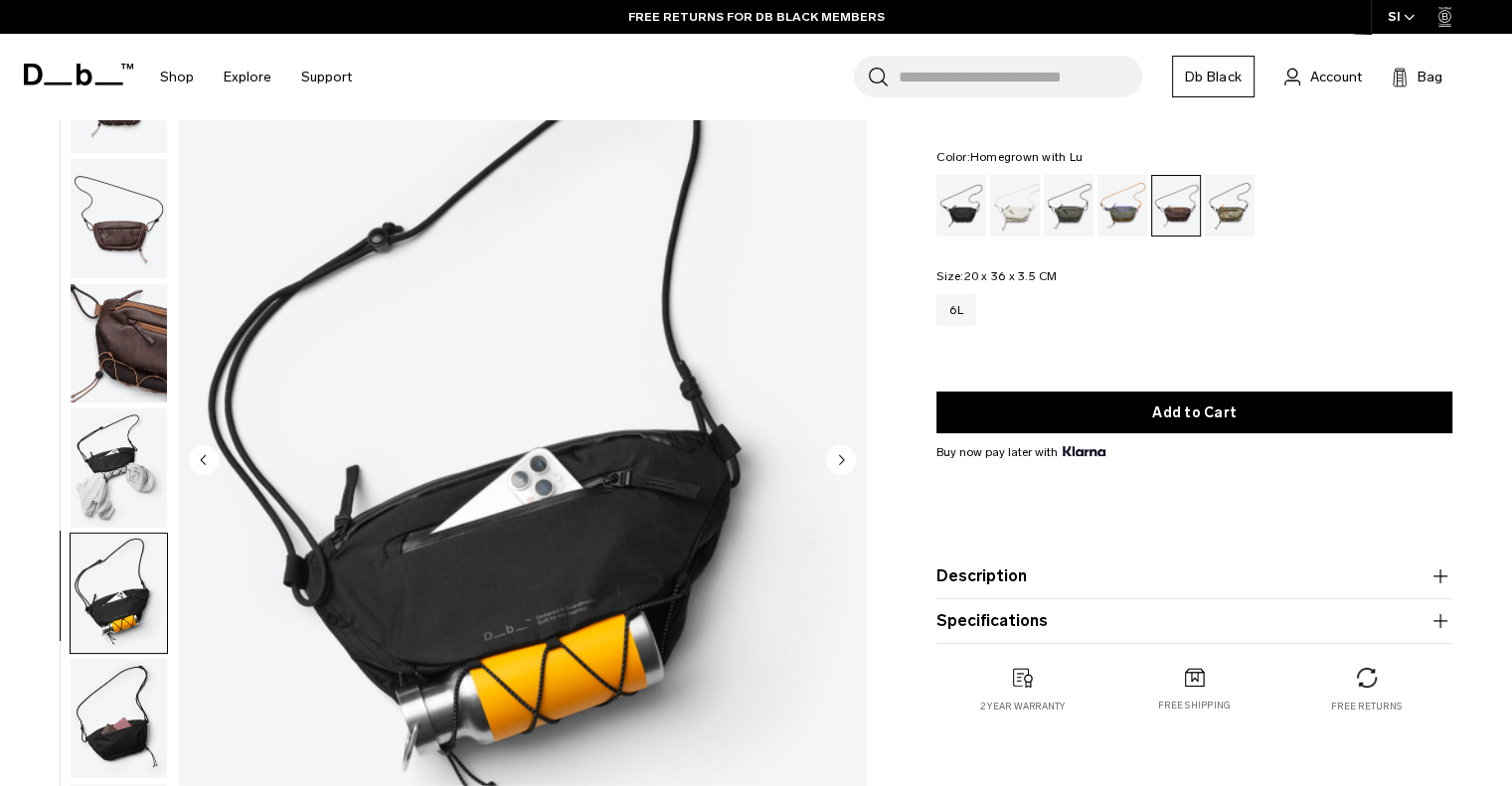 click at bounding box center [118, 219] 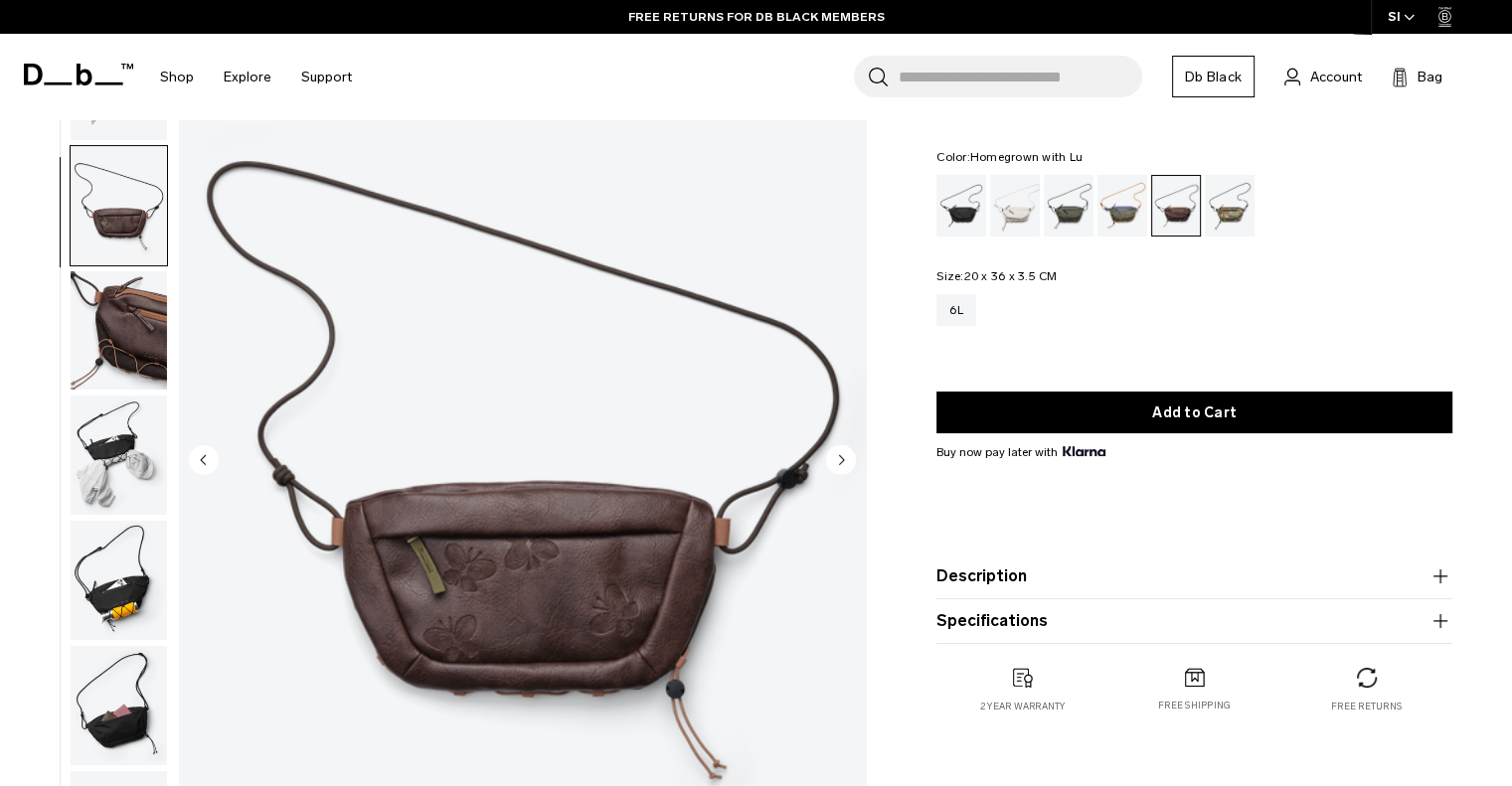 scroll, scrollTop: 0, scrollLeft: 0, axis: both 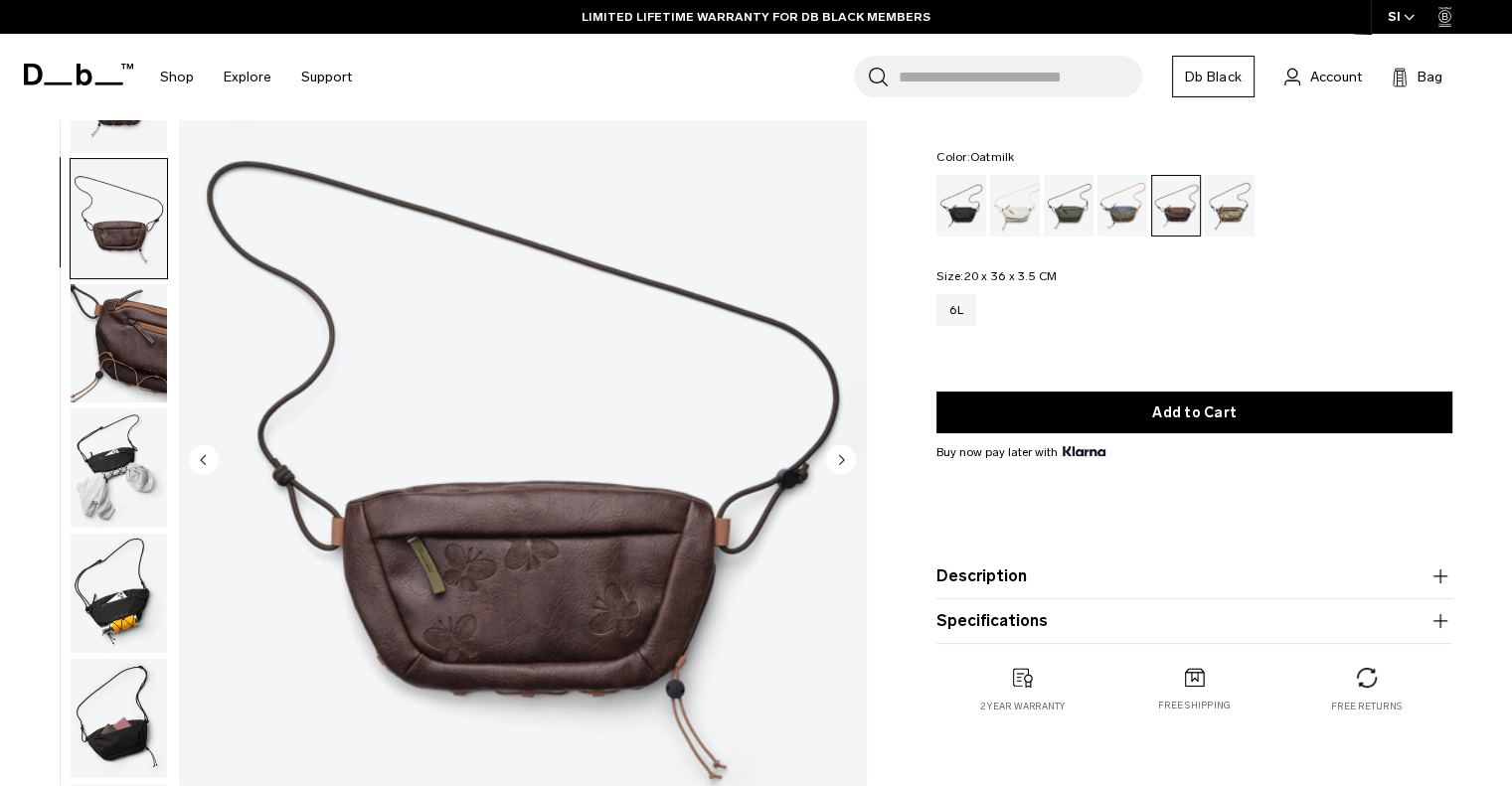 click at bounding box center [1015, 206] 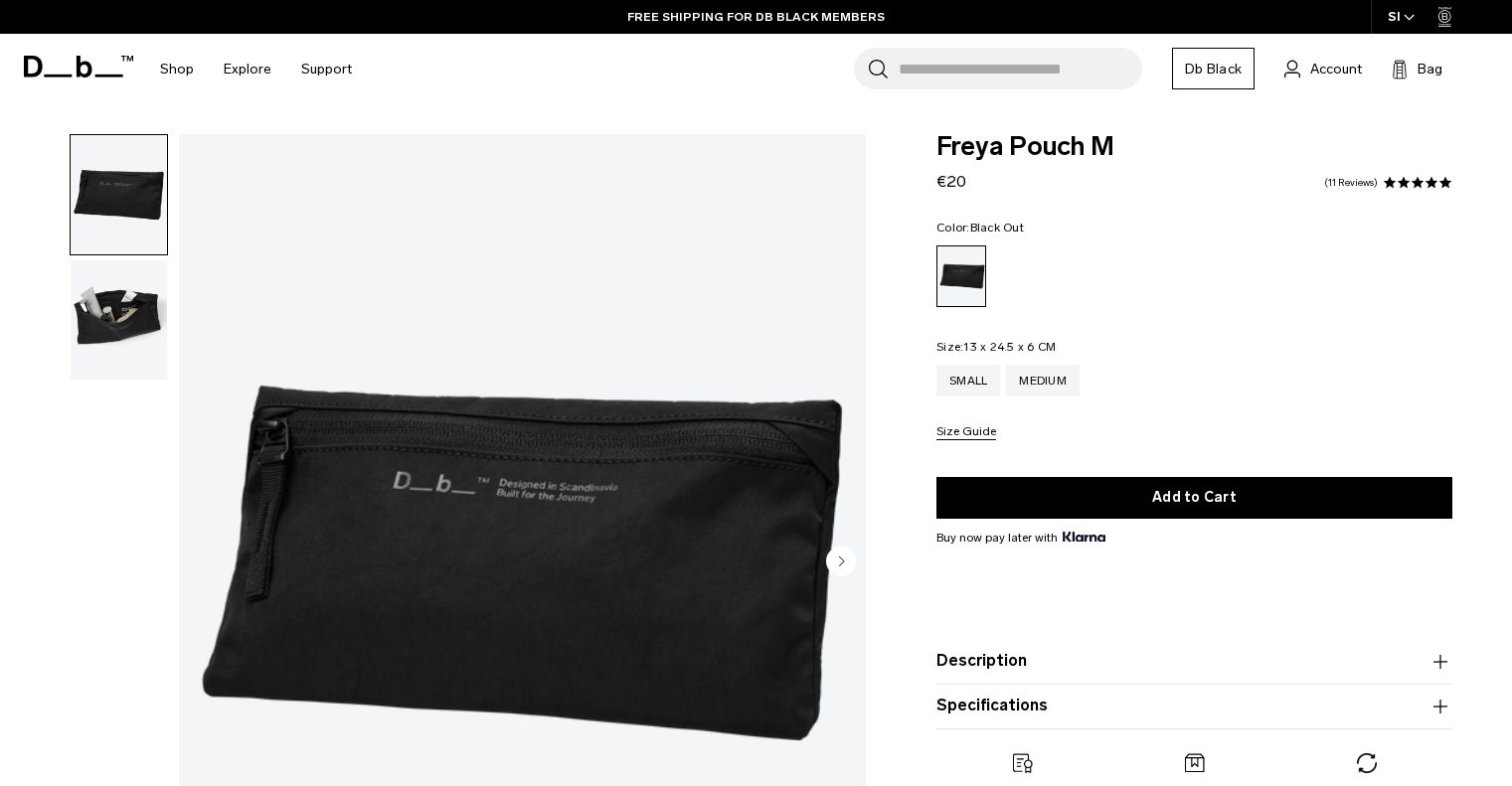 scroll, scrollTop: 0, scrollLeft: 0, axis: both 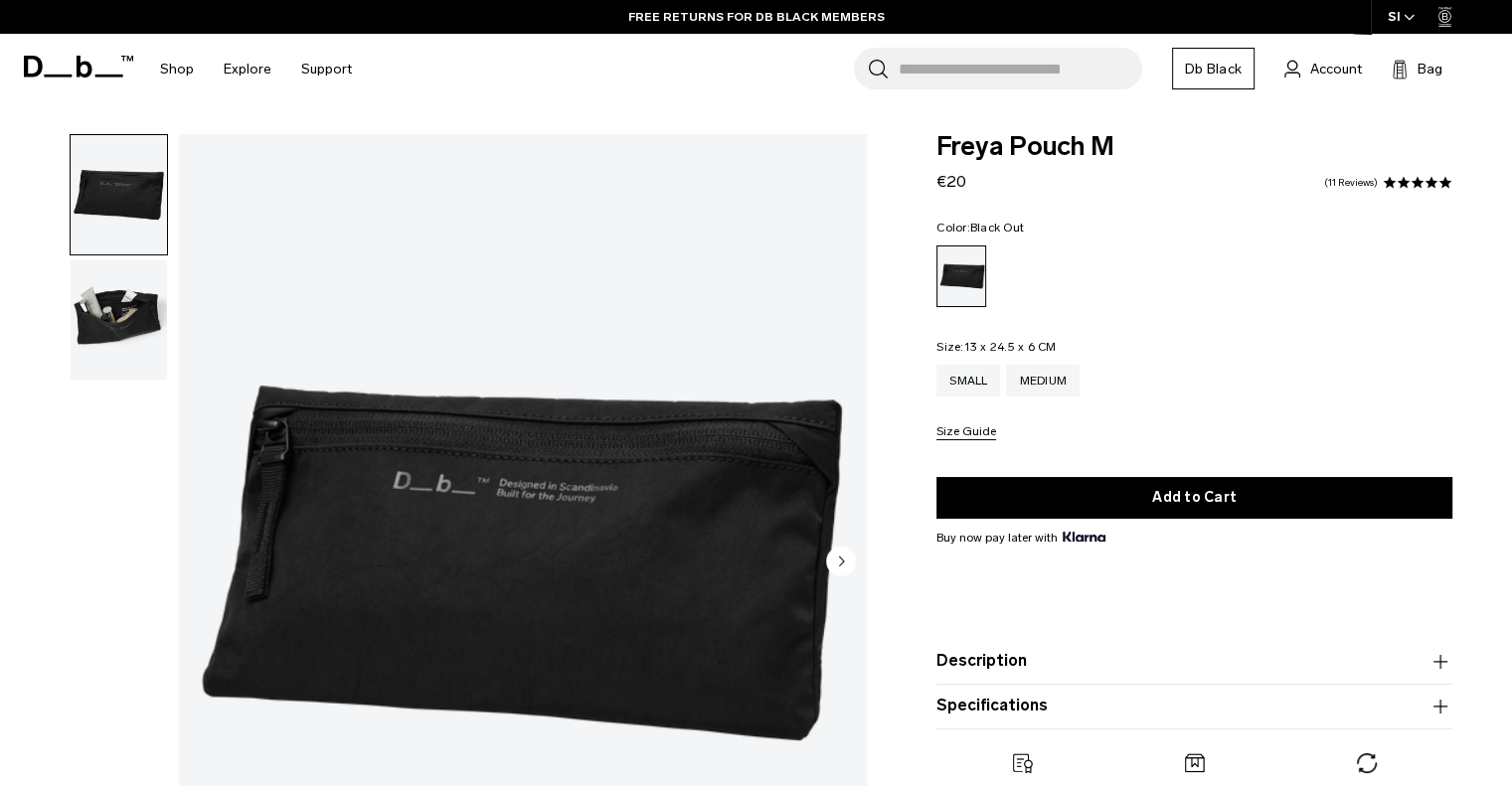 click at bounding box center (118, 320) 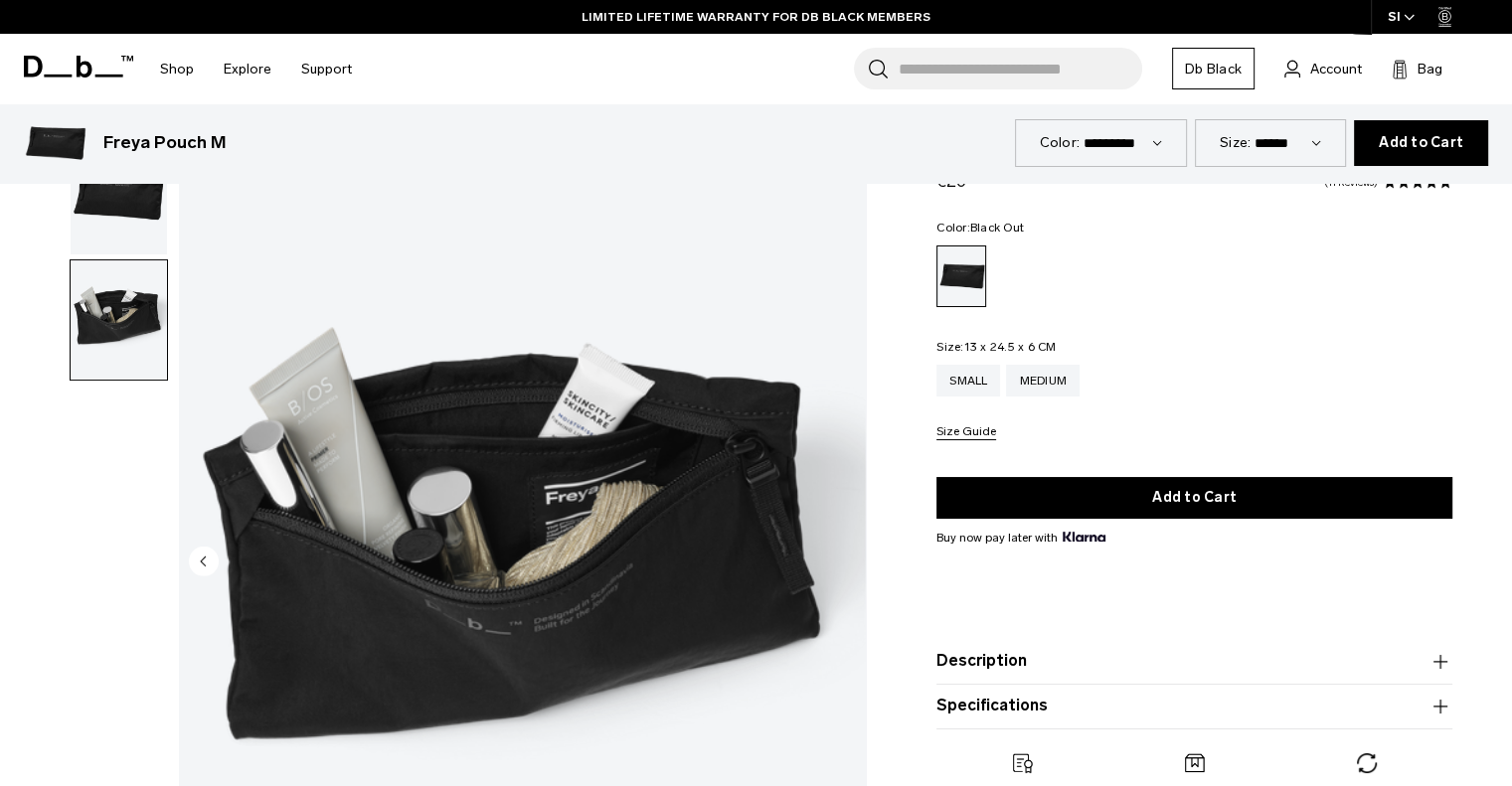 scroll, scrollTop: 0, scrollLeft: 0, axis: both 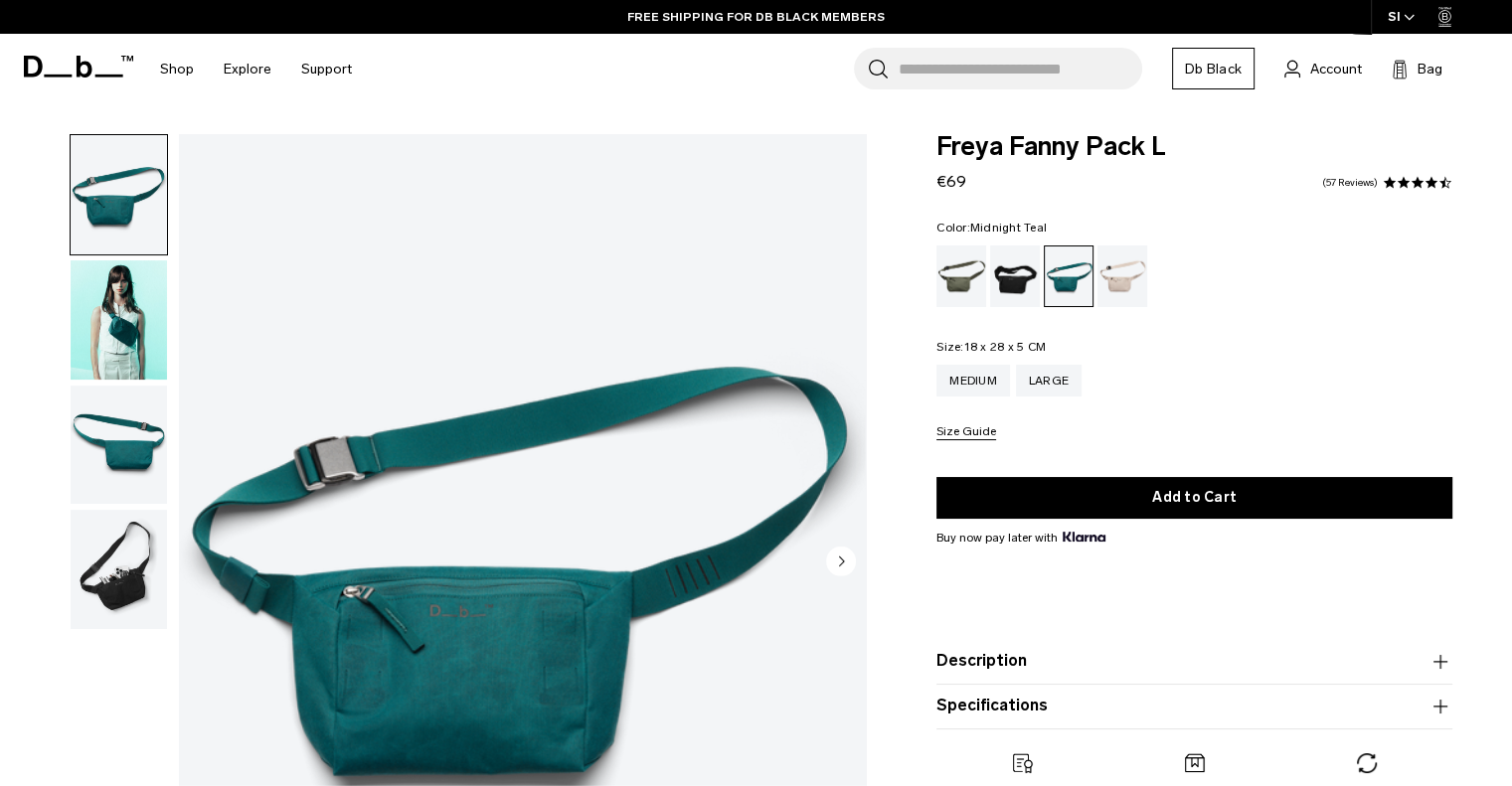 click at bounding box center (118, 320) 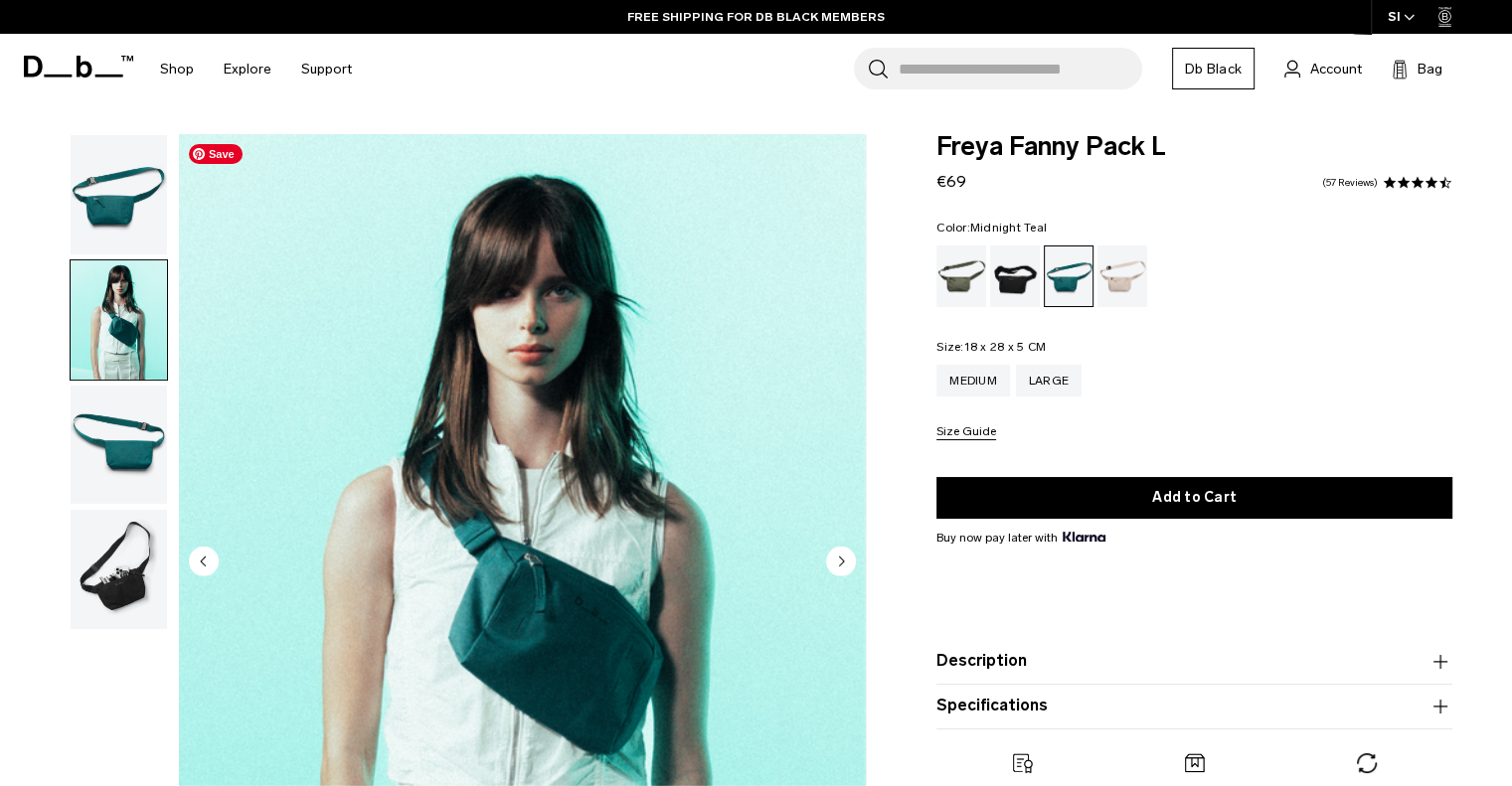 scroll, scrollTop: 215, scrollLeft: 0, axis: vertical 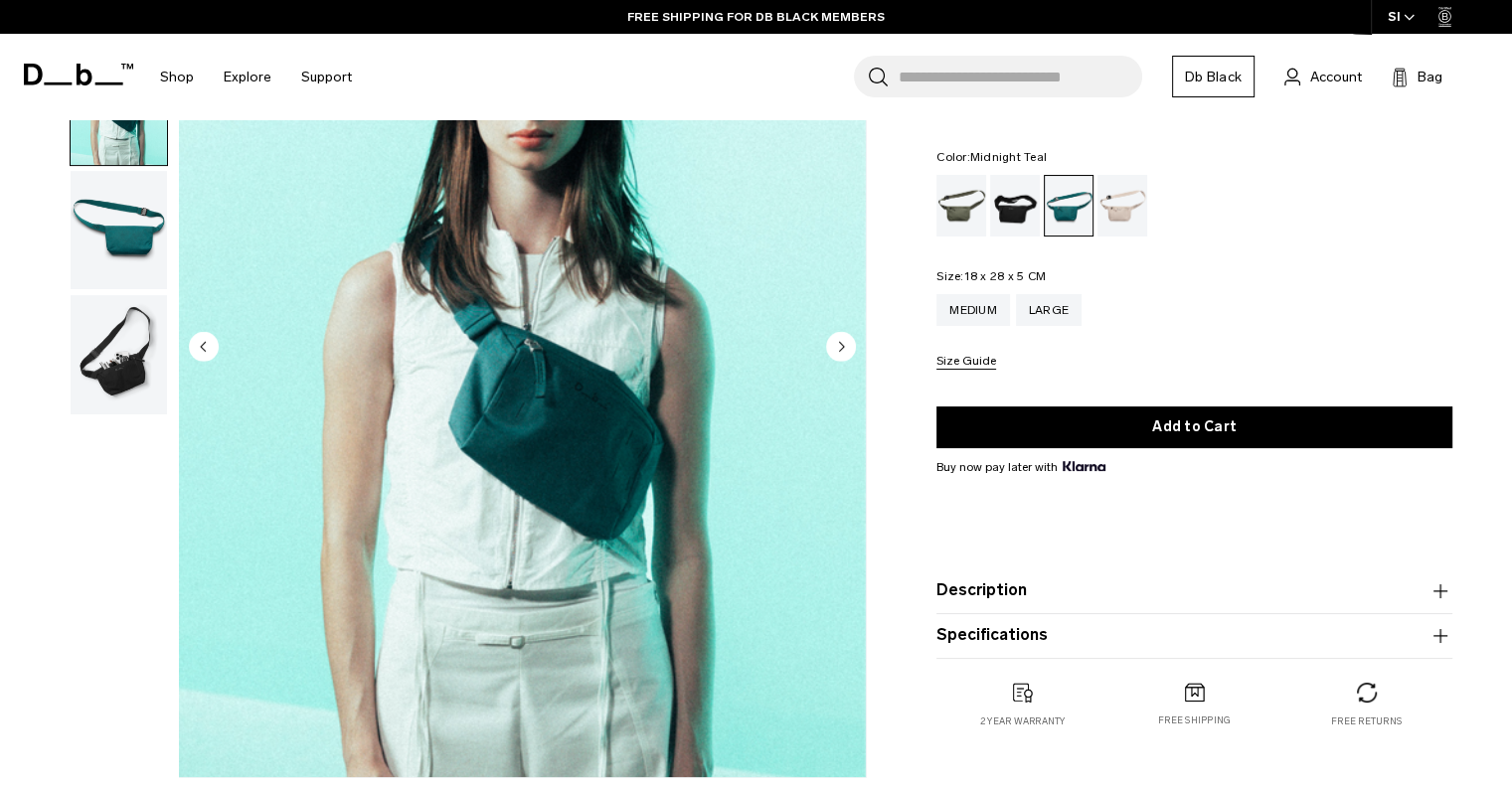 click at bounding box center [118, 231] 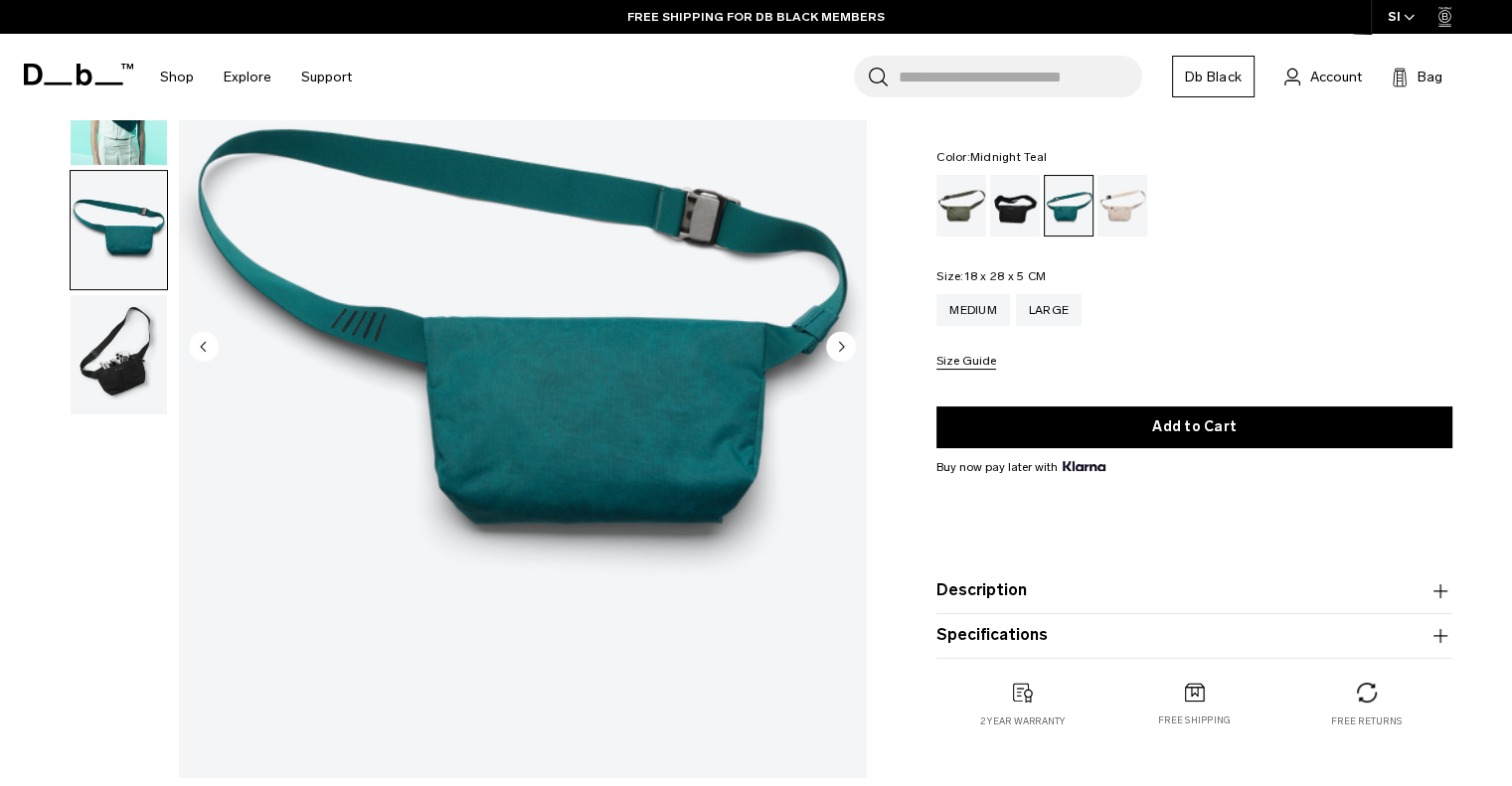 click at bounding box center (118, 355) 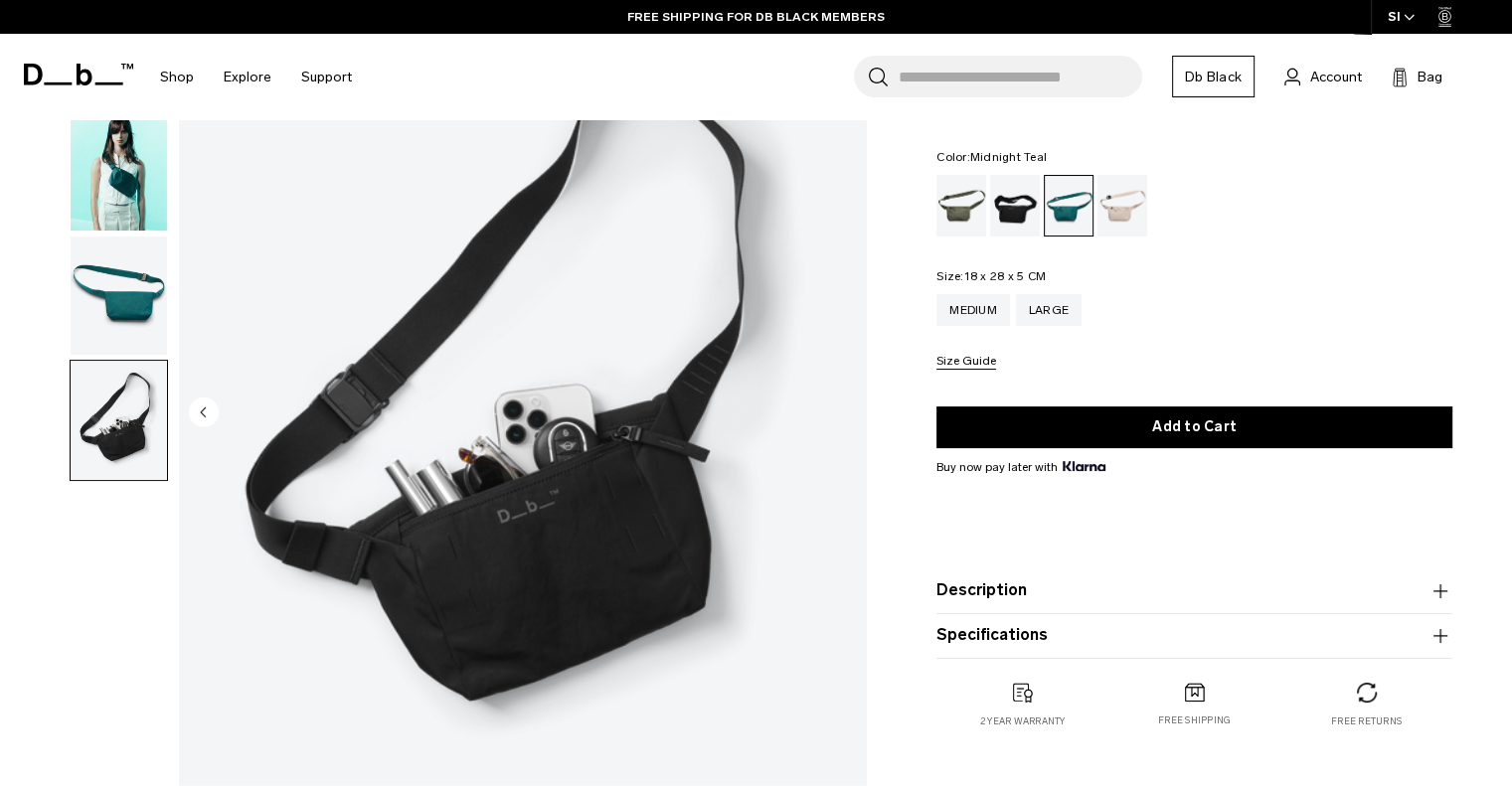 scroll, scrollTop: 143, scrollLeft: 0, axis: vertical 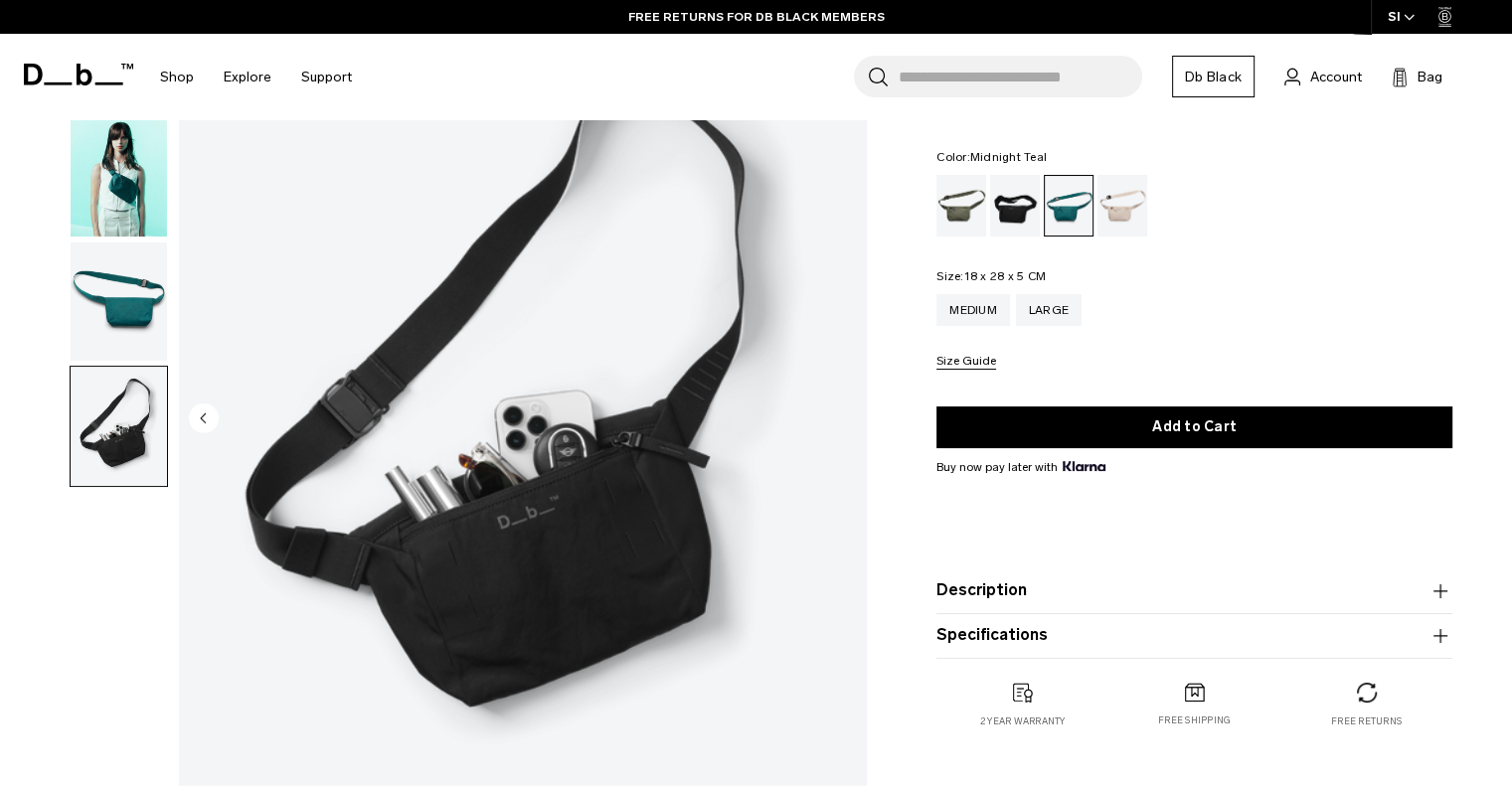 click at bounding box center (118, 302) 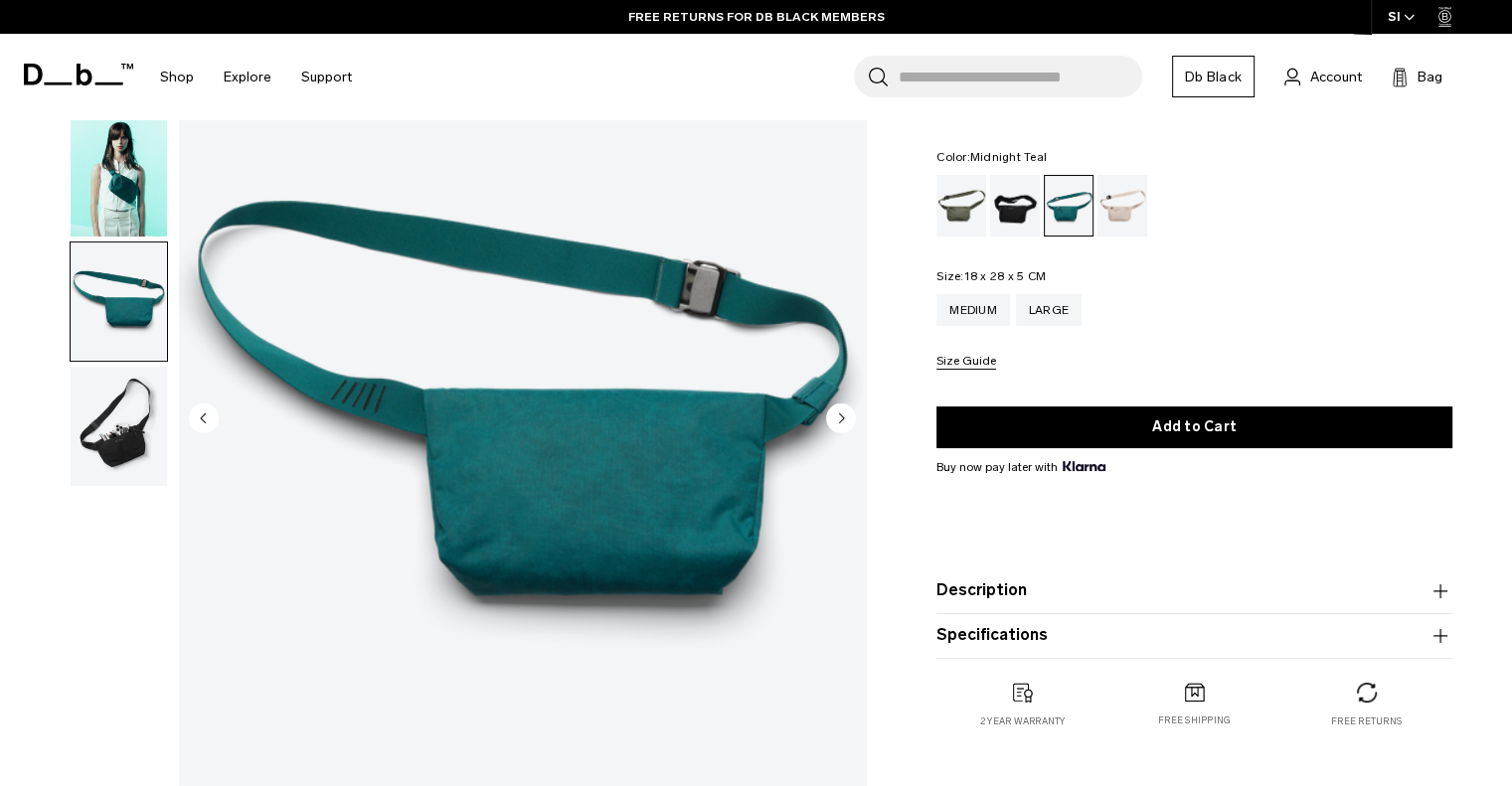 click at bounding box center (118, 177) 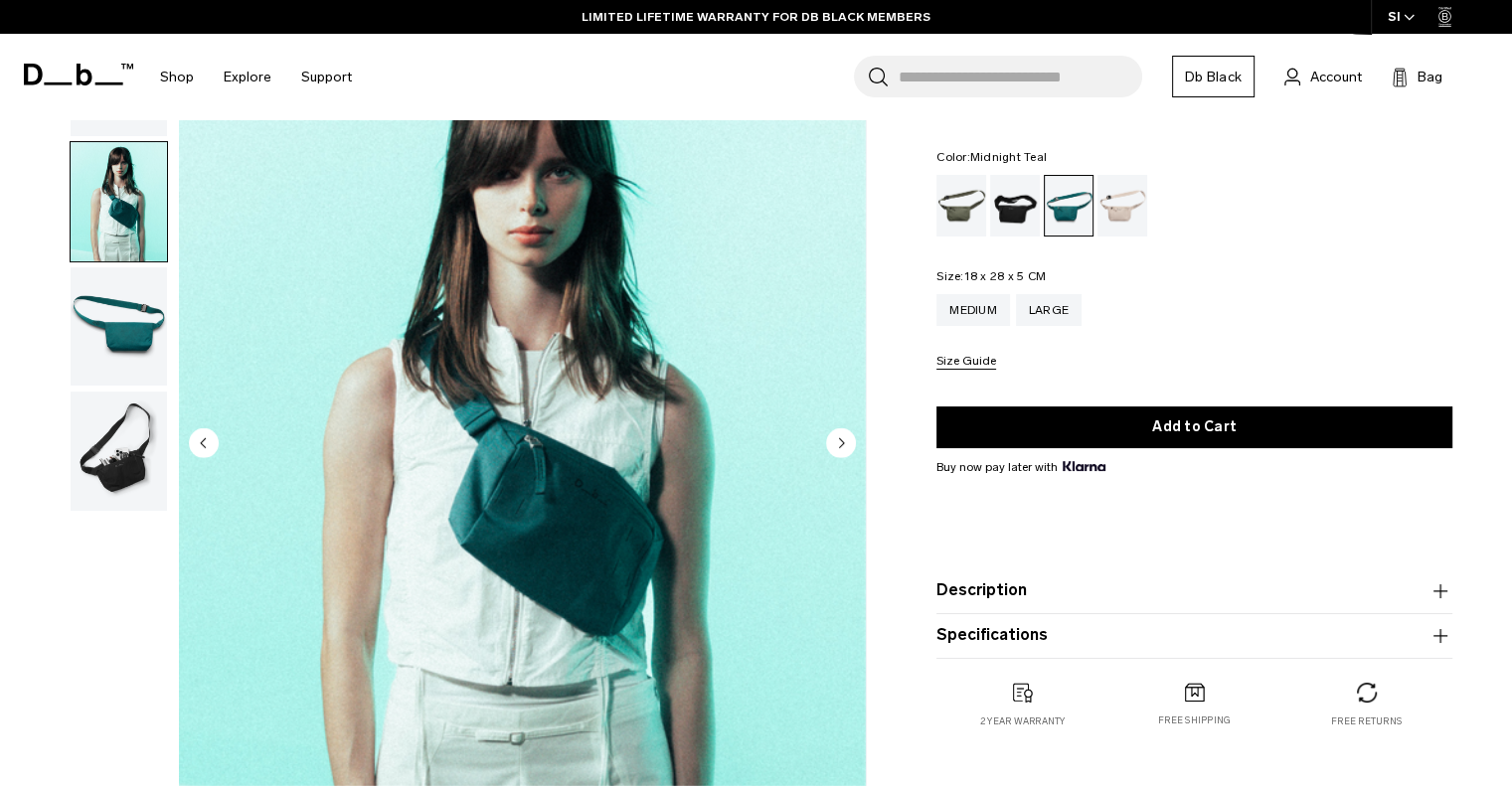 scroll, scrollTop: 0, scrollLeft: 0, axis: both 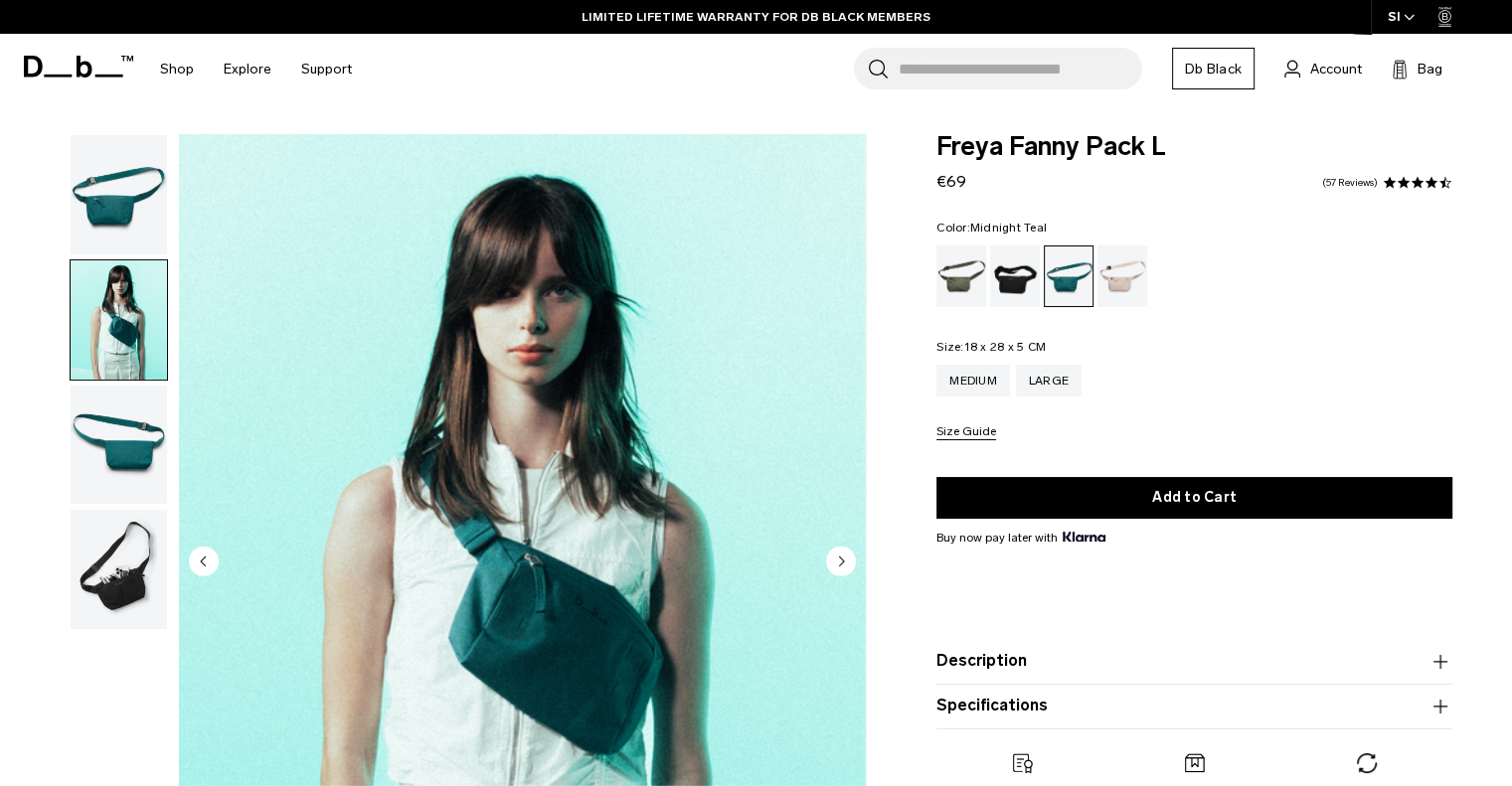 click at bounding box center [118, 195] 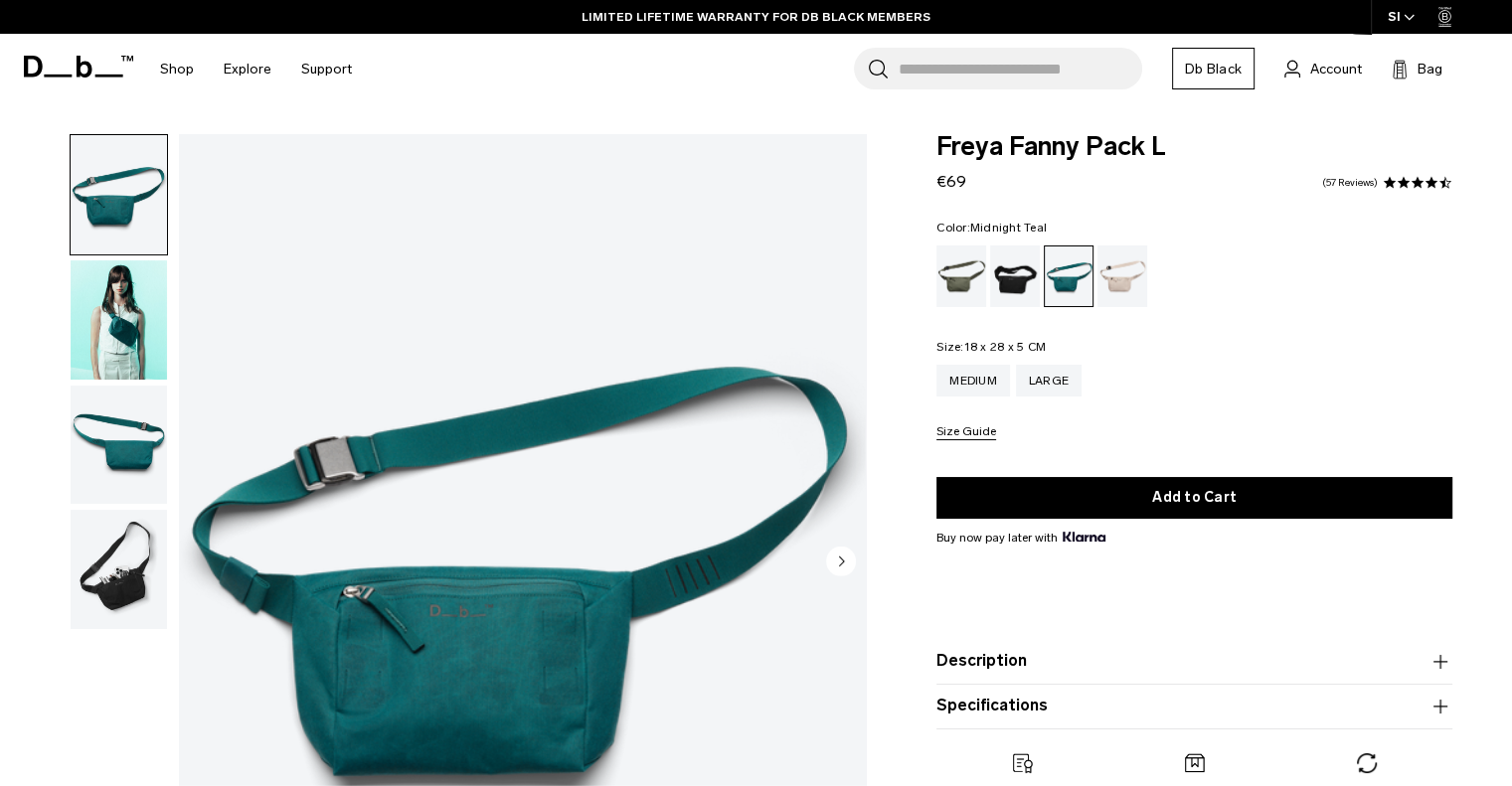 click at bounding box center [118, 320] 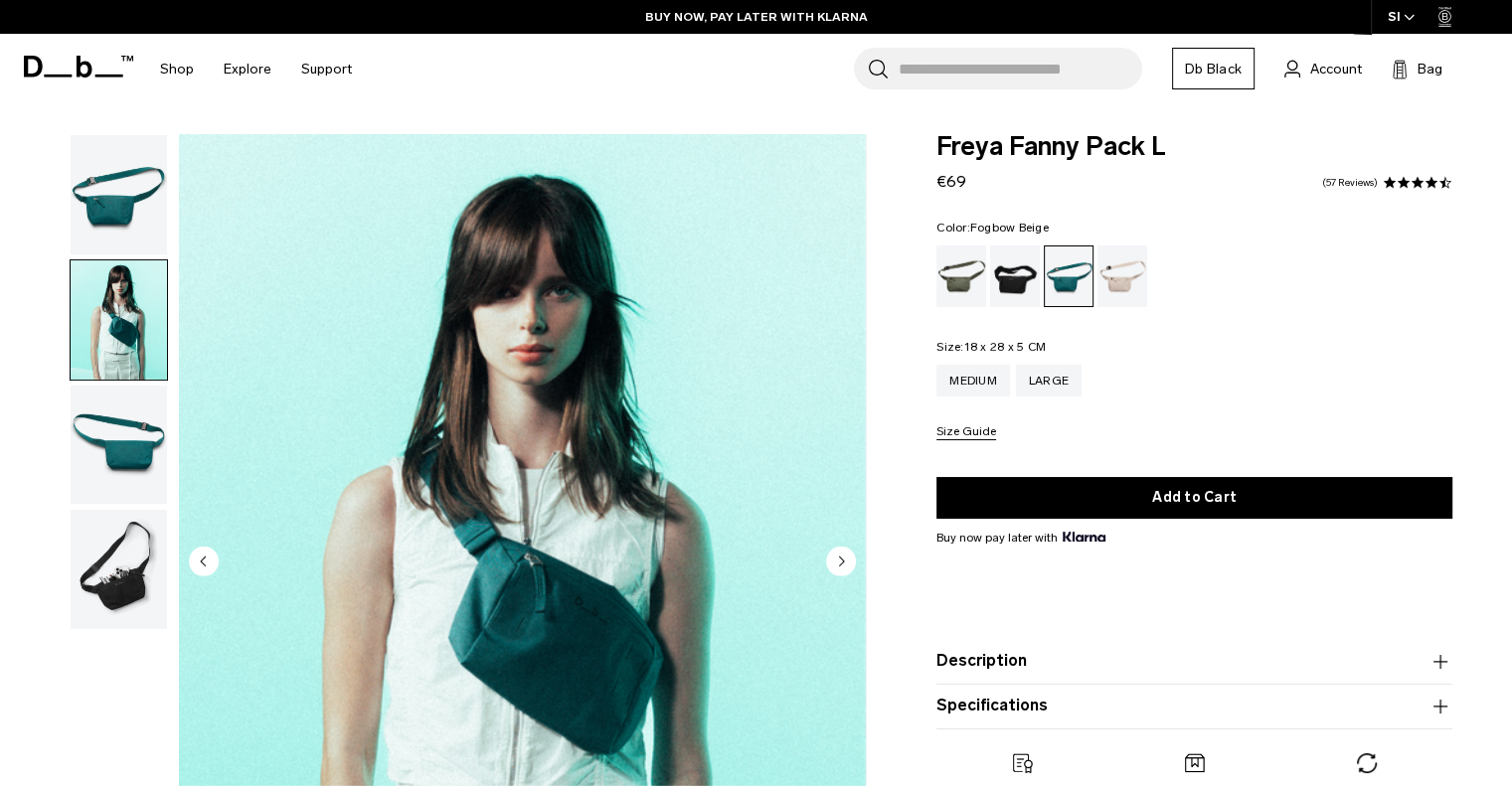 click at bounding box center (1122, 276) 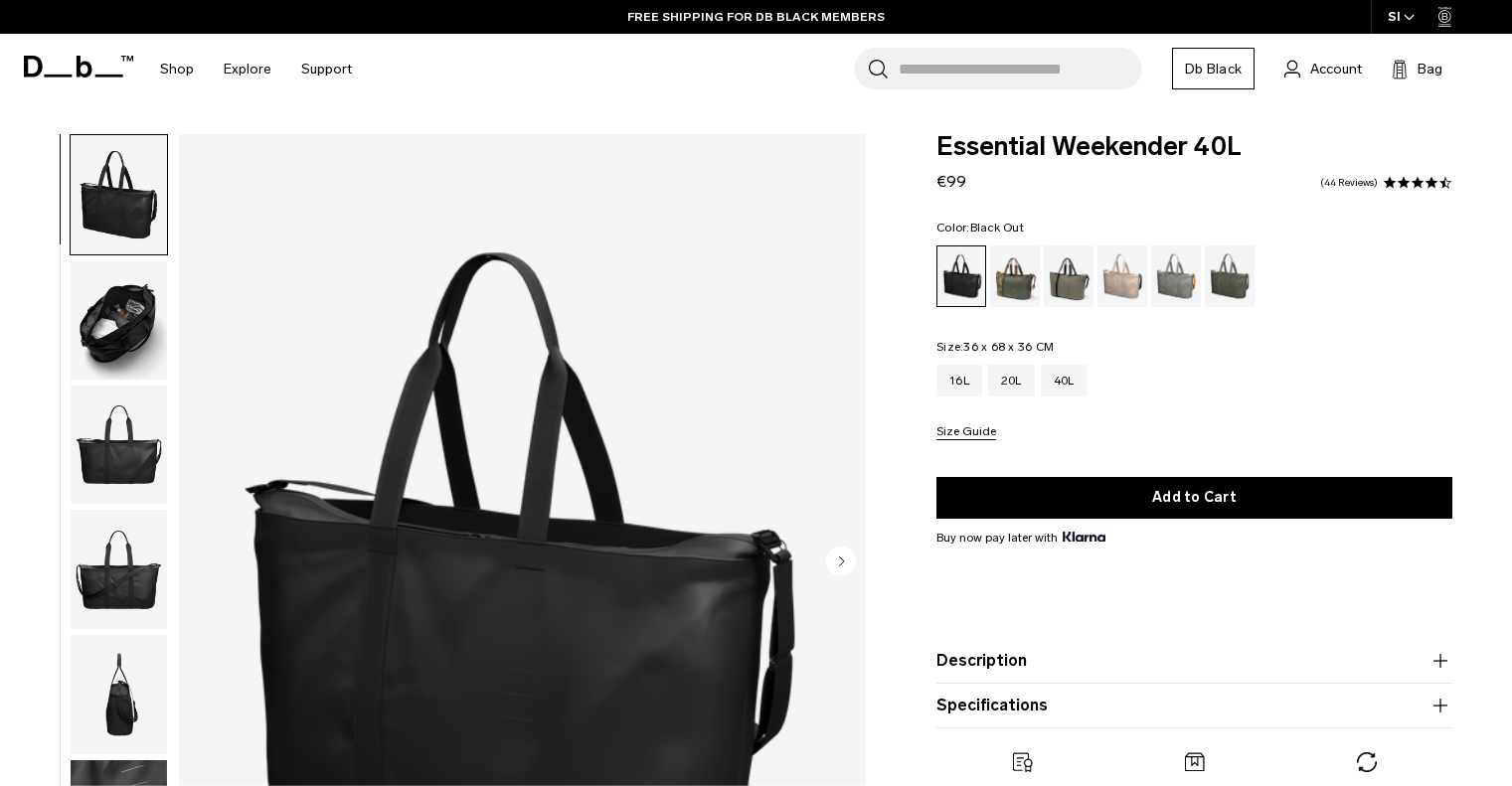 scroll, scrollTop: 0, scrollLeft: 0, axis: both 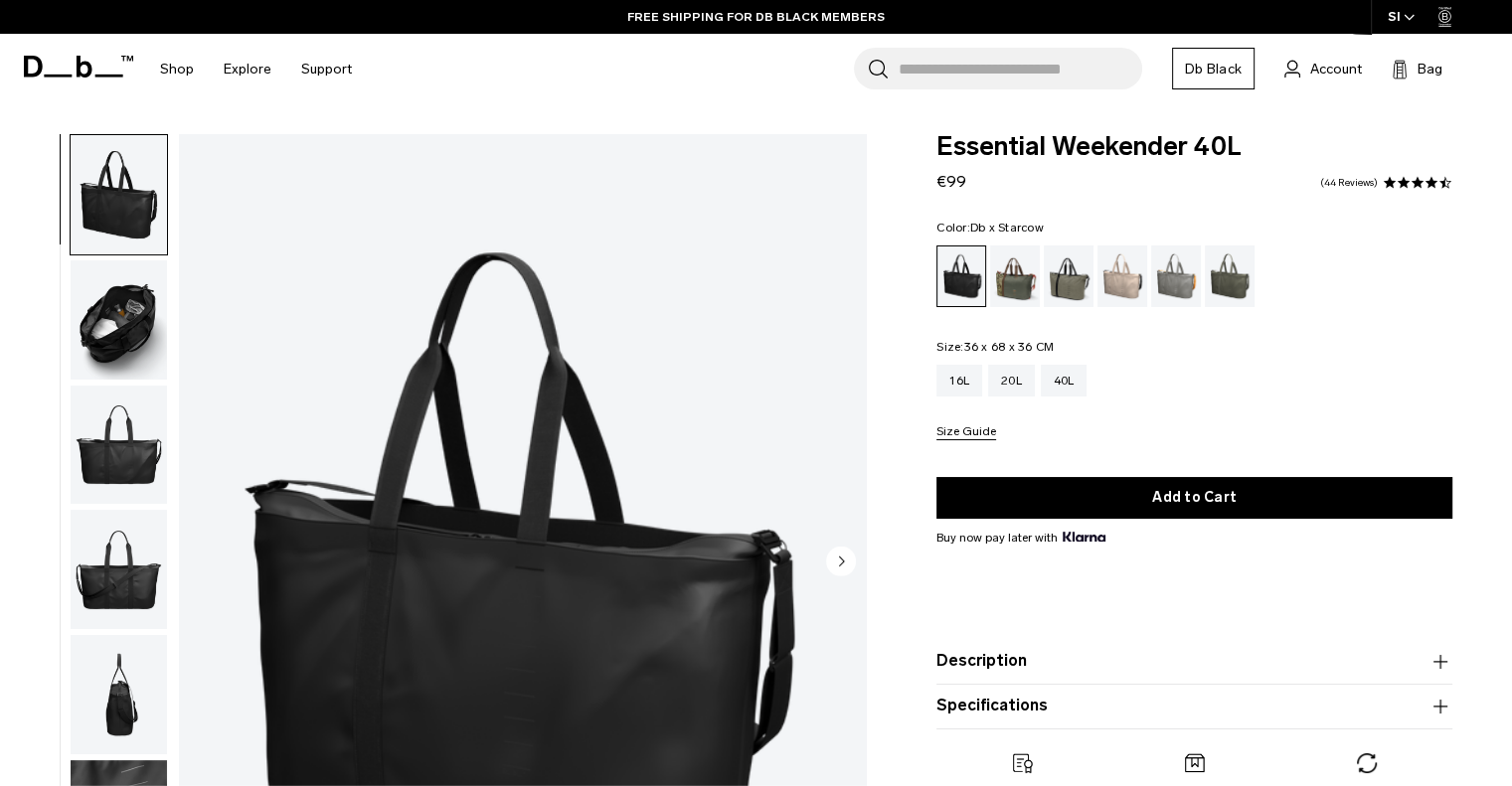 click at bounding box center [1015, 276] 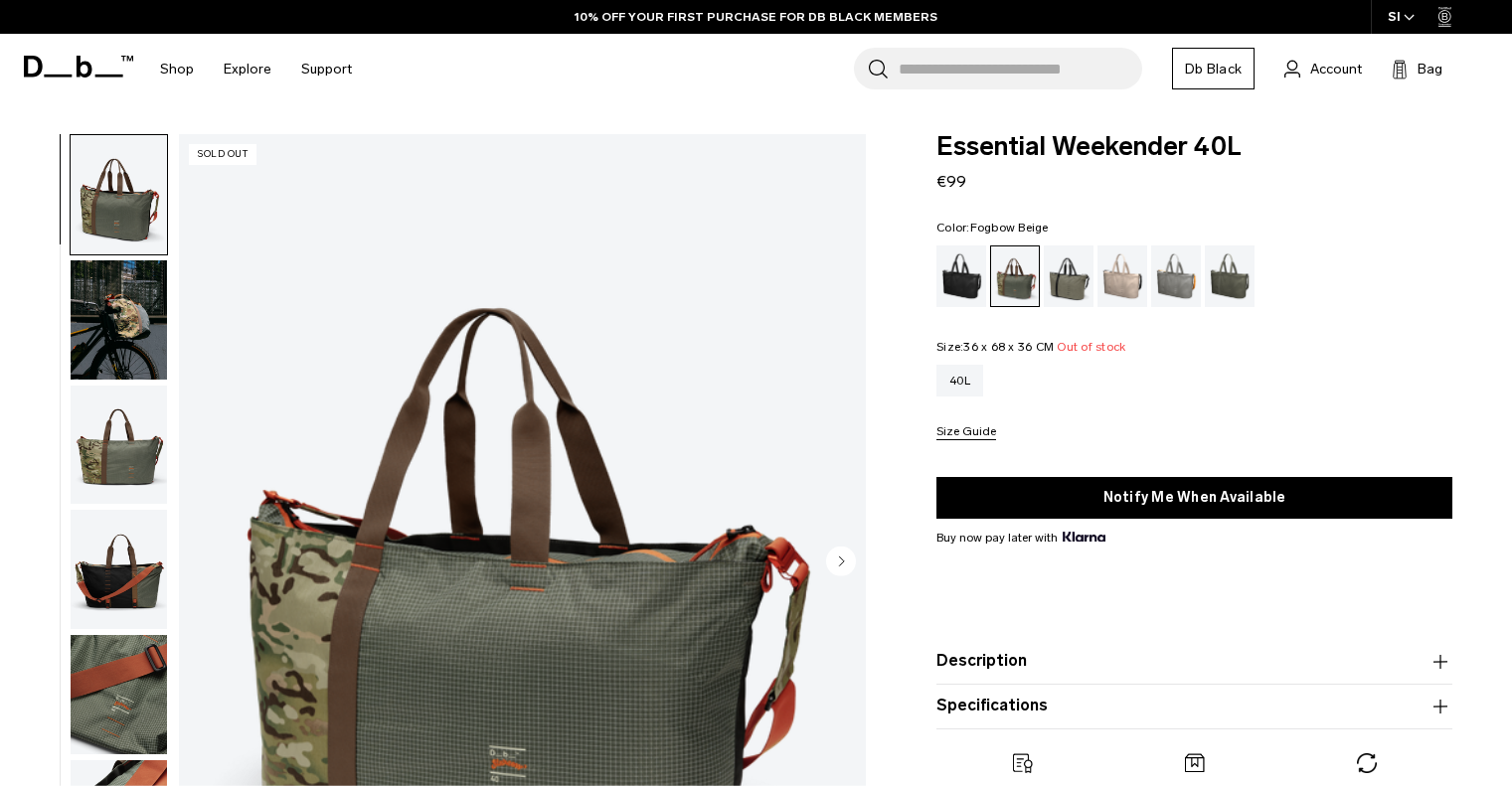 scroll, scrollTop: 0, scrollLeft: 0, axis: both 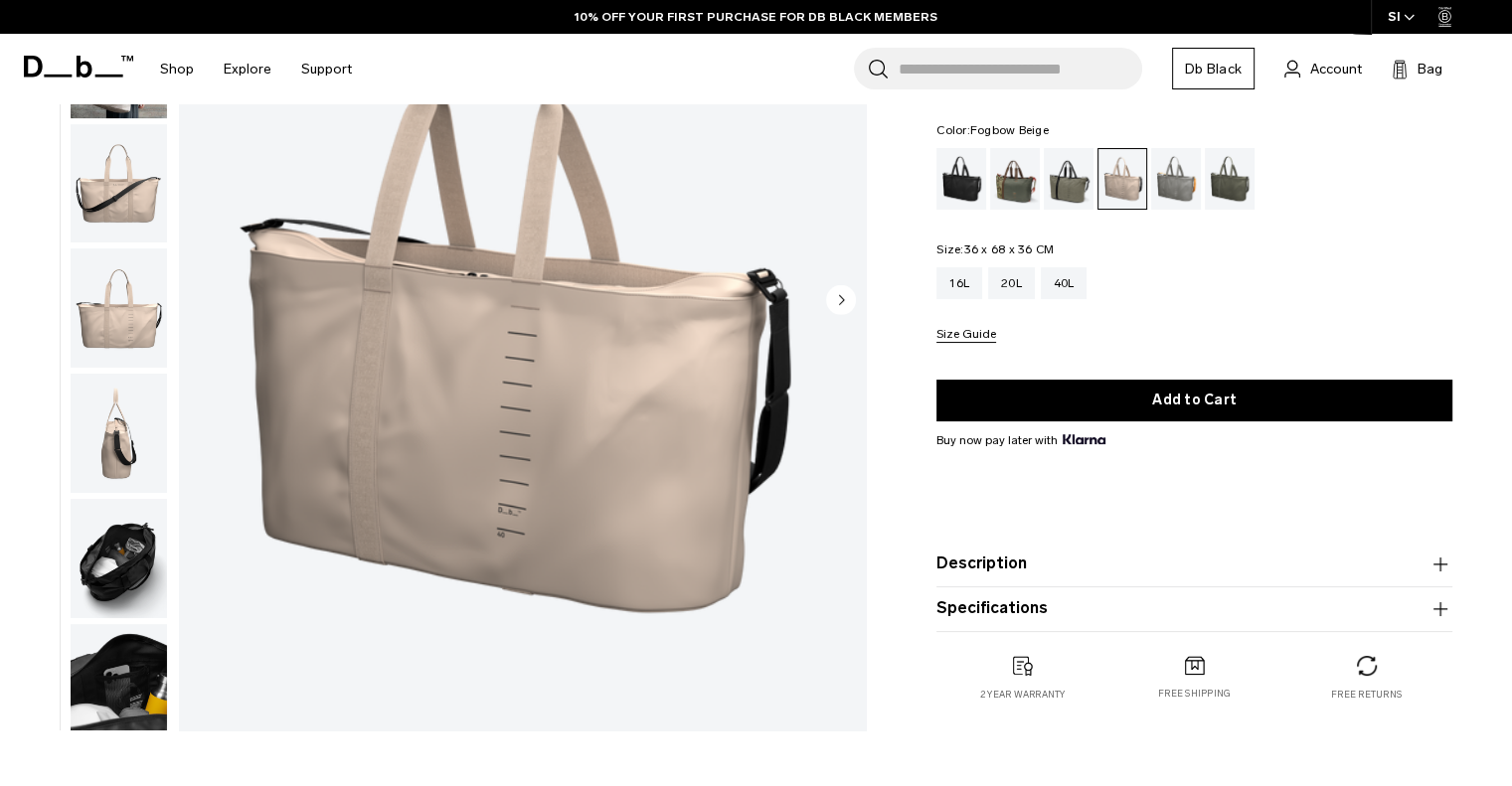 click at bounding box center [118, 433] 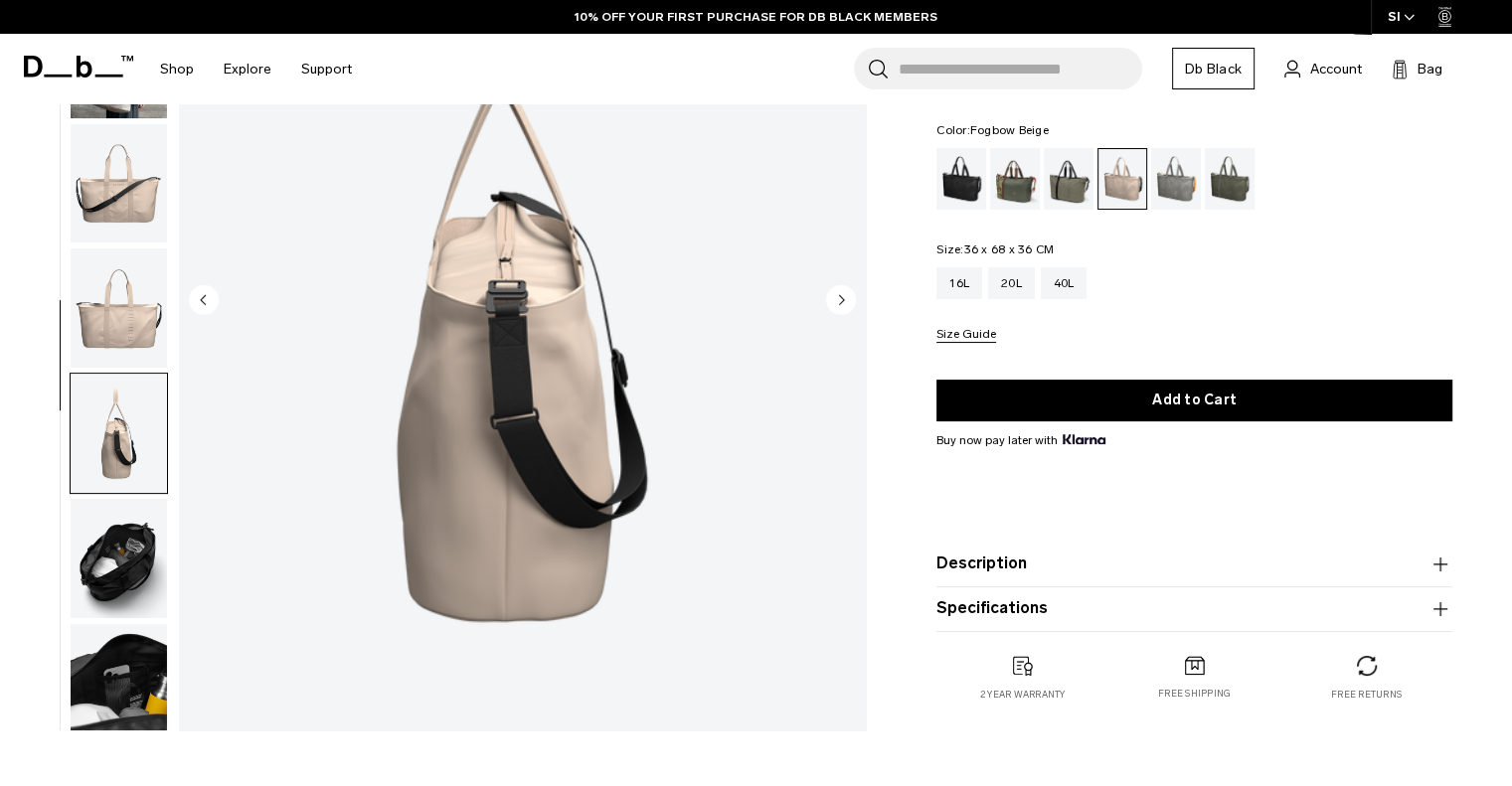scroll, scrollTop: 139, scrollLeft: 0, axis: vertical 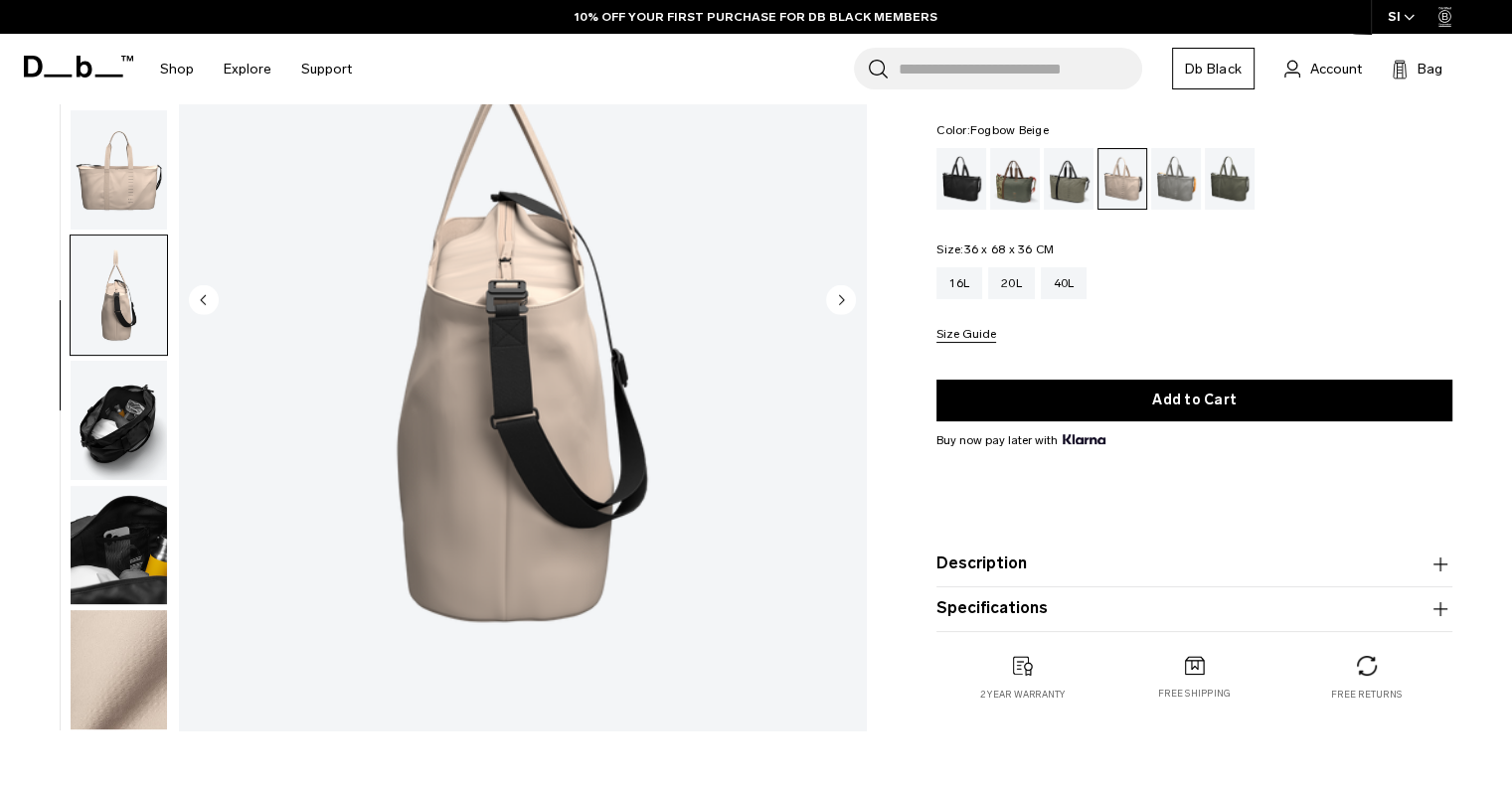 click at bounding box center (118, 546) 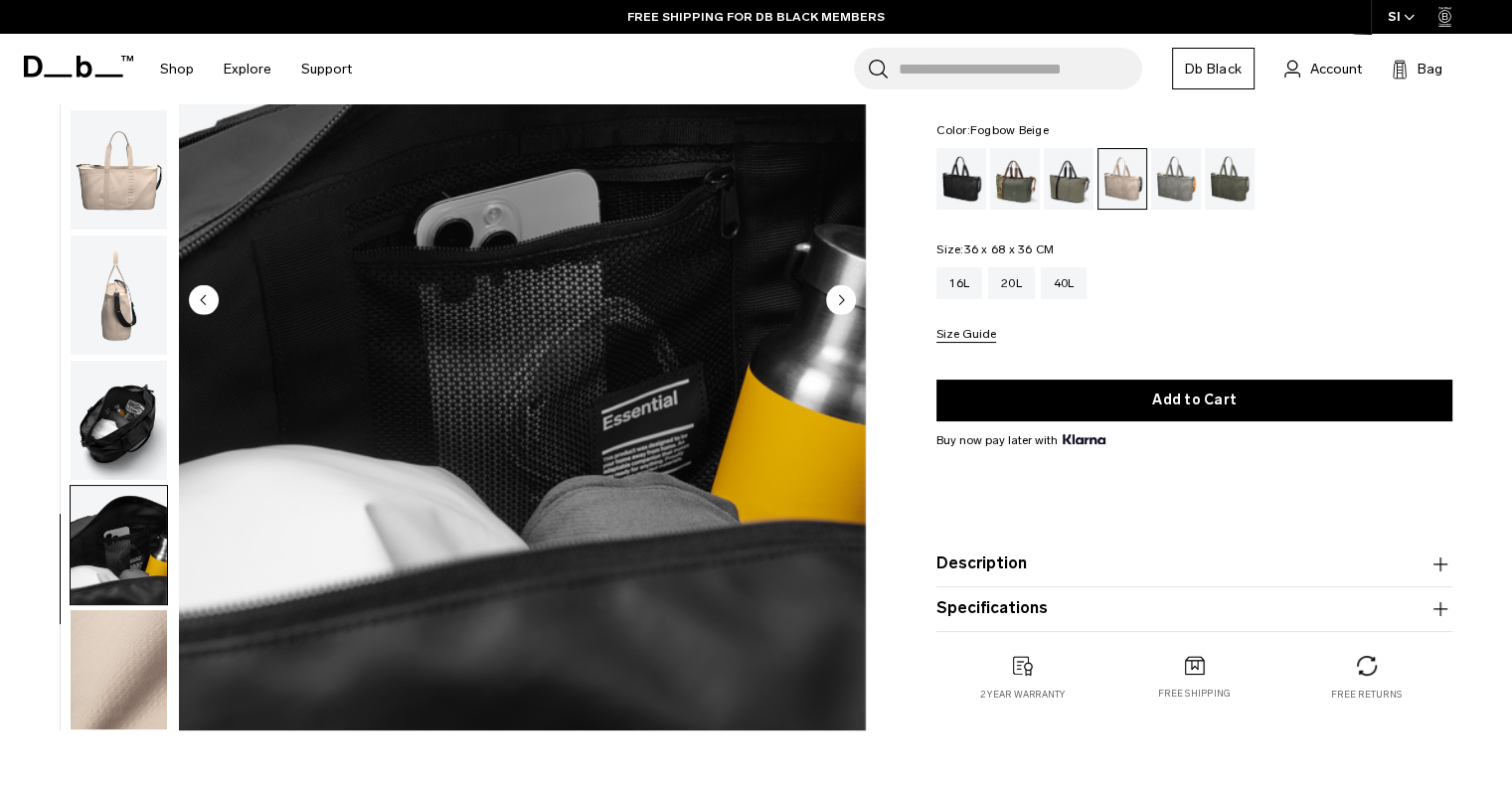 click at bounding box center [118, 420] 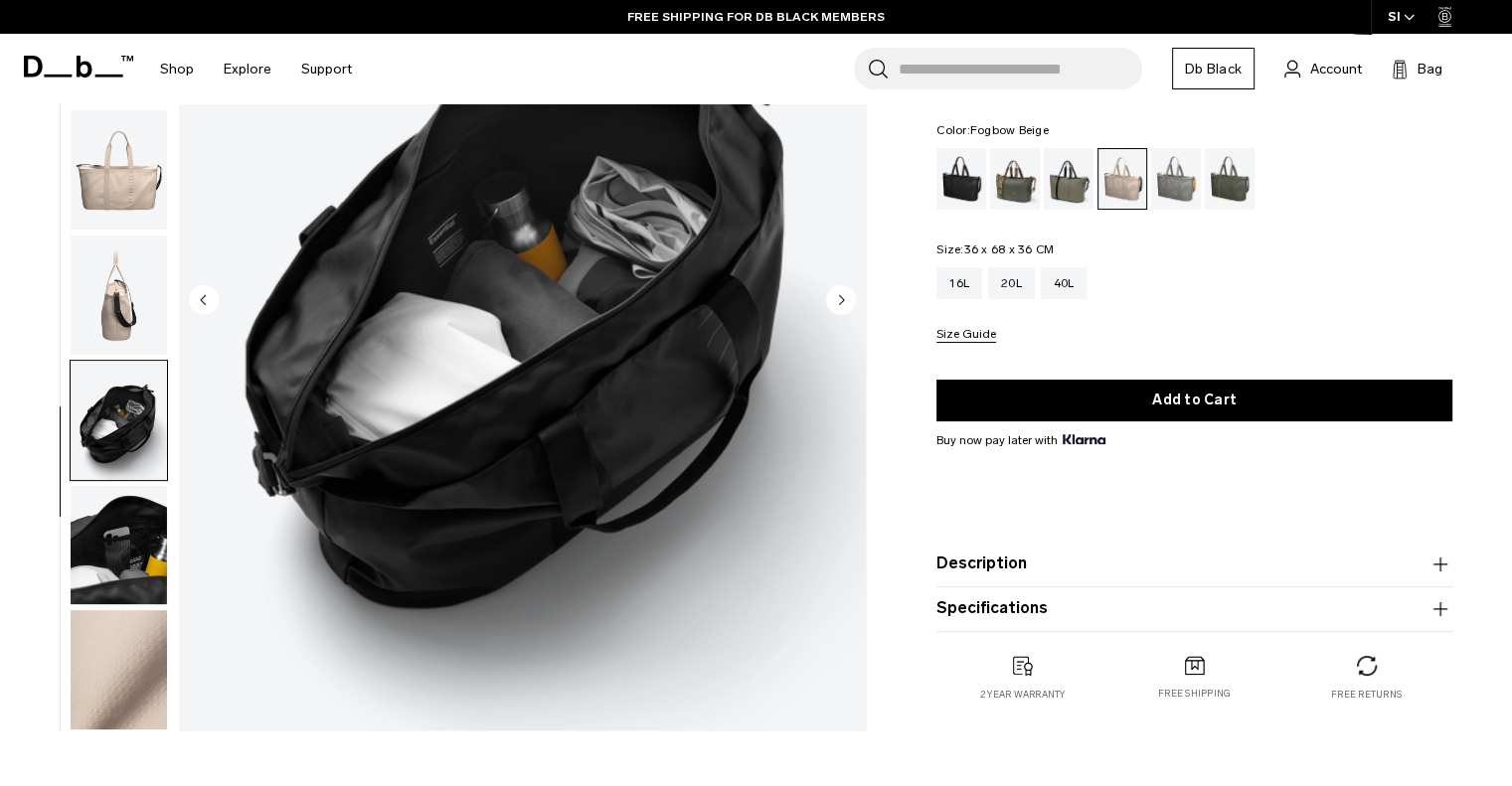 click at bounding box center (118, 670) 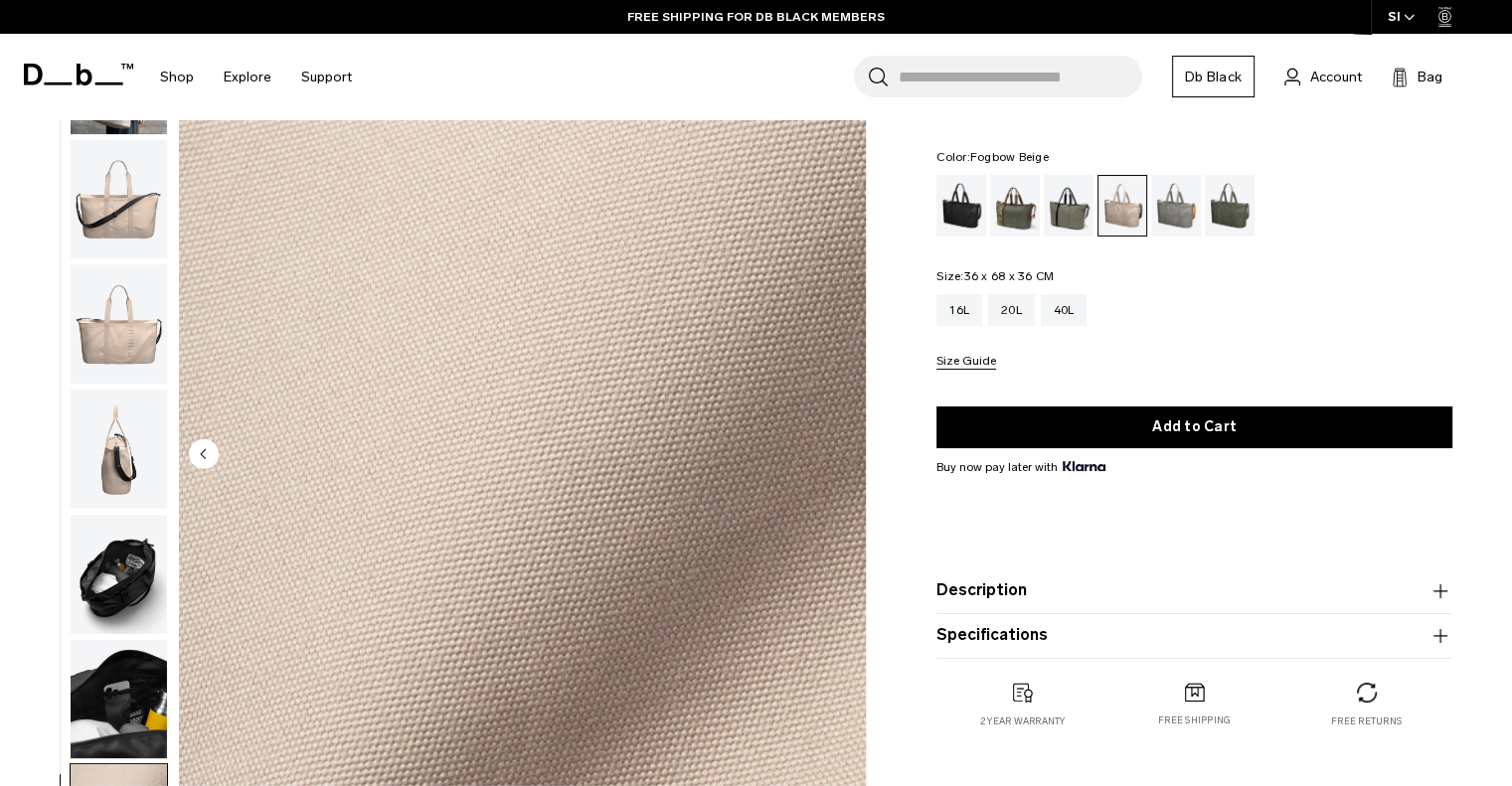 scroll, scrollTop: 105, scrollLeft: 0, axis: vertical 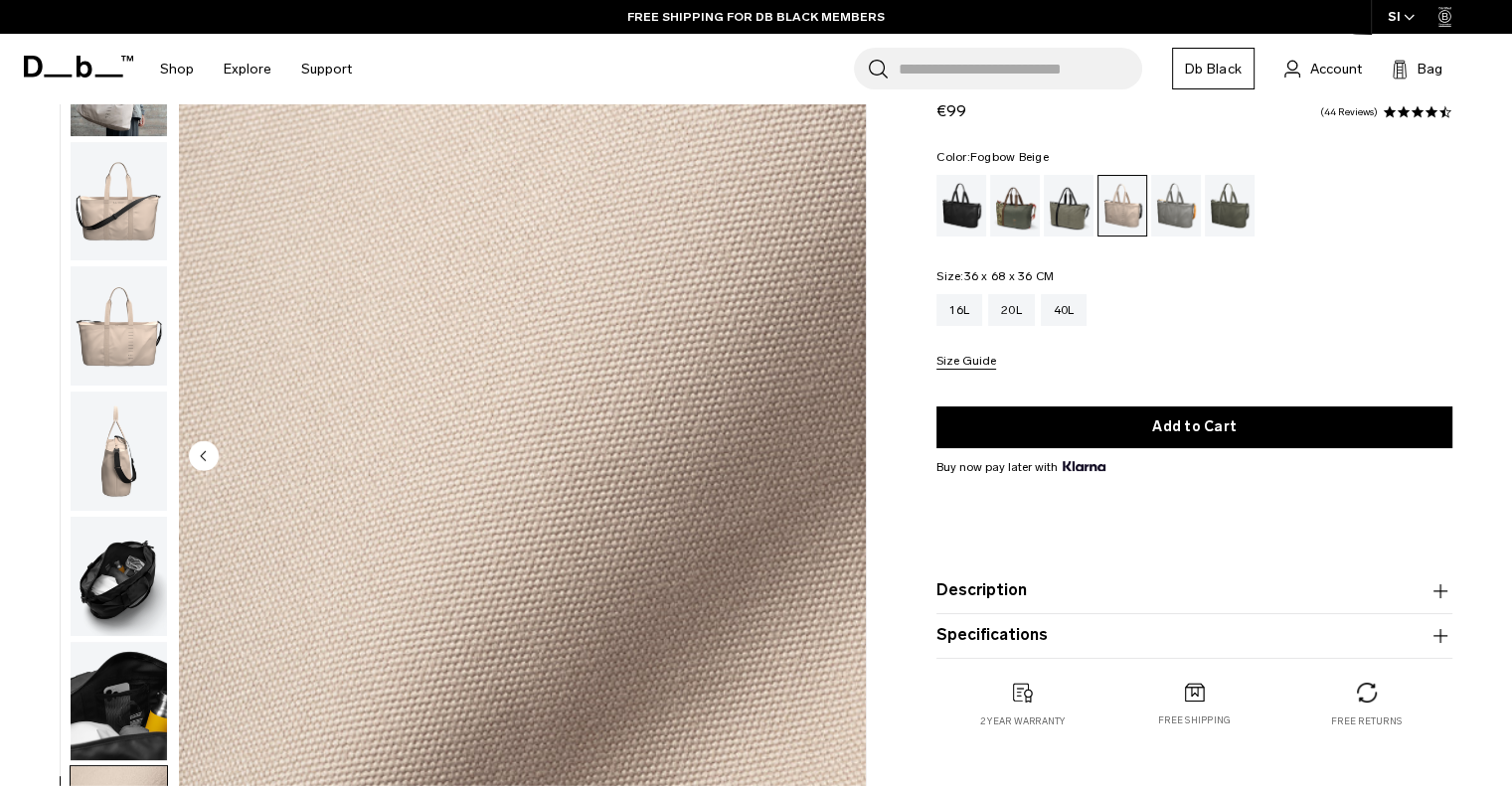 click at bounding box center (118, 451) 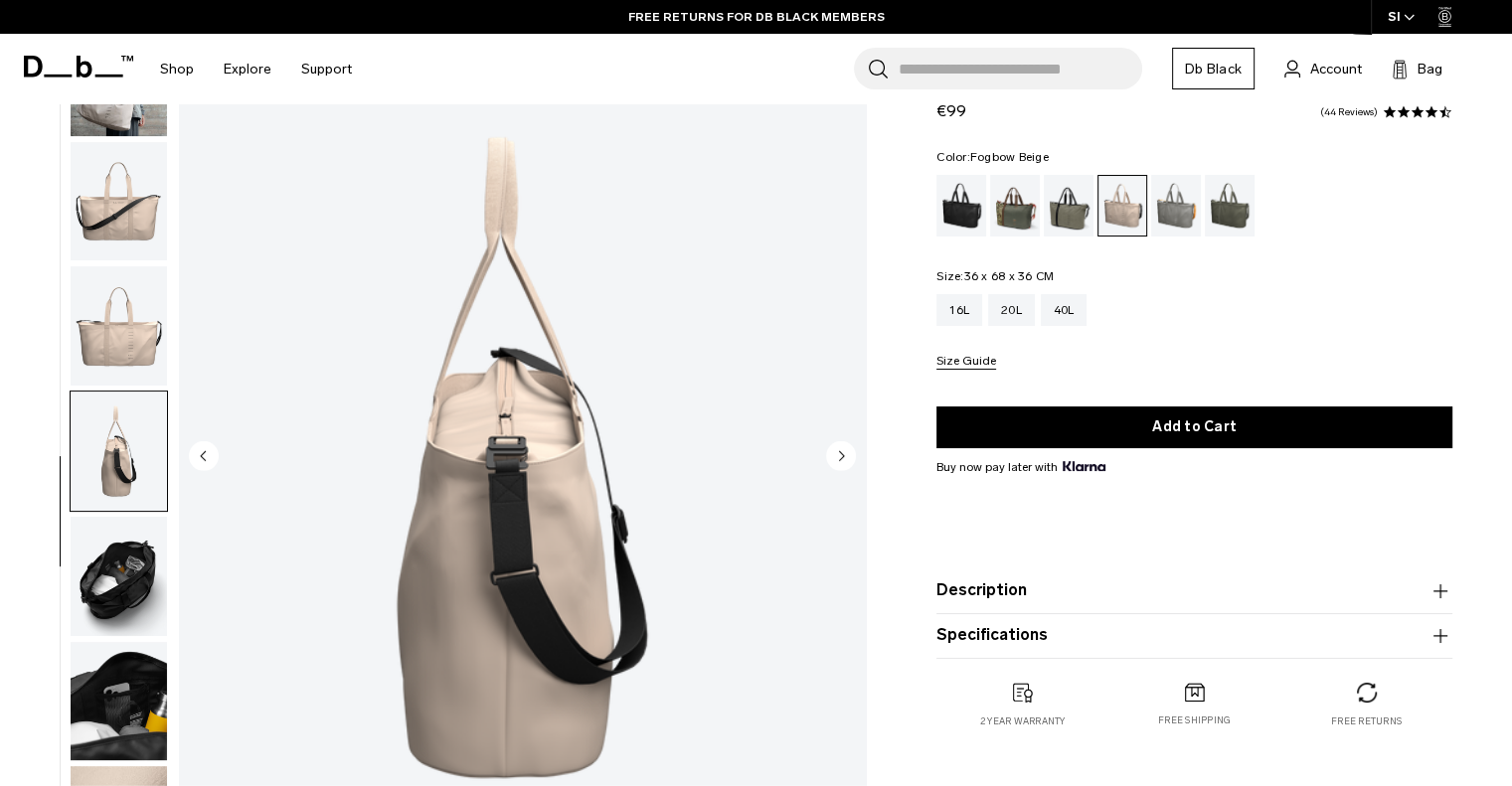click at bounding box center (118, 77) 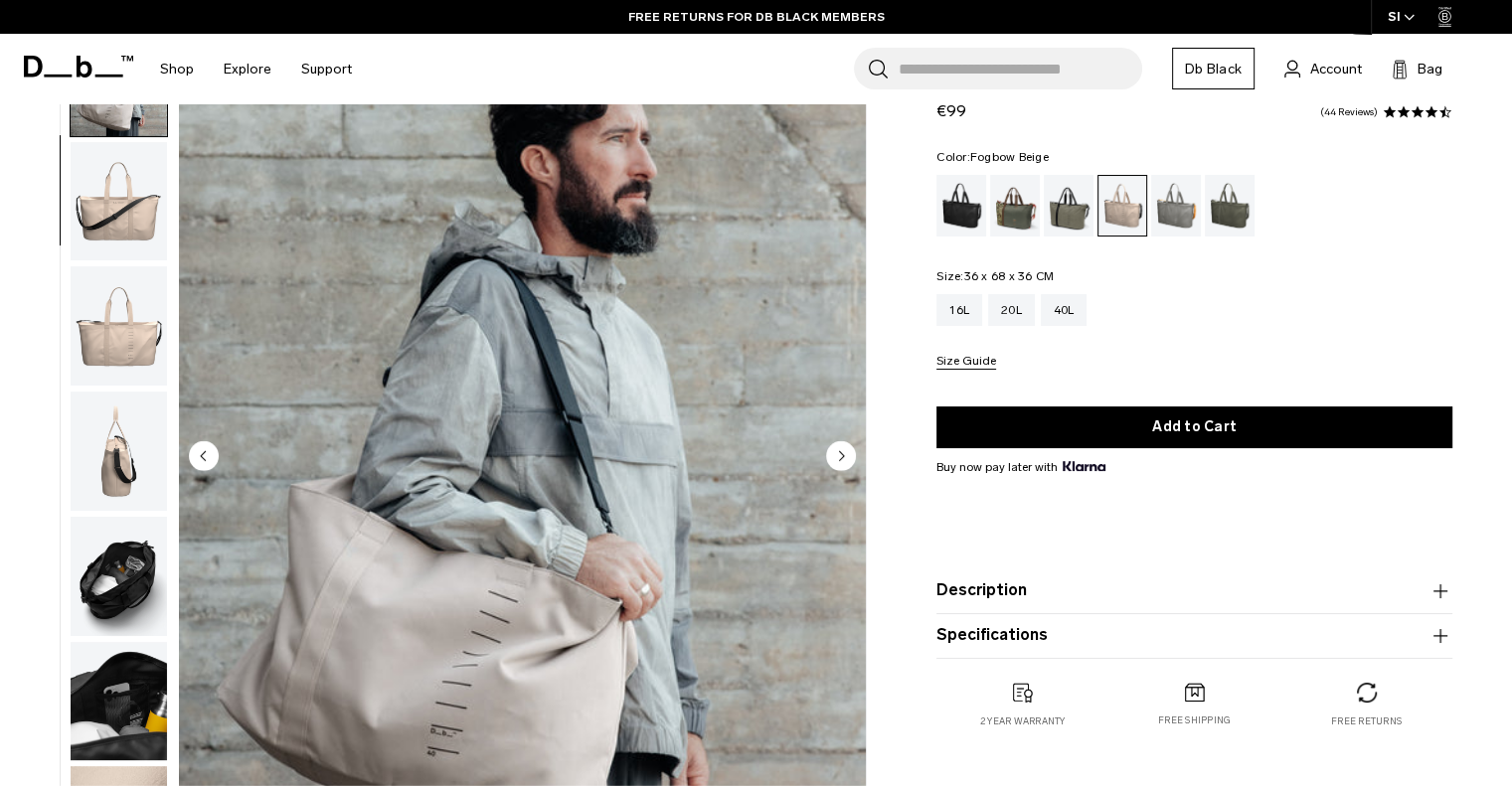 scroll, scrollTop: 125, scrollLeft: 0, axis: vertical 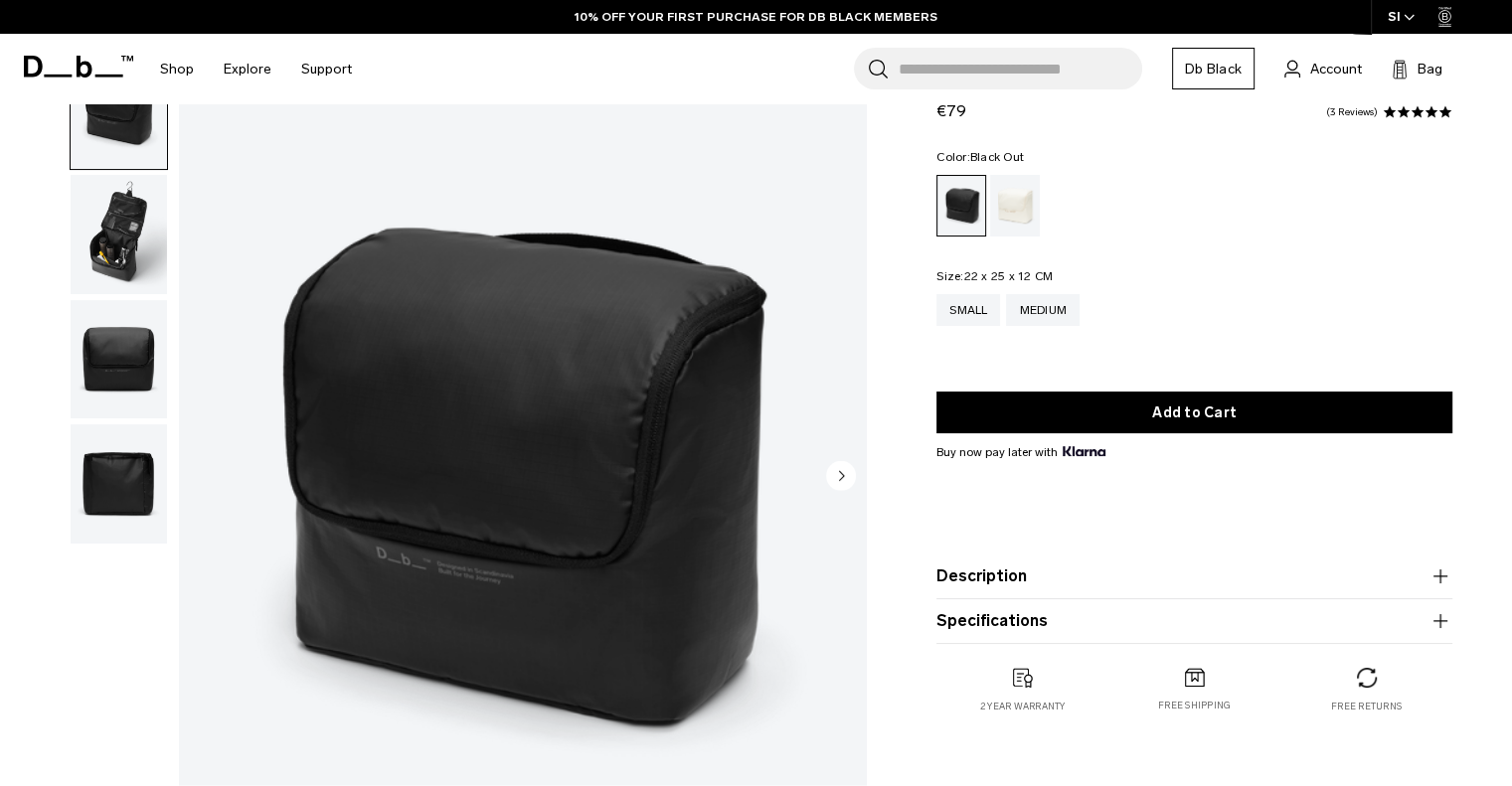 click at bounding box center [118, 235] 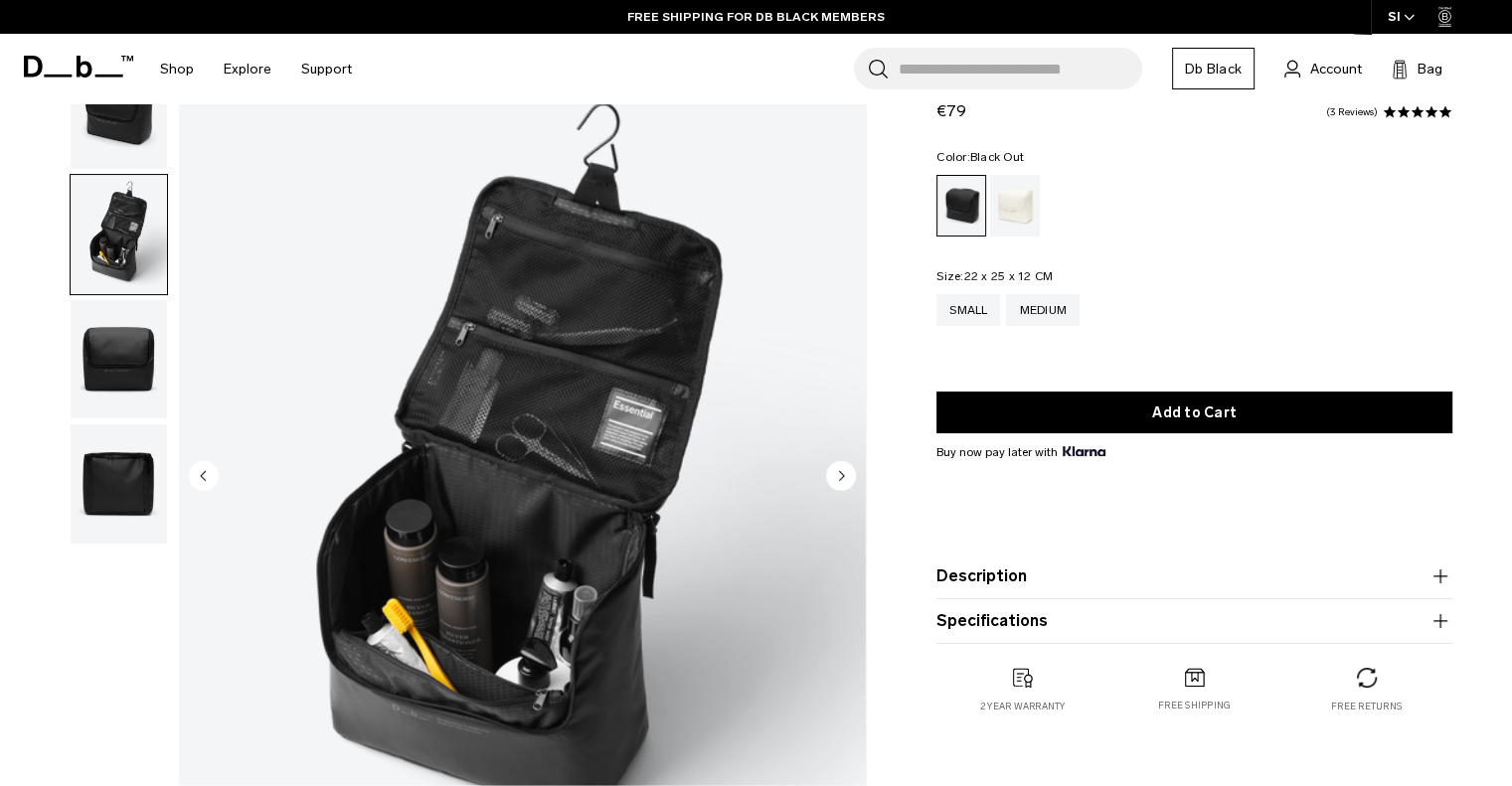 click at bounding box center (118, 109) 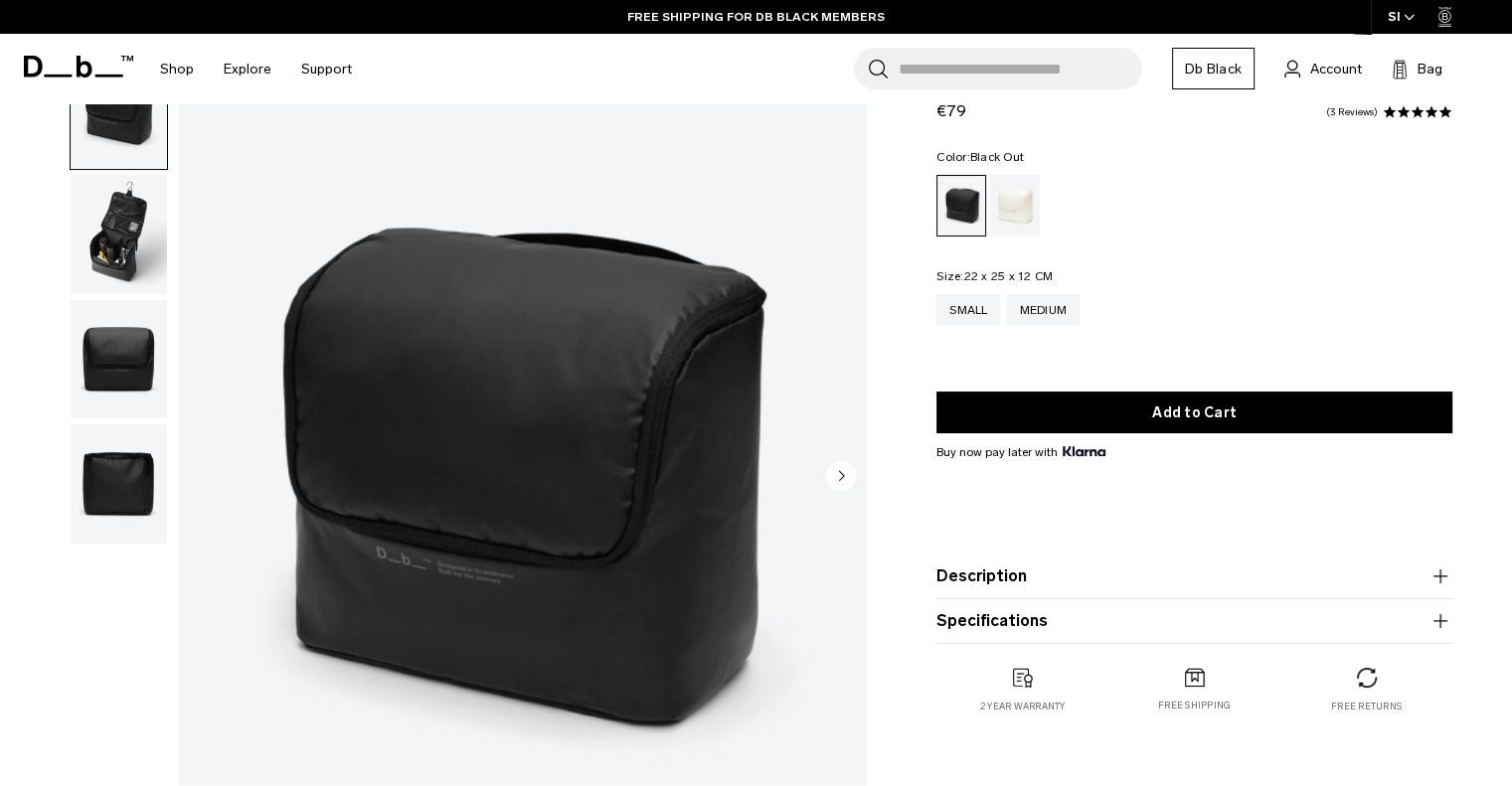 drag, startPoint x: 119, startPoint y: 270, endPoint x: 123, endPoint y: 239, distance: 31.257 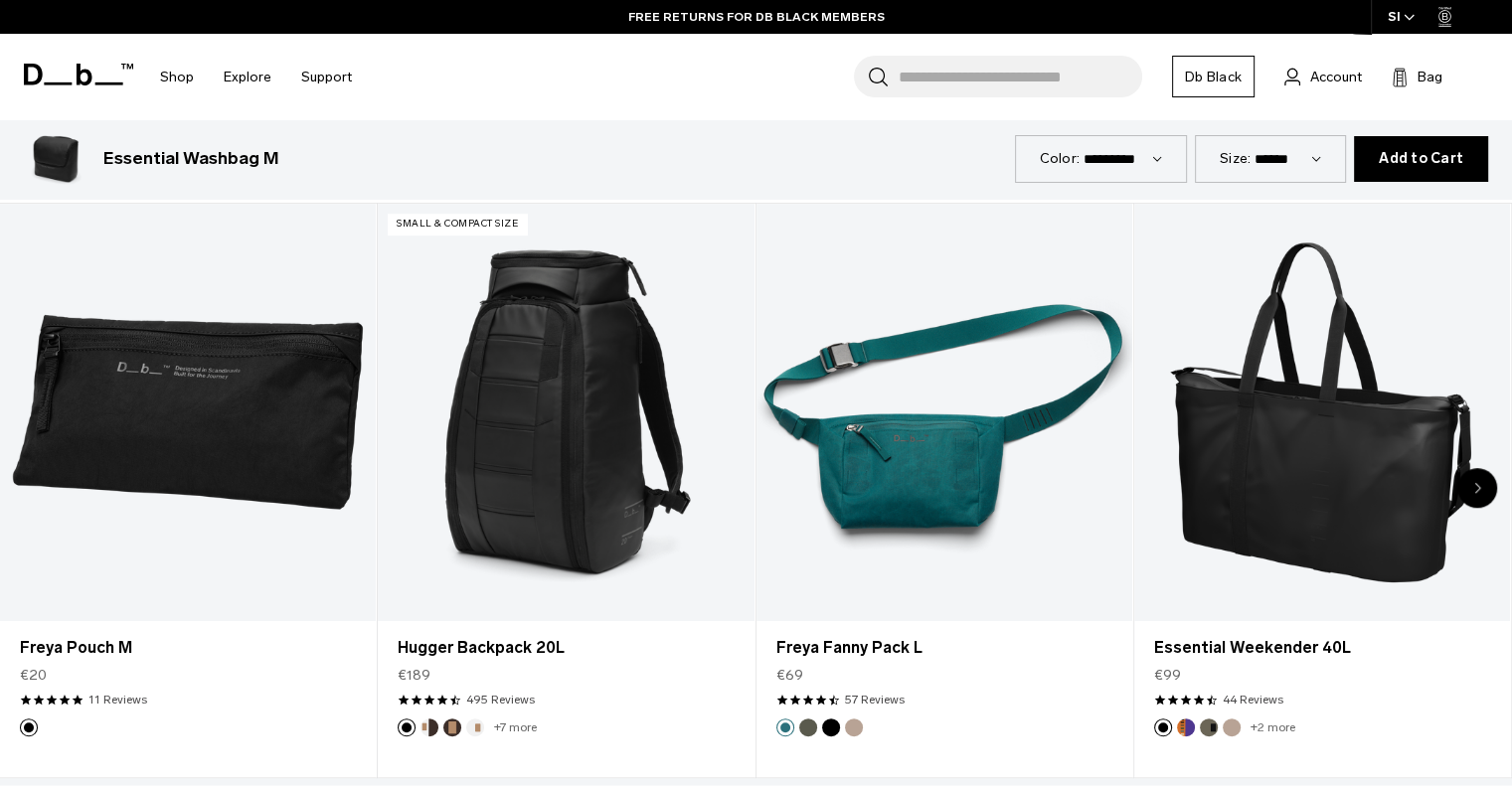 scroll, scrollTop: 0, scrollLeft: 0, axis: both 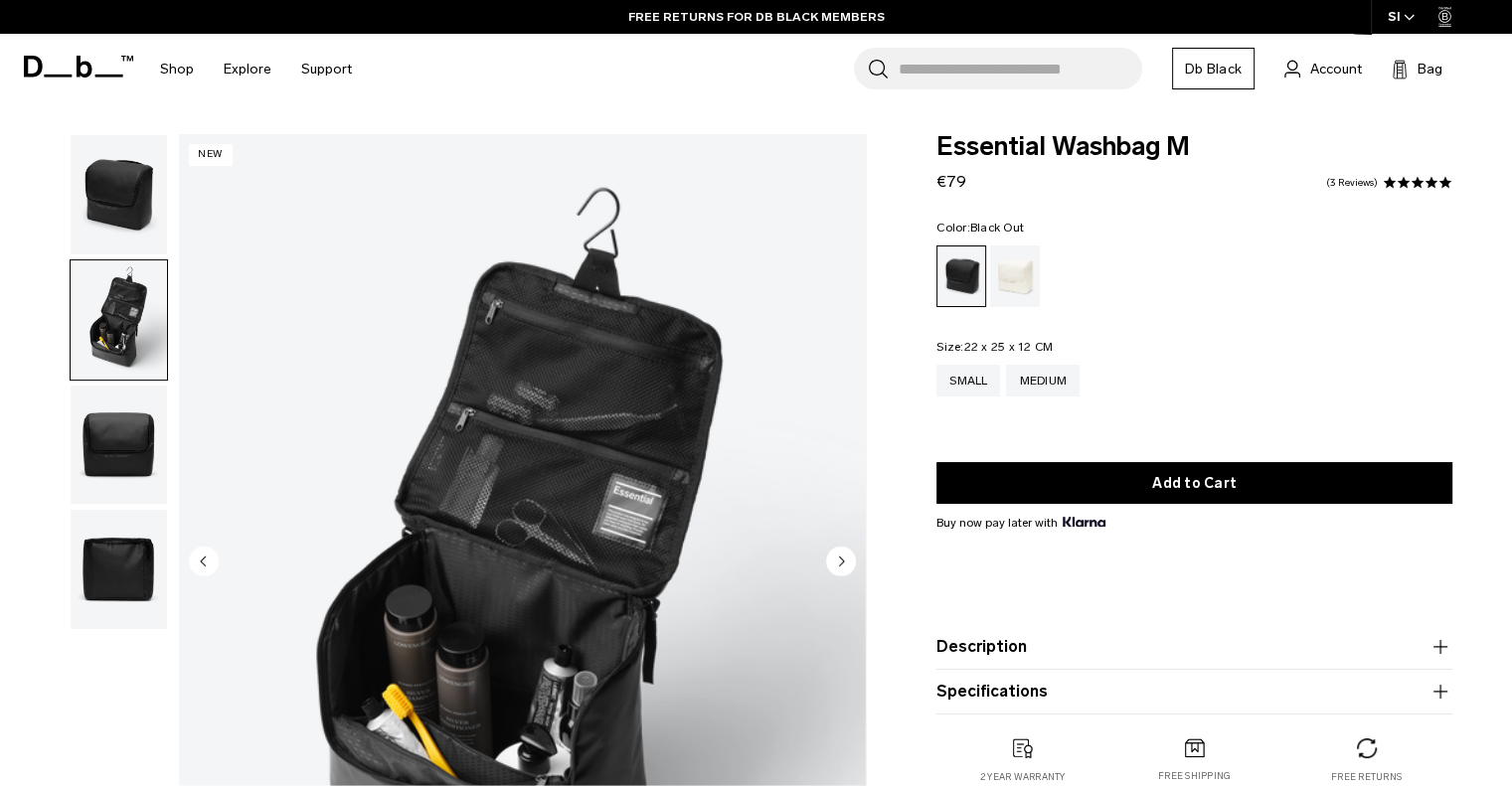 click on "Essential Washbag M
€79
5.0 star rating      3 Reviews
Color:
Black Out
Out of stock
Size:
22 x 25 x 12 CM
Out of stock
Small
Medium
Add to Cart" at bounding box center (1194, 479) 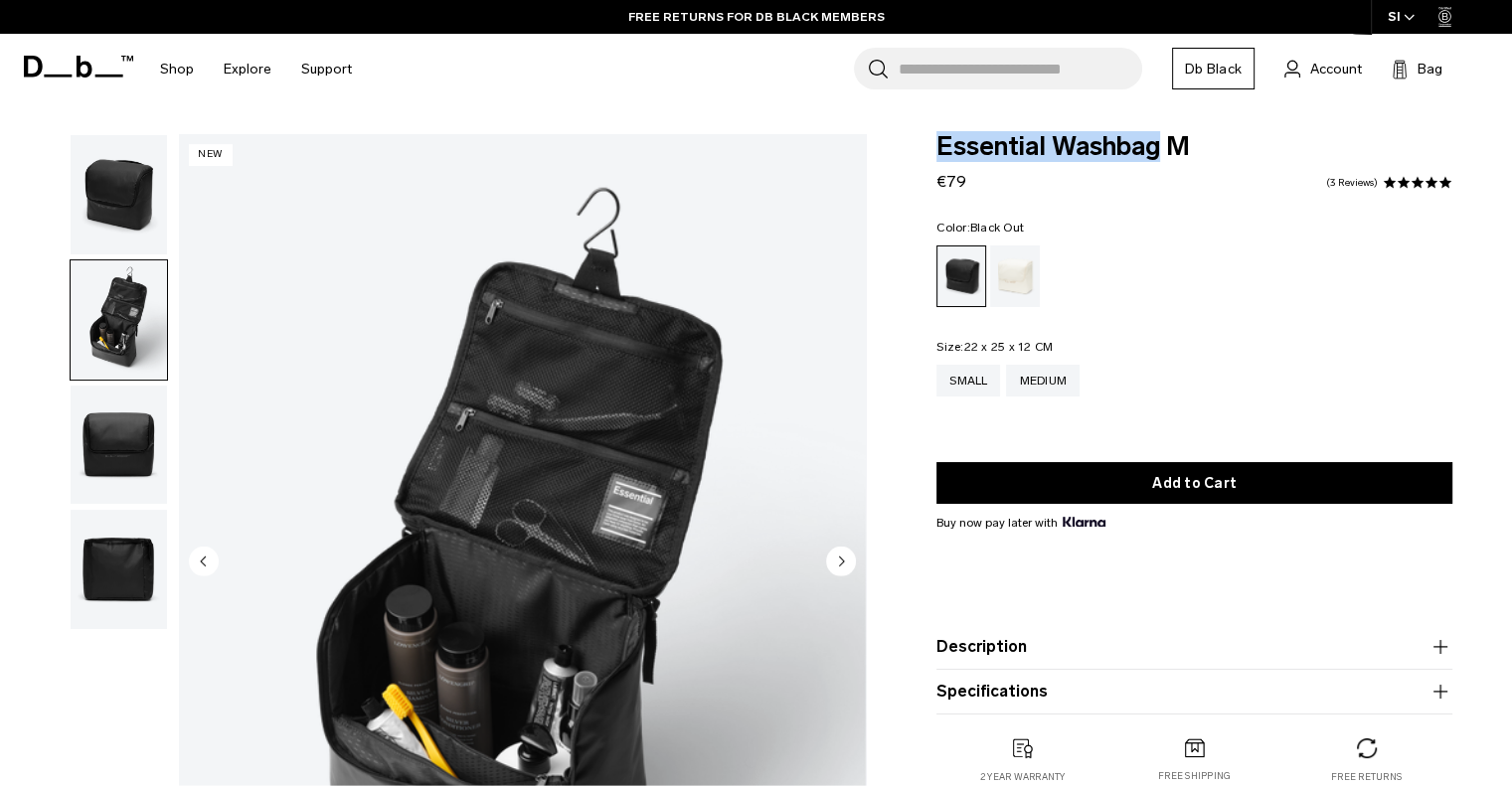 drag, startPoint x: 926, startPoint y: 142, endPoint x: 1161, endPoint y: 150, distance: 235.13613 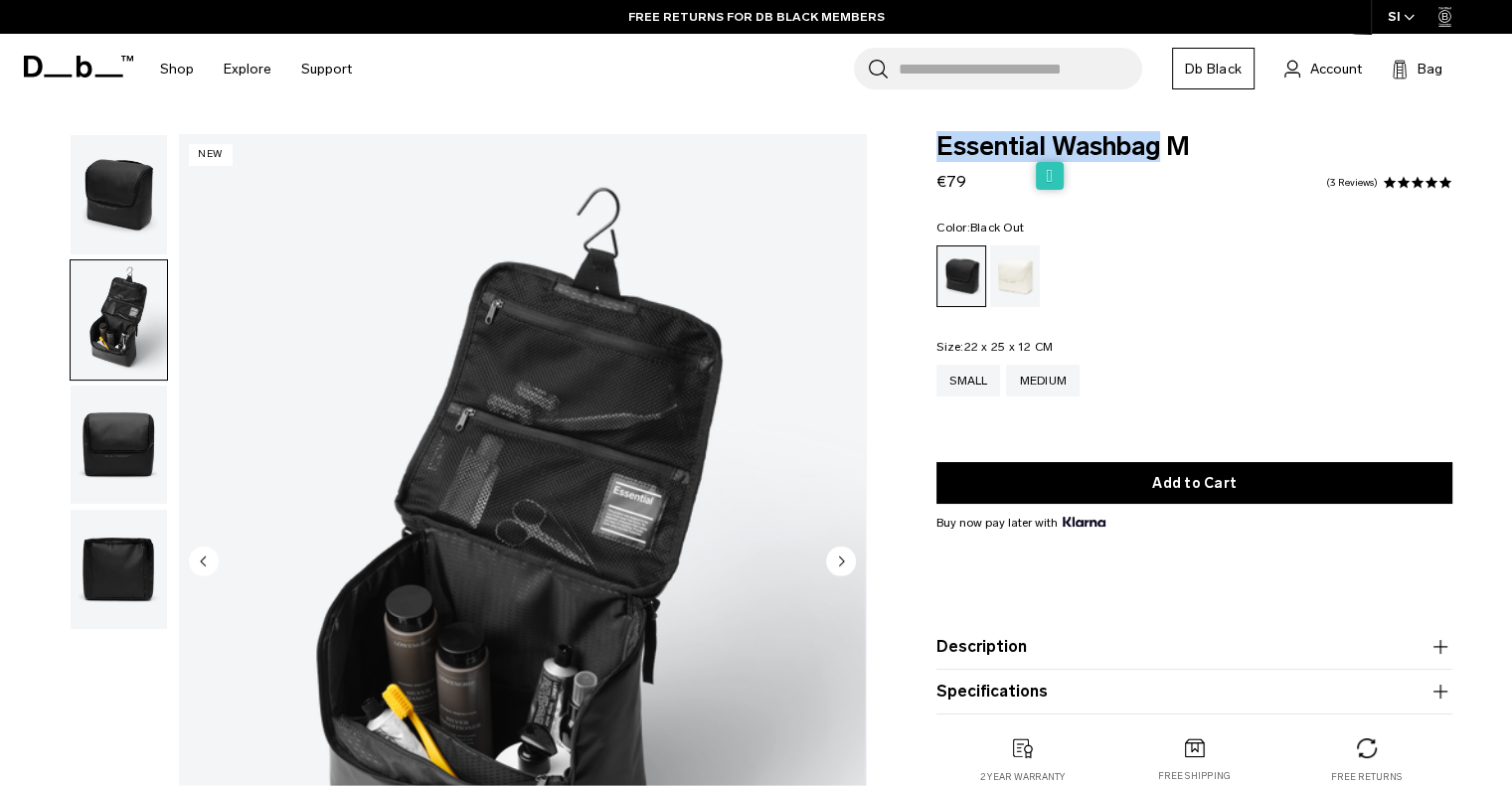 copy on "Essential Washbag" 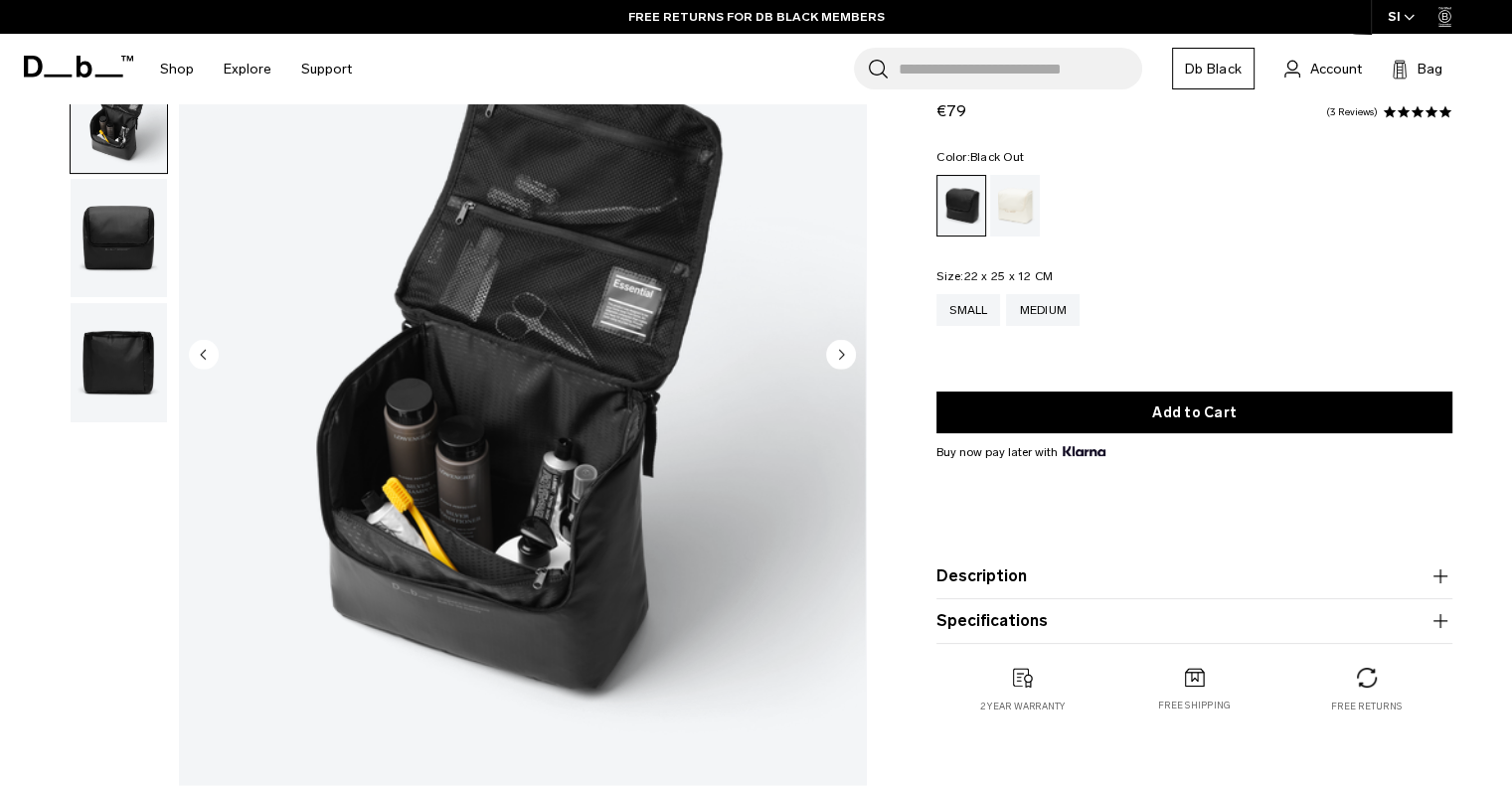 scroll, scrollTop: 210, scrollLeft: 0, axis: vertical 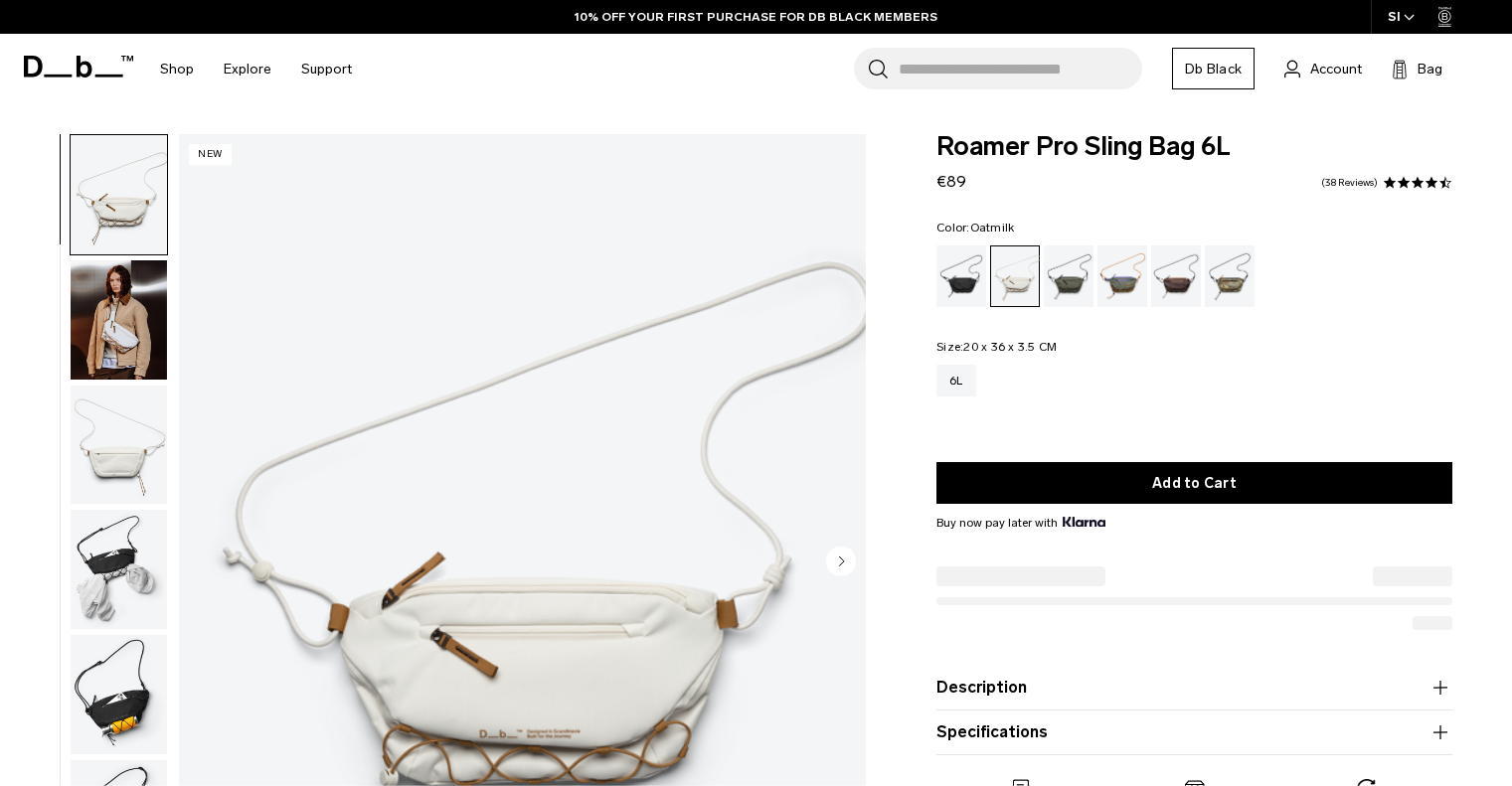 click at bounding box center [118, 320] 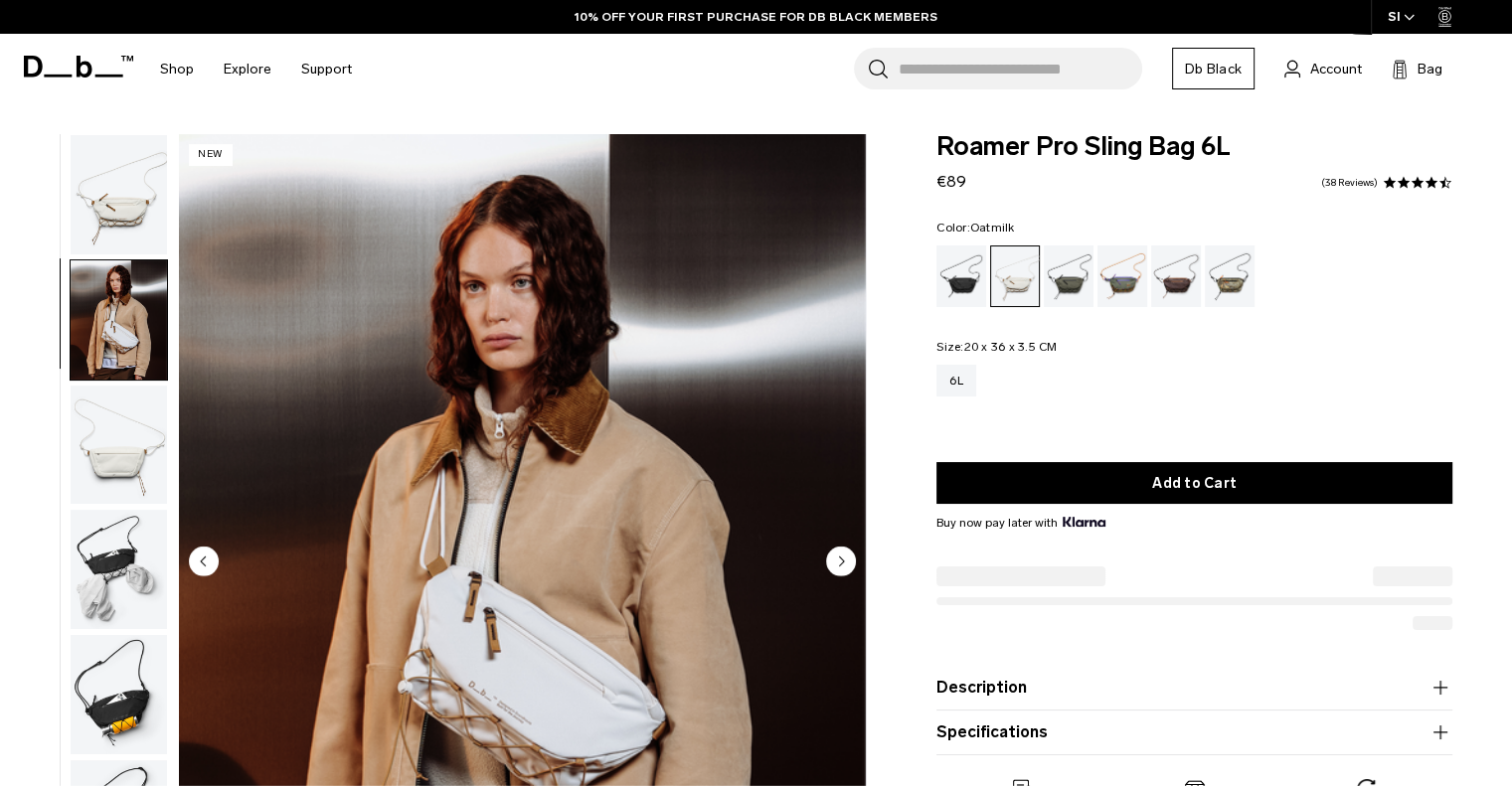scroll, scrollTop: 0, scrollLeft: 0, axis: both 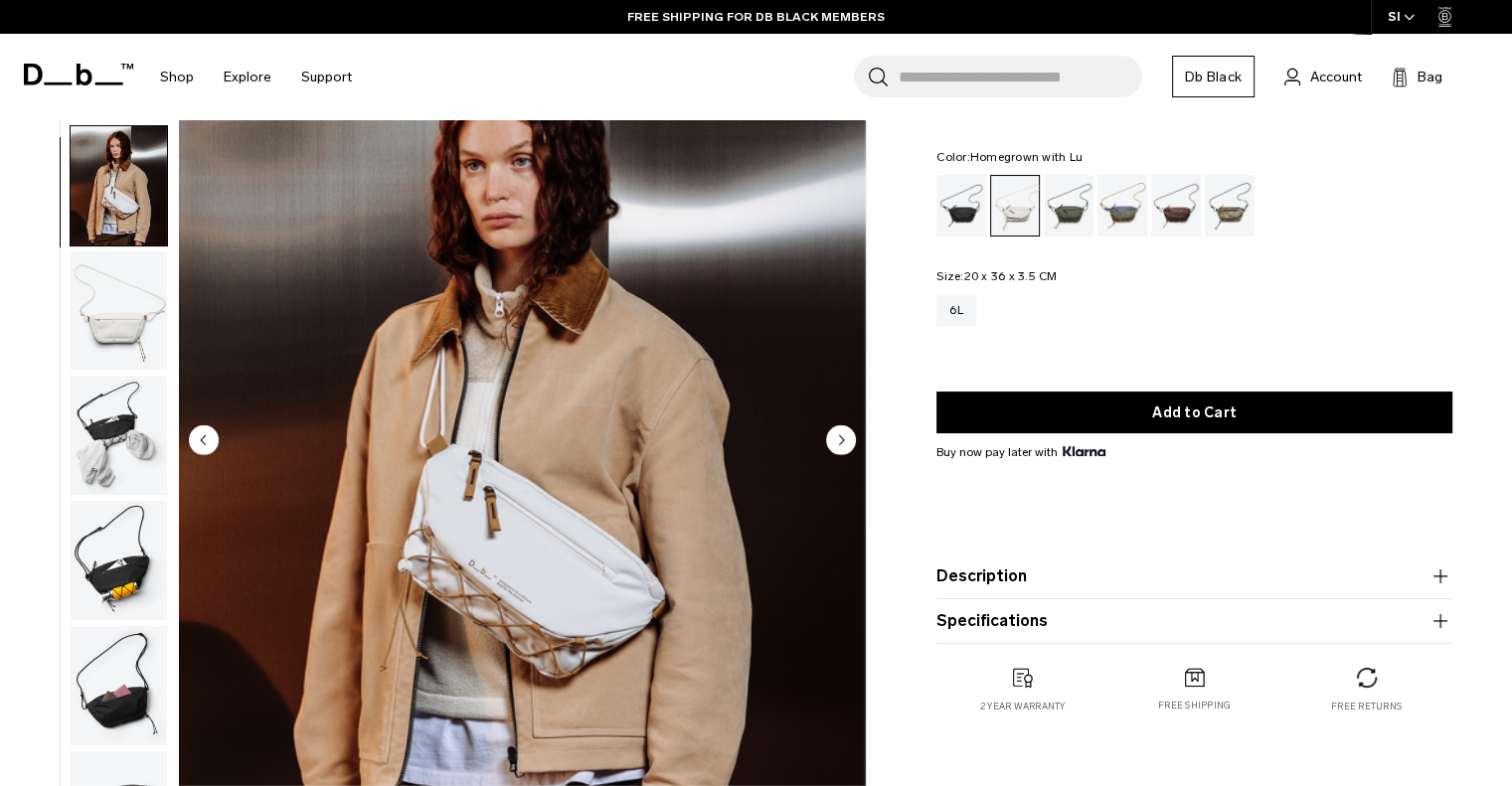 click at bounding box center [1176, 206] 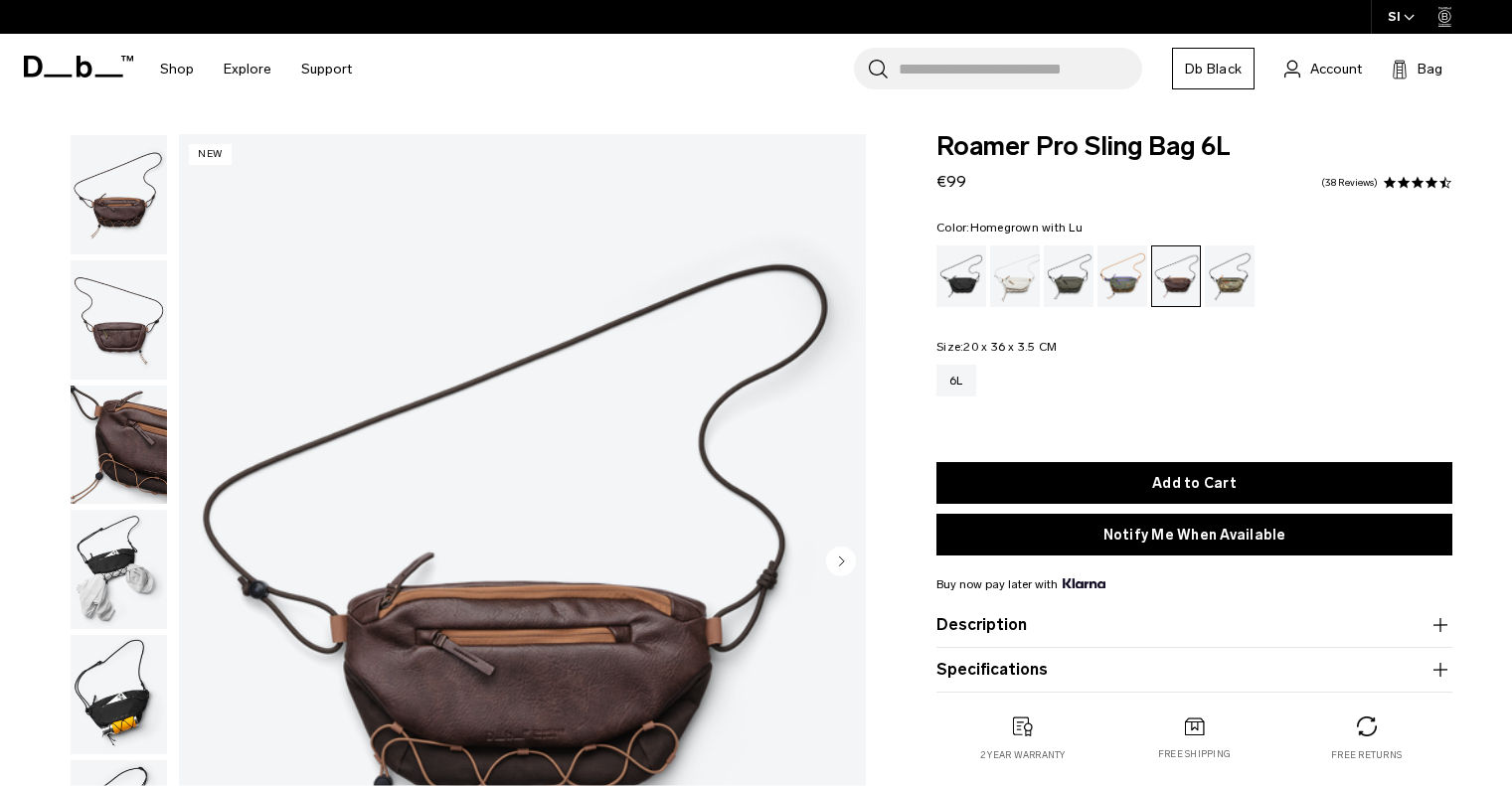 scroll, scrollTop: 0, scrollLeft: 0, axis: both 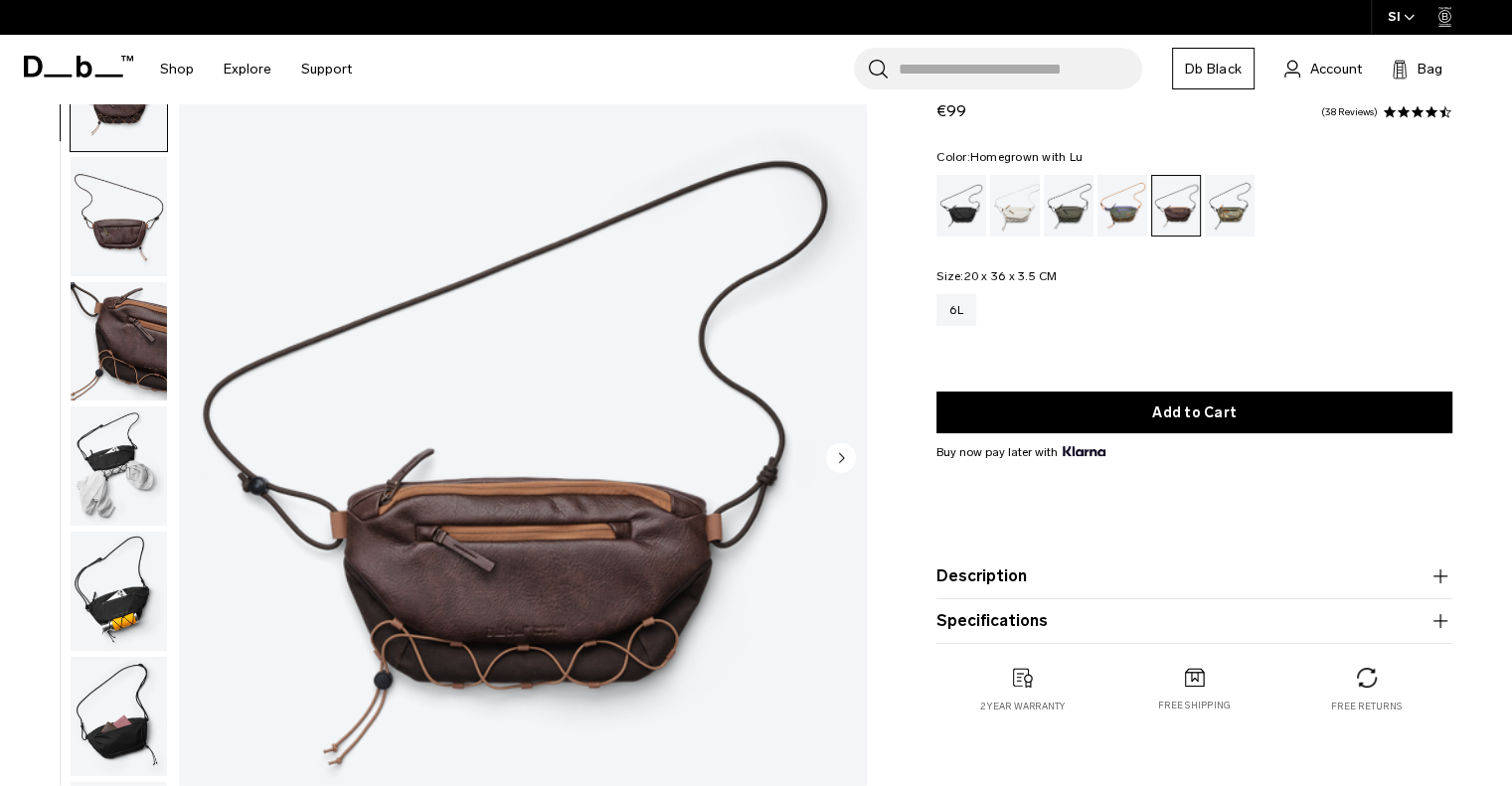click at bounding box center [118, 217] 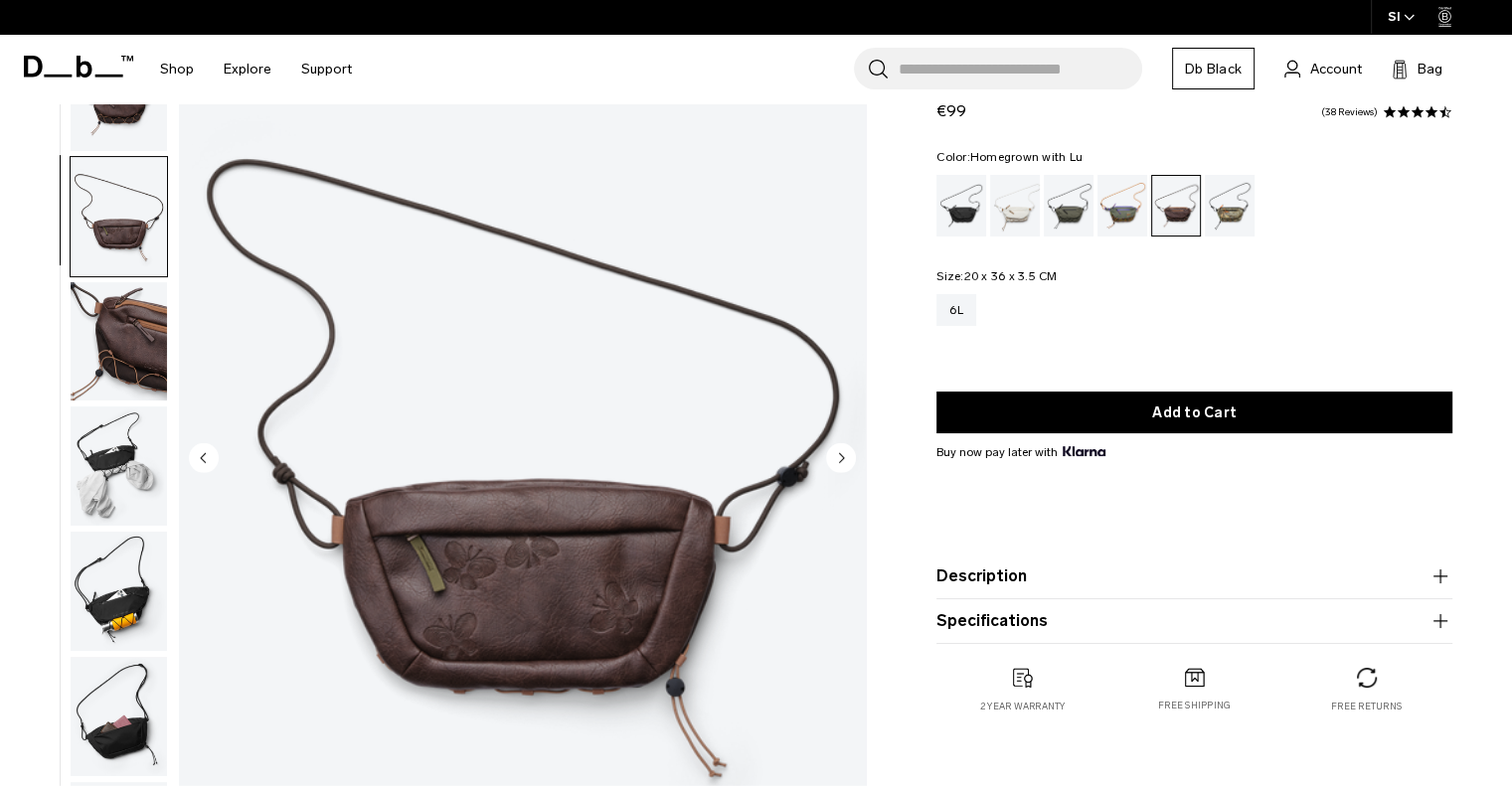 scroll, scrollTop: 14, scrollLeft: 0, axis: vertical 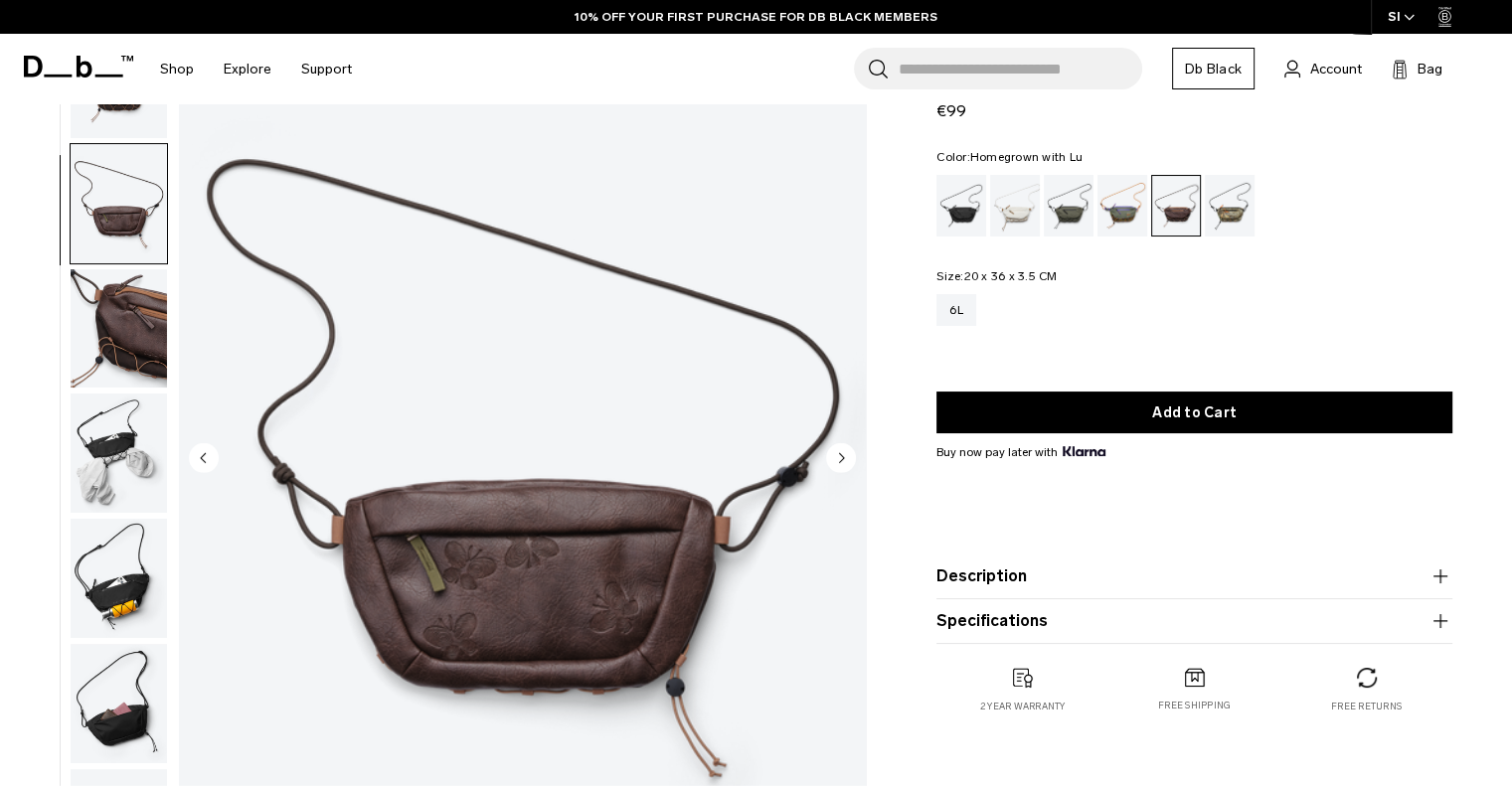 click at bounding box center [118, 453] 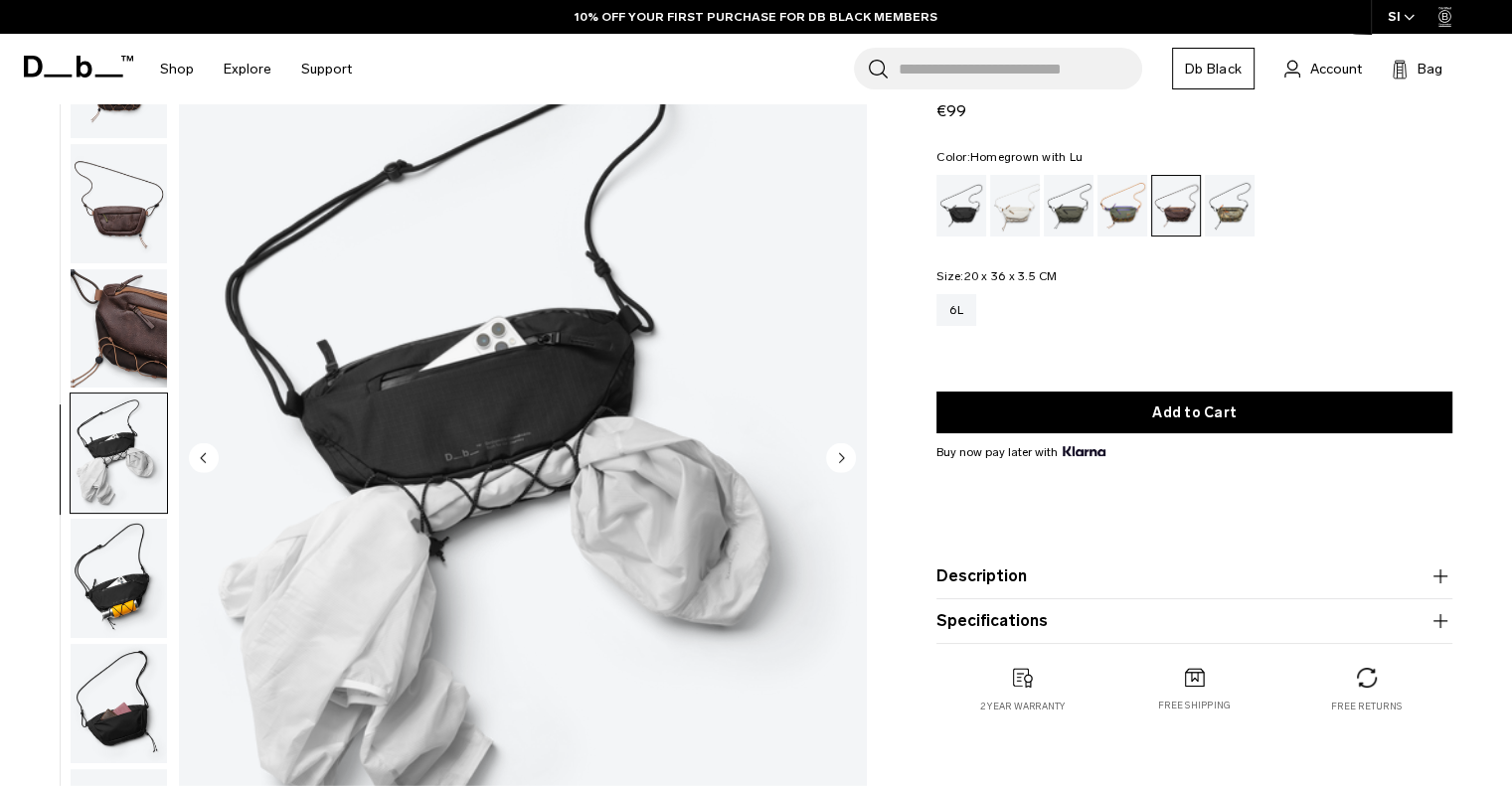 click at bounding box center [118, 704] 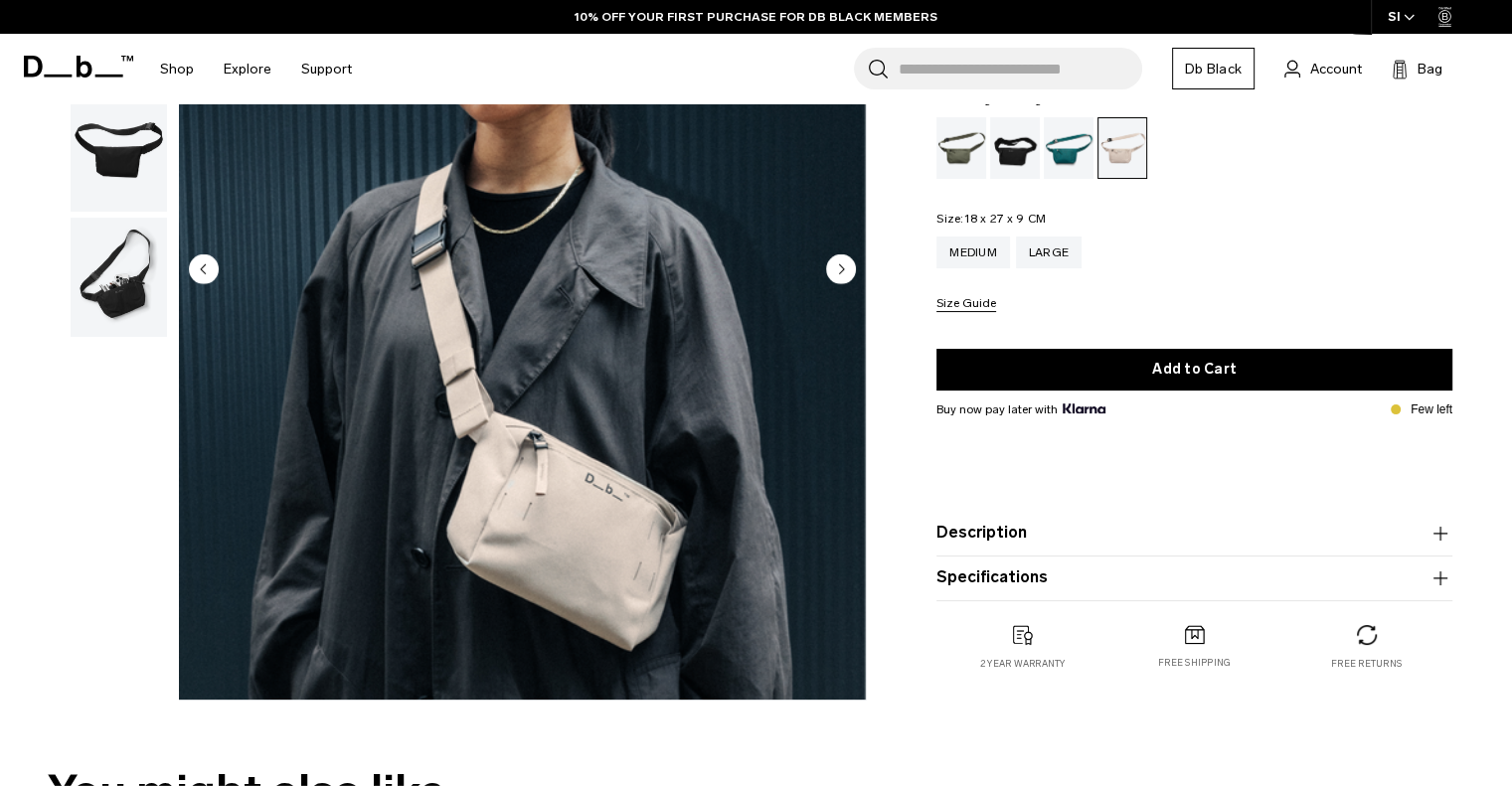 scroll, scrollTop: 292, scrollLeft: 0, axis: vertical 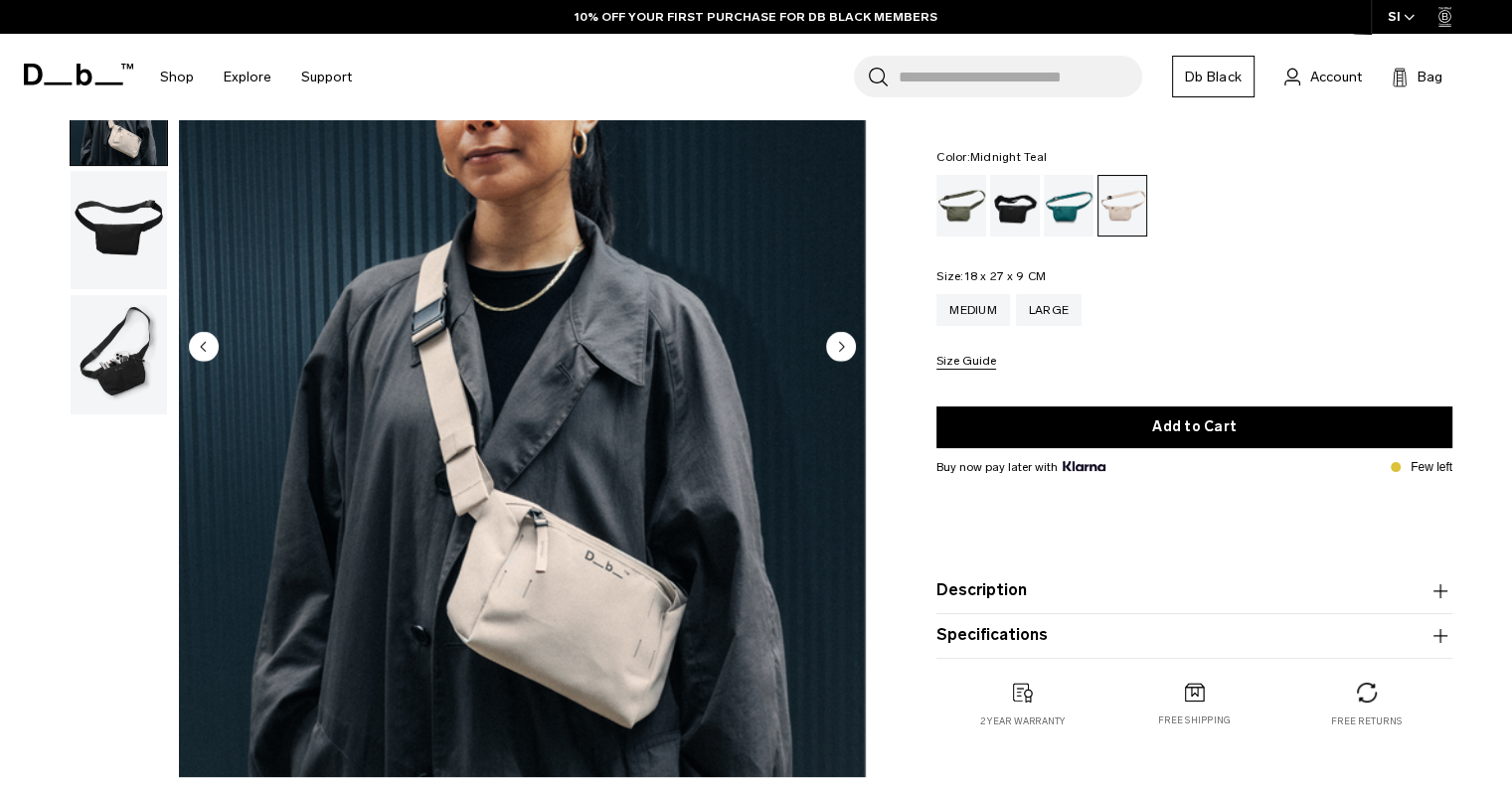click at bounding box center [1069, 206] 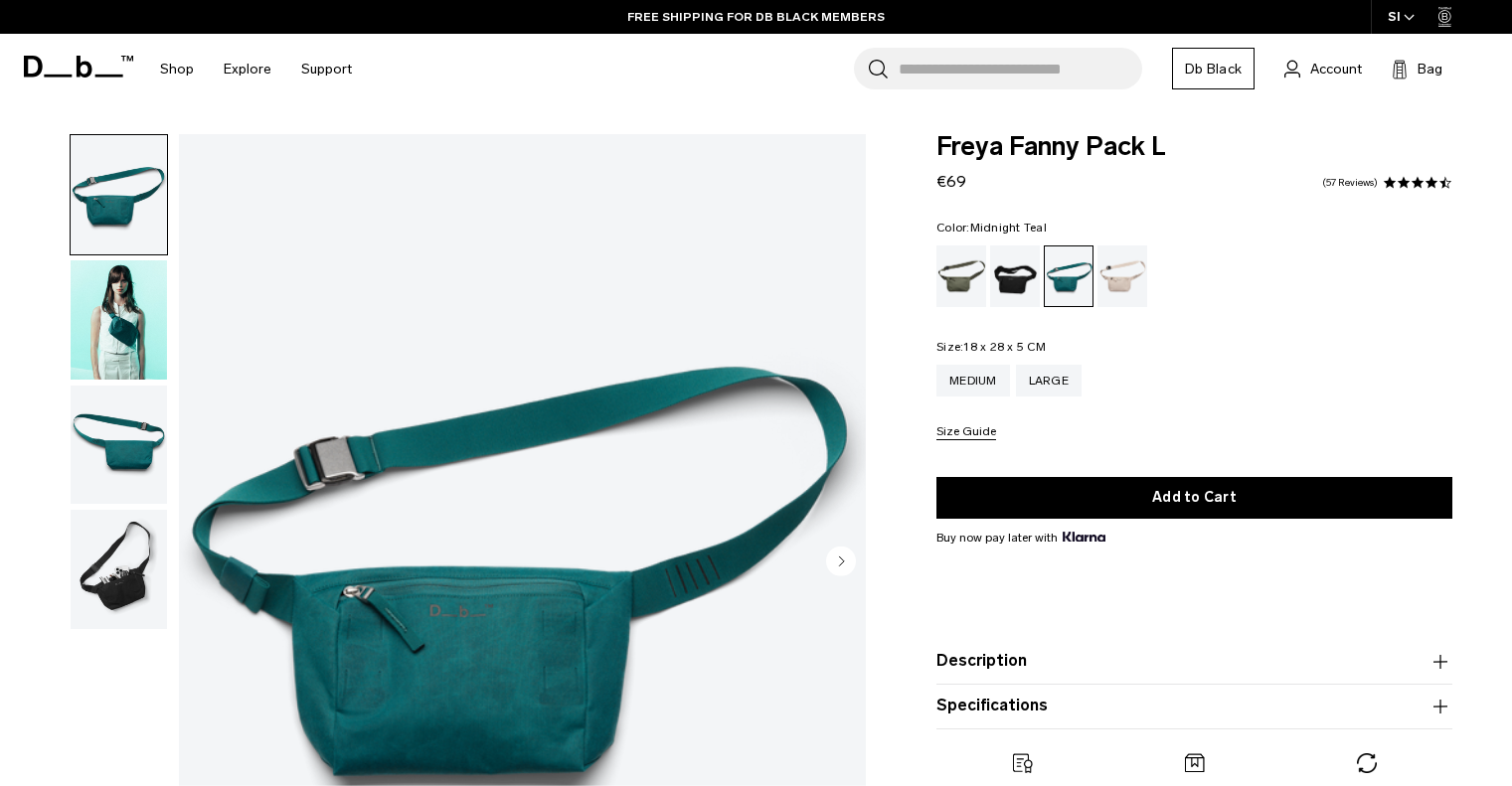 scroll, scrollTop: 0, scrollLeft: 0, axis: both 